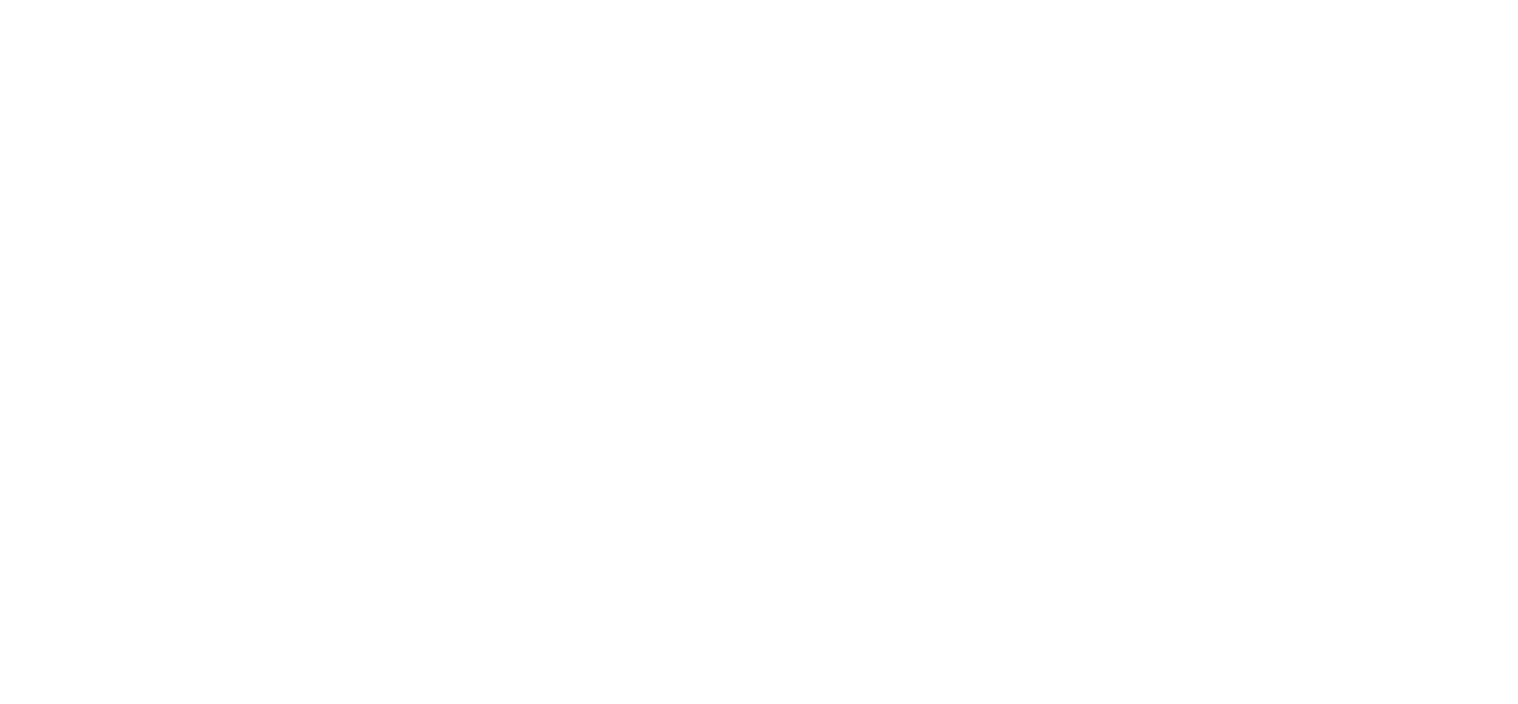 scroll, scrollTop: 0, scrollLeft: 0, axis: both 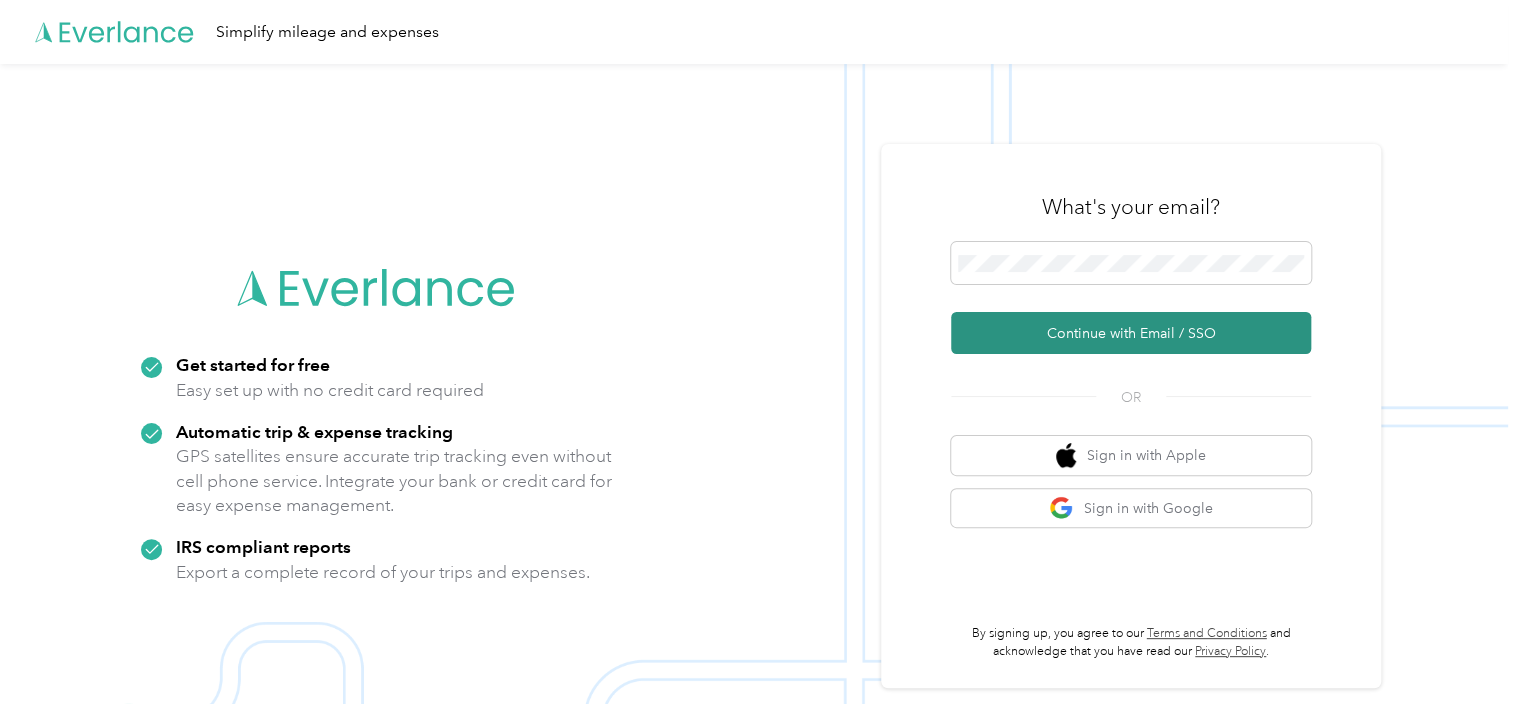 click on "Continue with Email / SSO" at bounding box center [1131, 333] 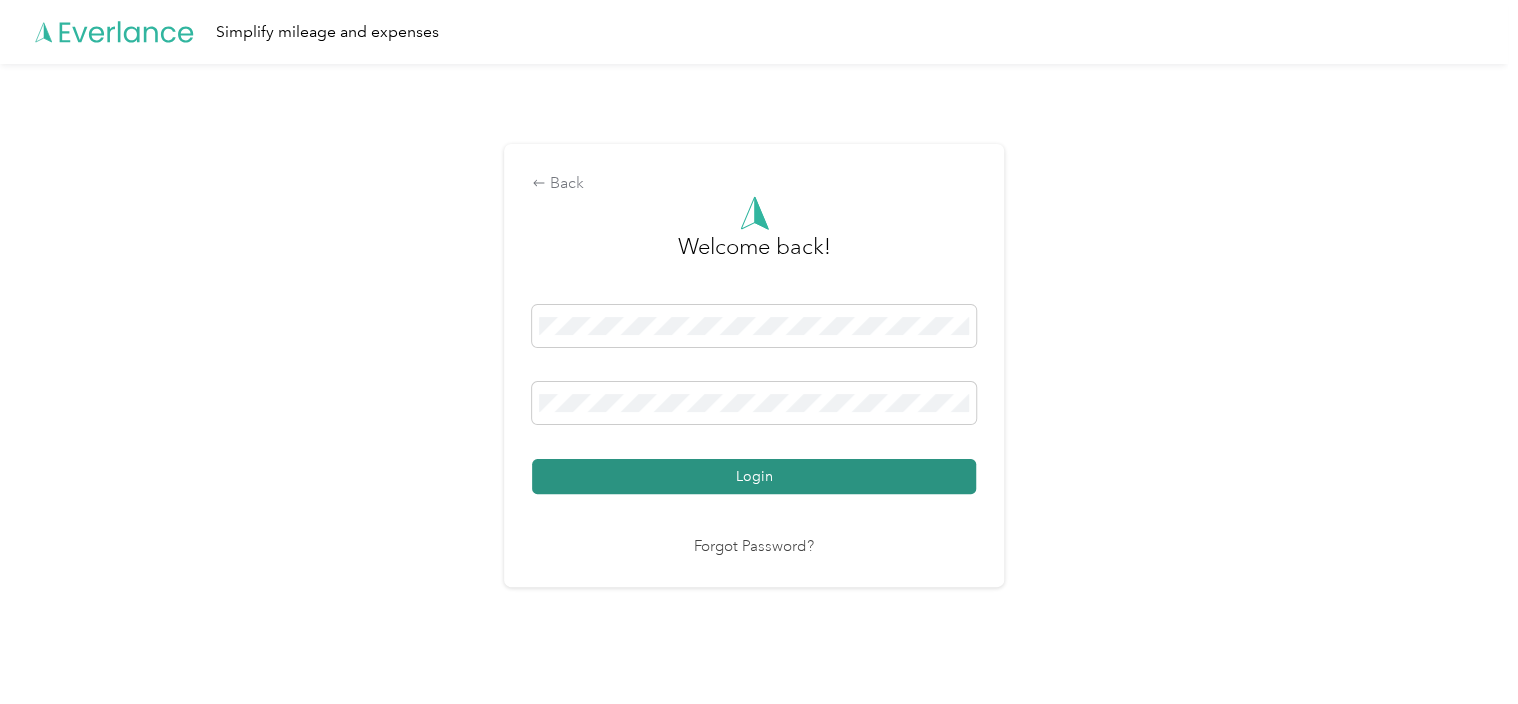 click on "Login" at bounding box center (754, 476) 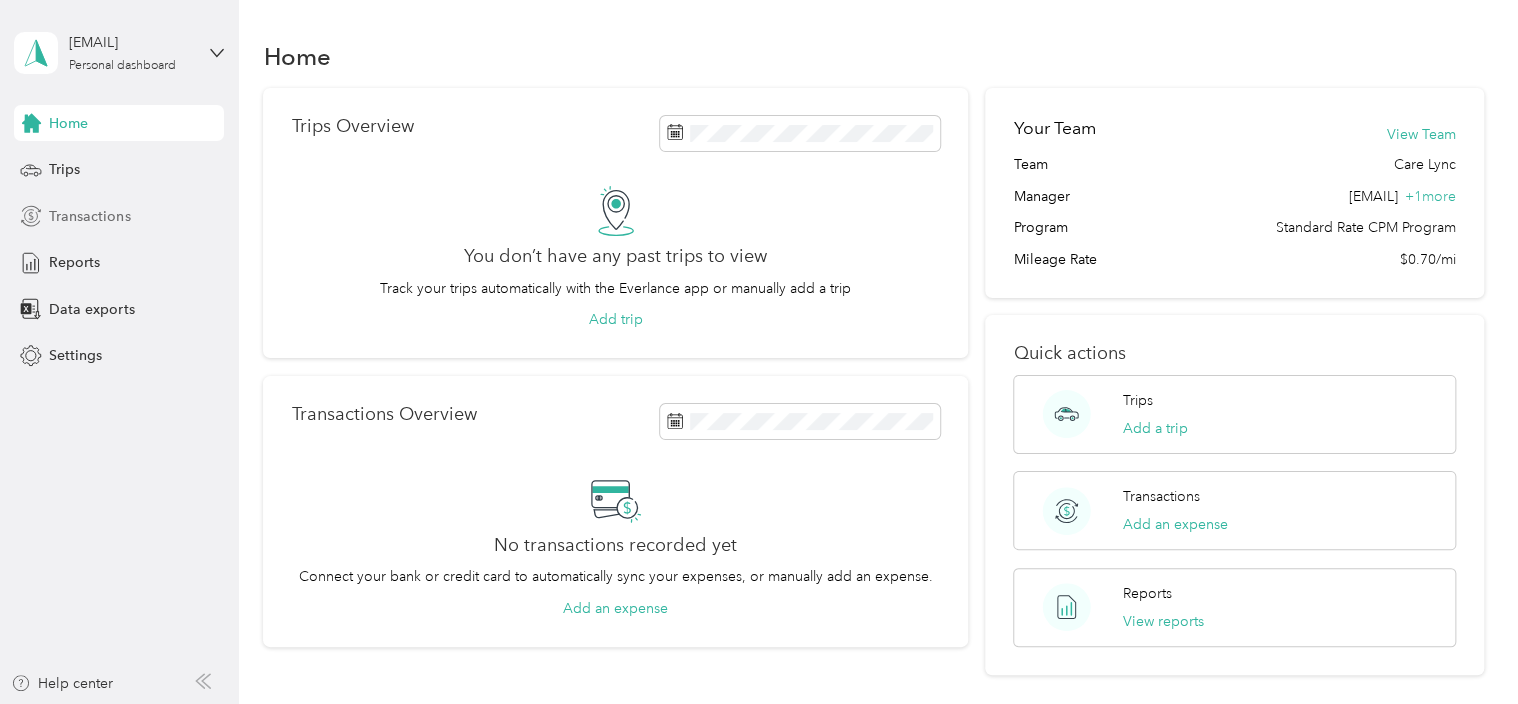 click on "Transactions" at bounding box center (89, 216) 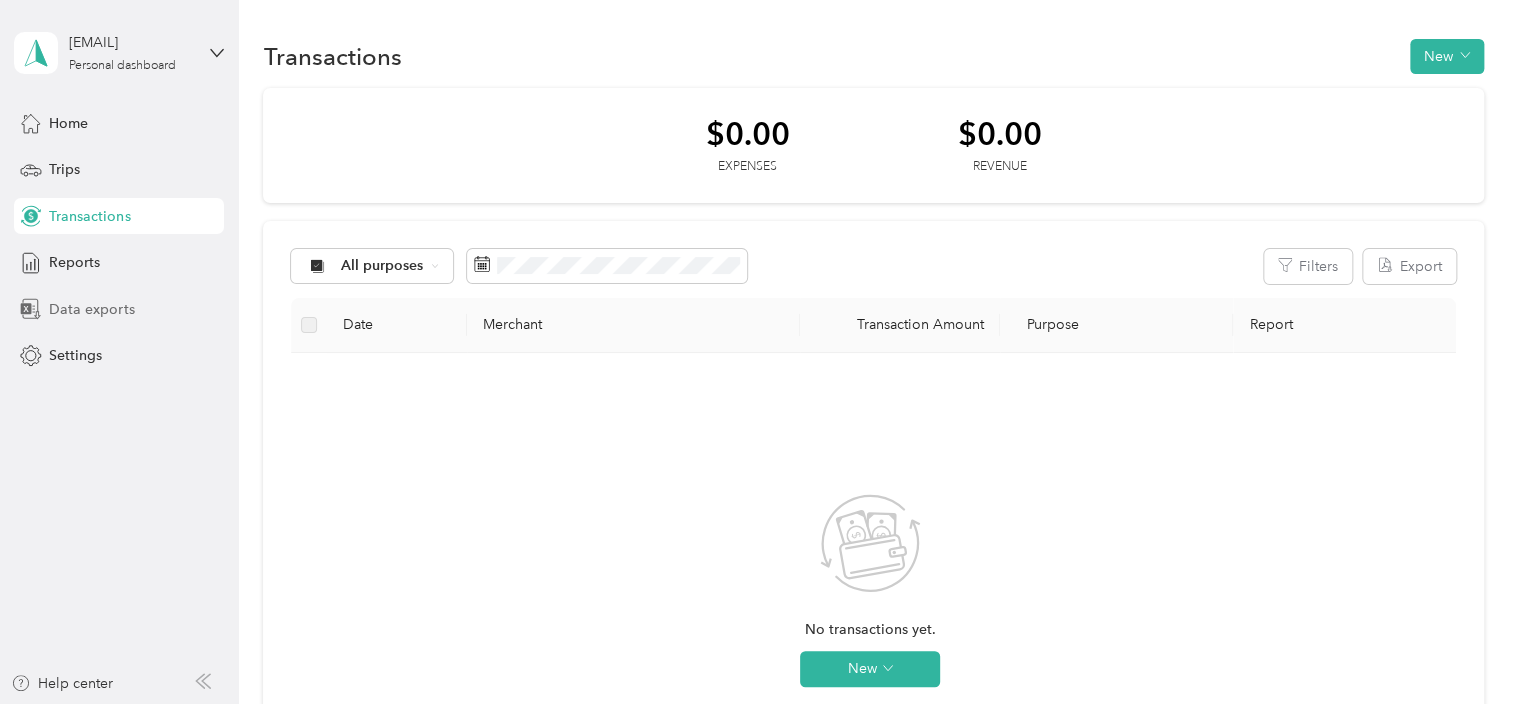 click on "Data exports" at bounding box center (119, 309) 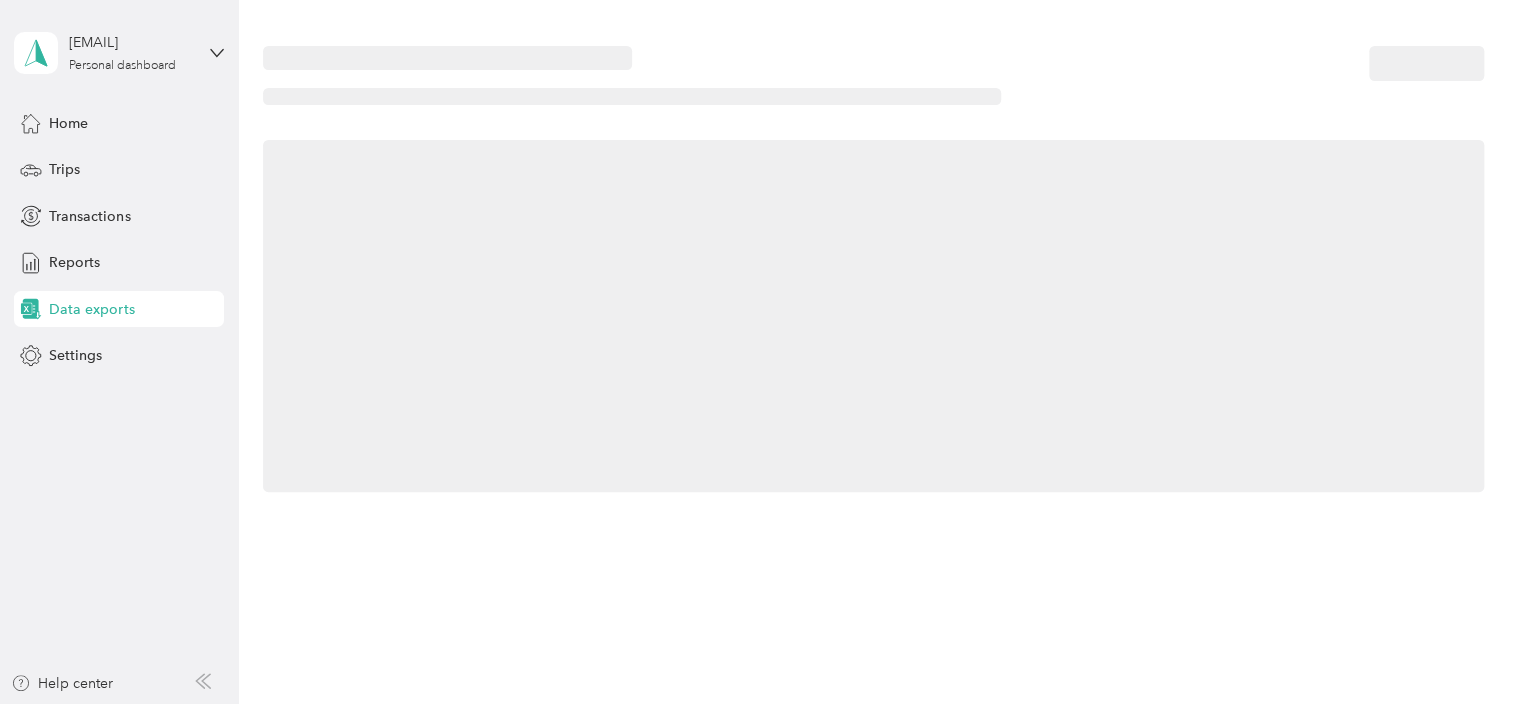 click on "Data exports" at bounding box center (91, 309) 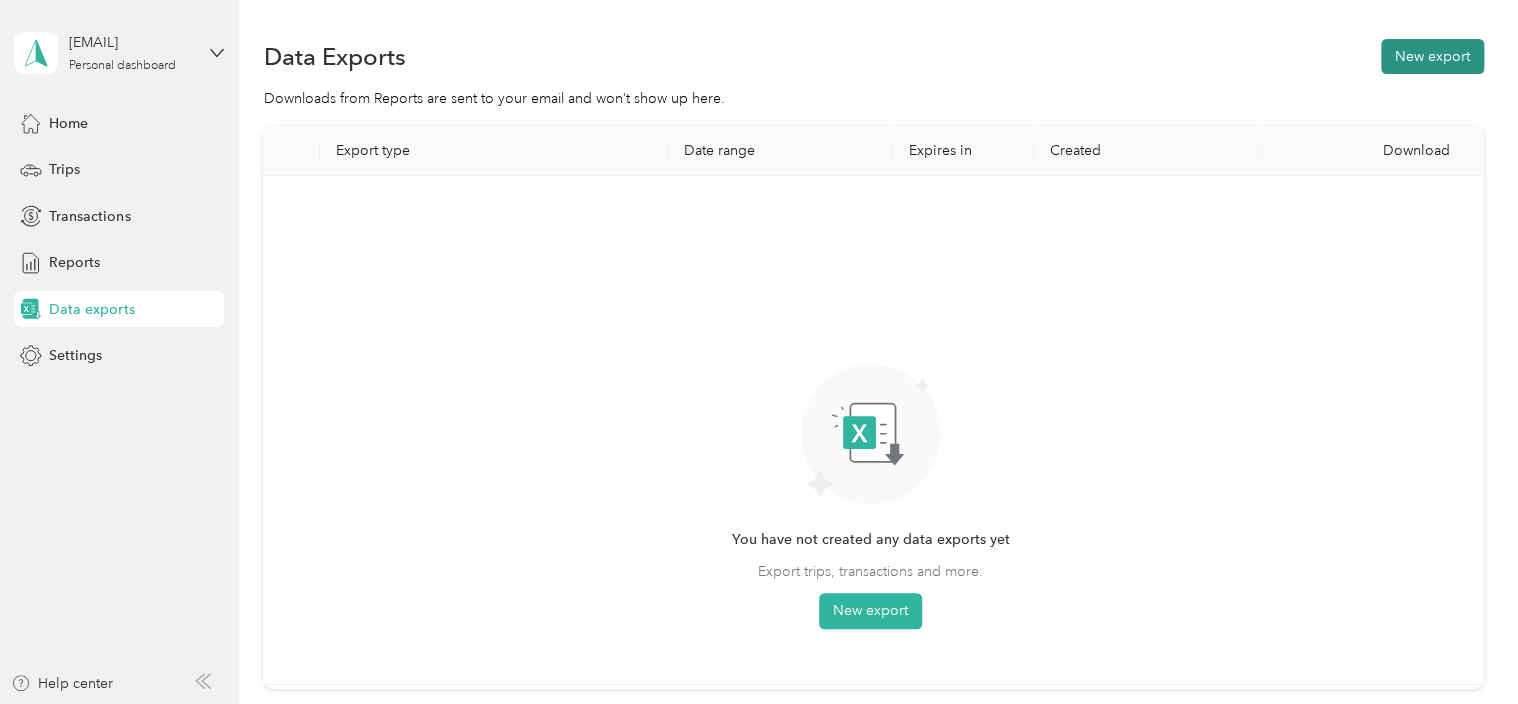 click on "New export" at bounding box center [1432, 56] 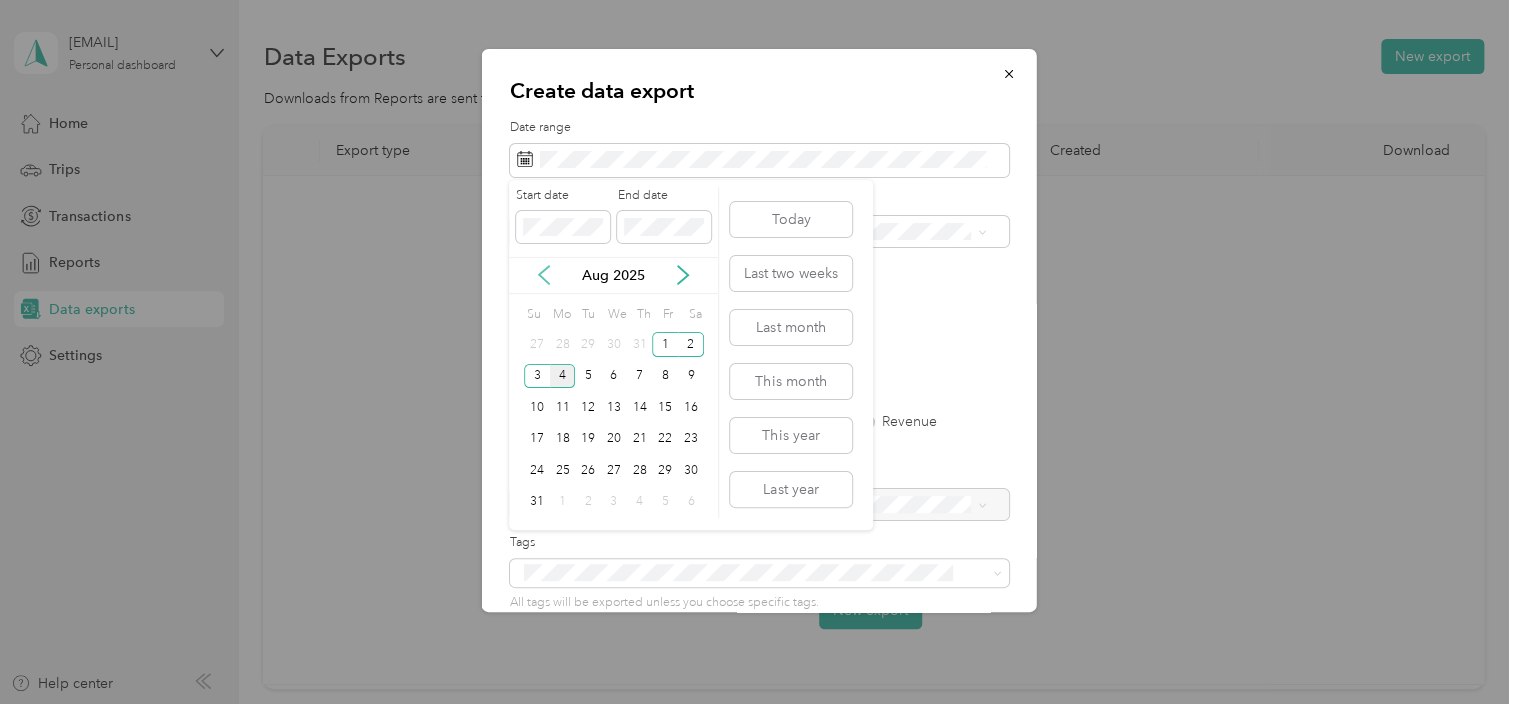click 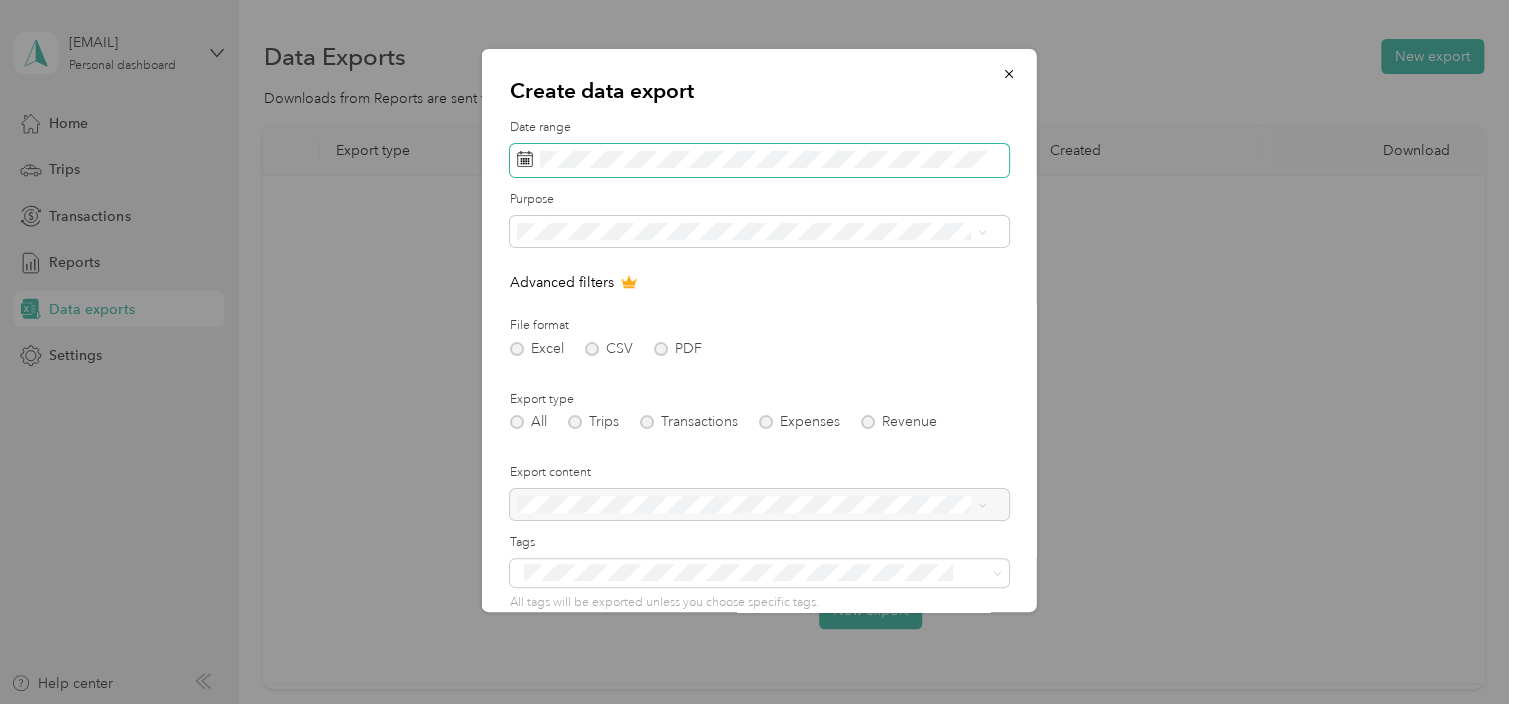 click 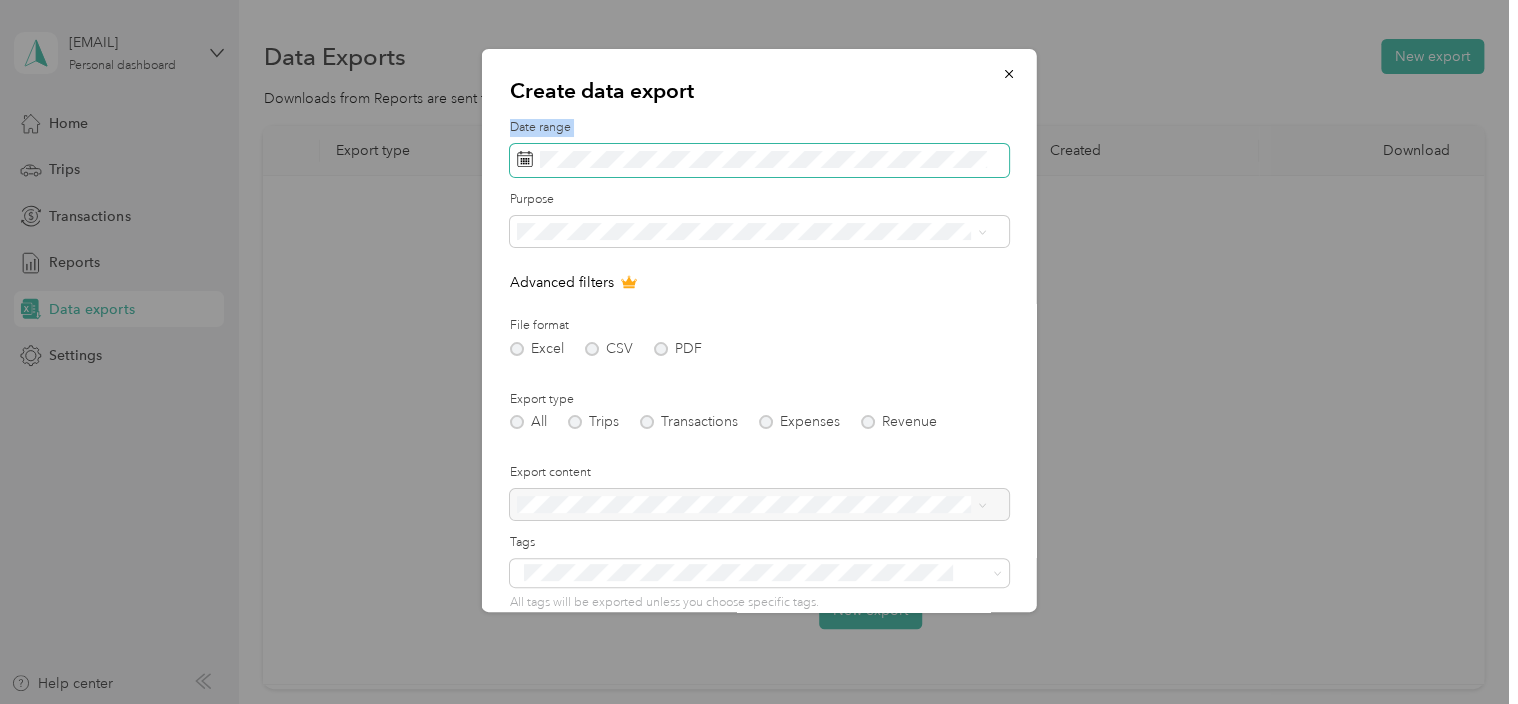 click 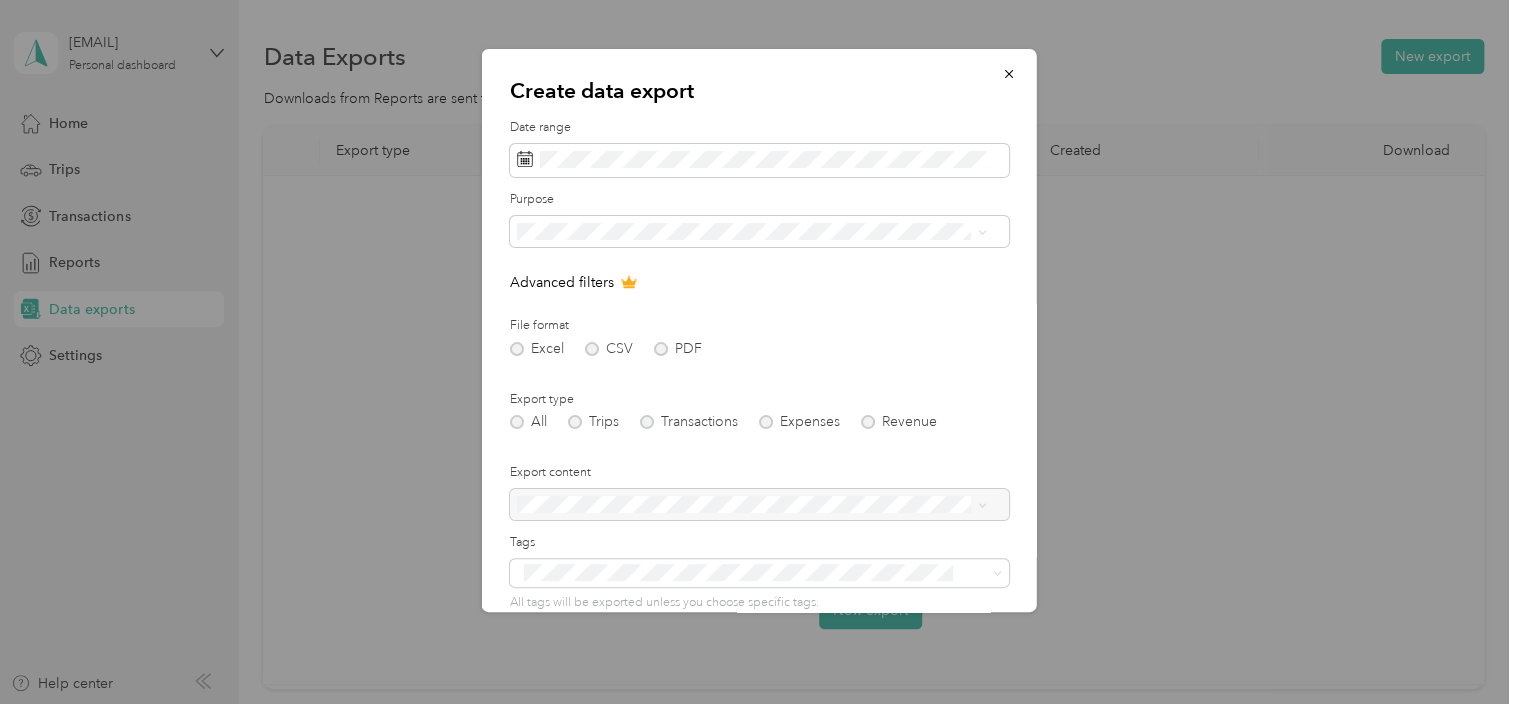 drag, startPoint x: 524, startPoint y: 161, endPoint x: 679, endPoint y: 201, distance: 160.07811 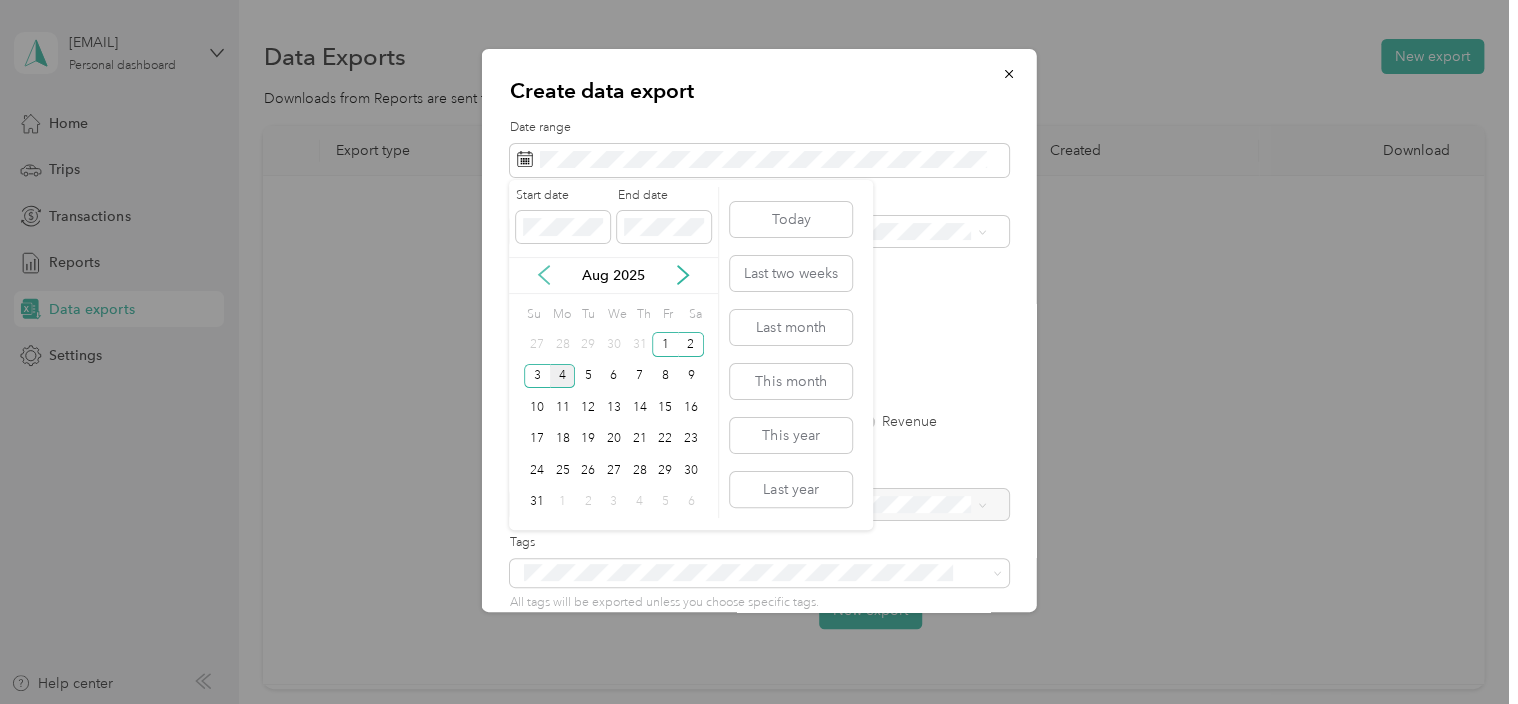 click 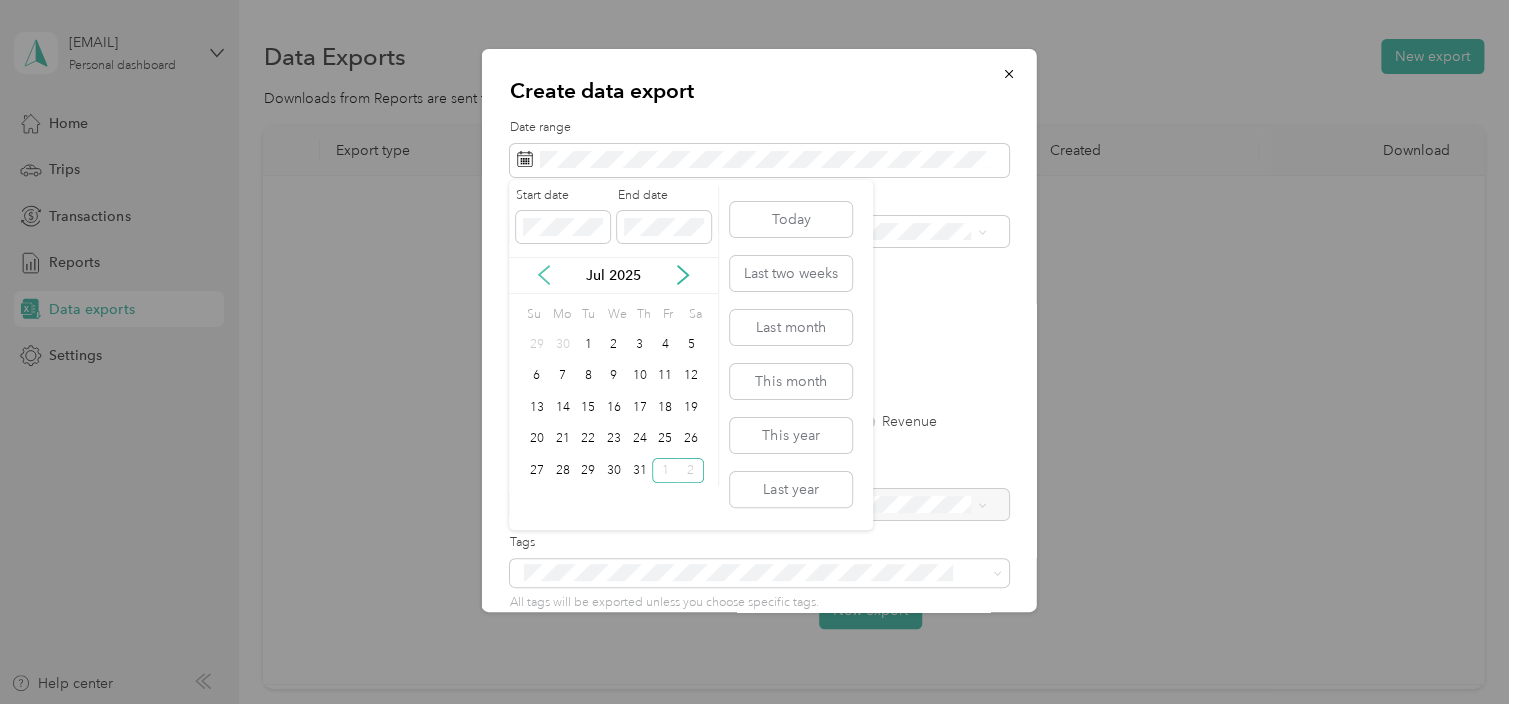 click 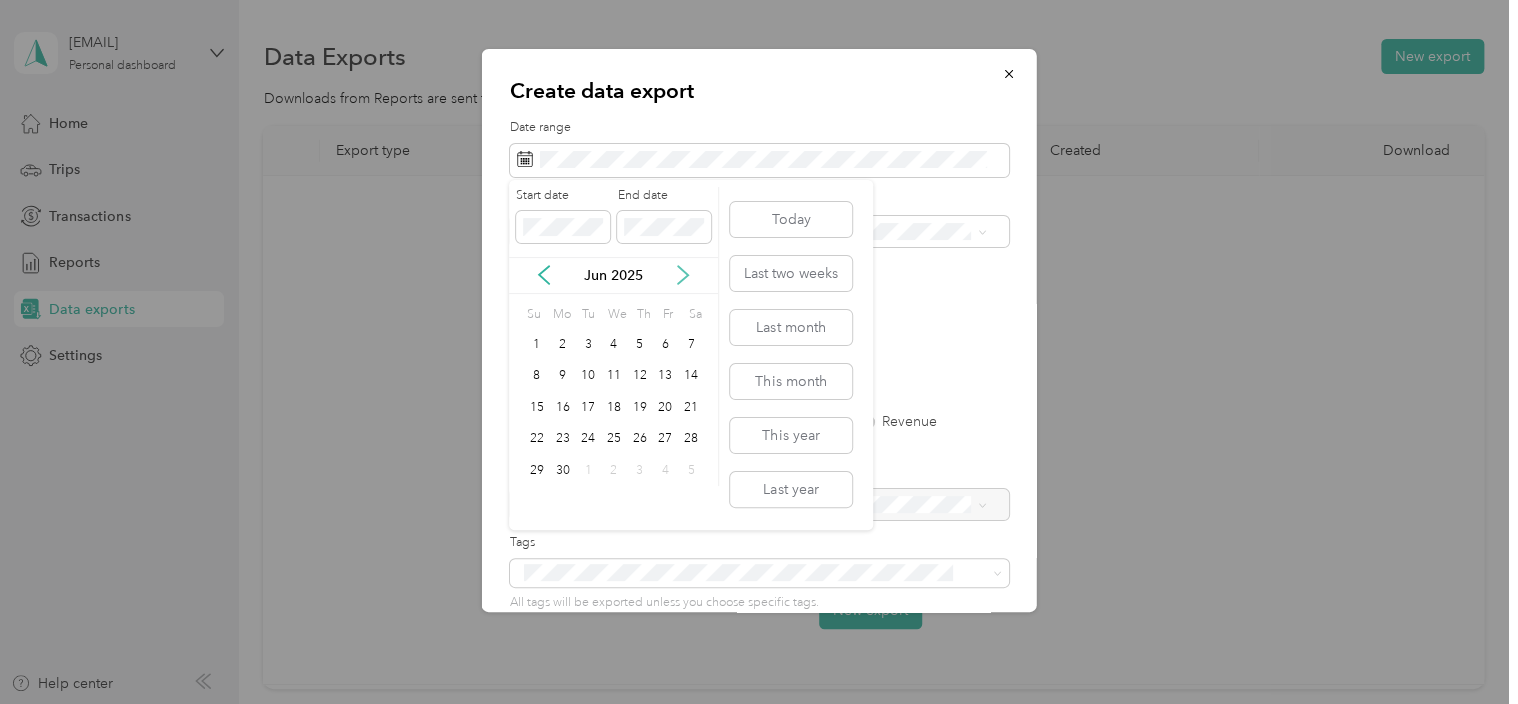 click 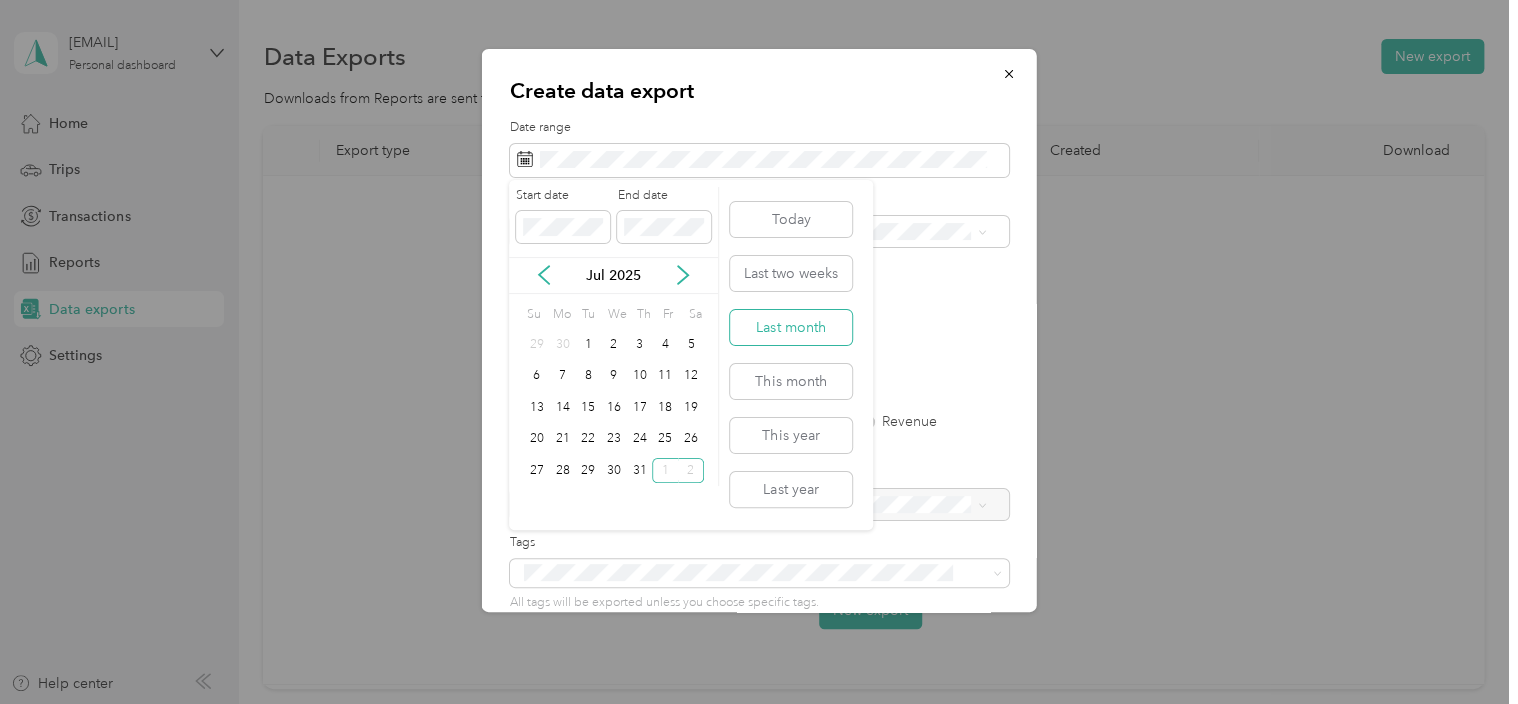 click on "Last month" at bounding box center [791, 327] 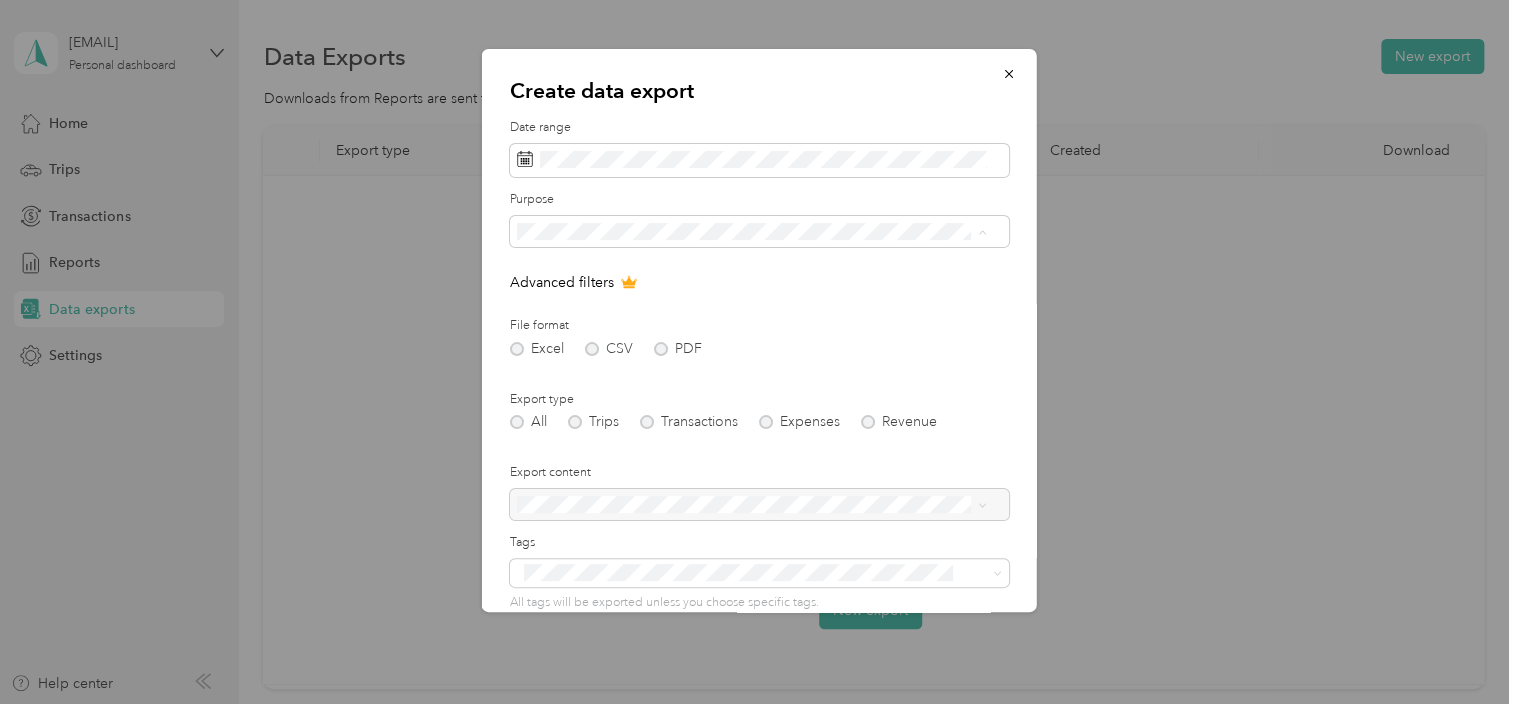 click on "Care Lync" at bounding box center [751, 302] 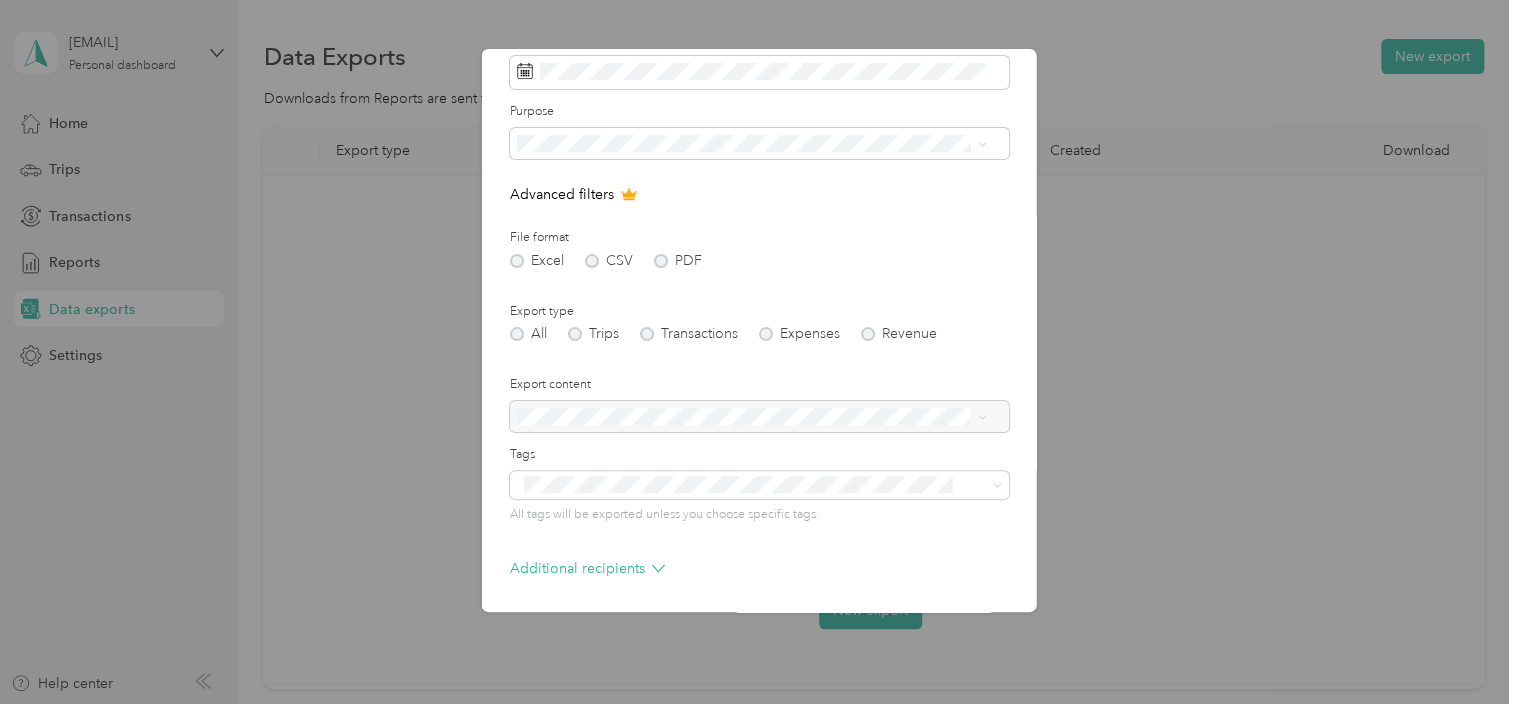 scroll, scrollTop: 164, scrollLeft: 0, axis: vertical 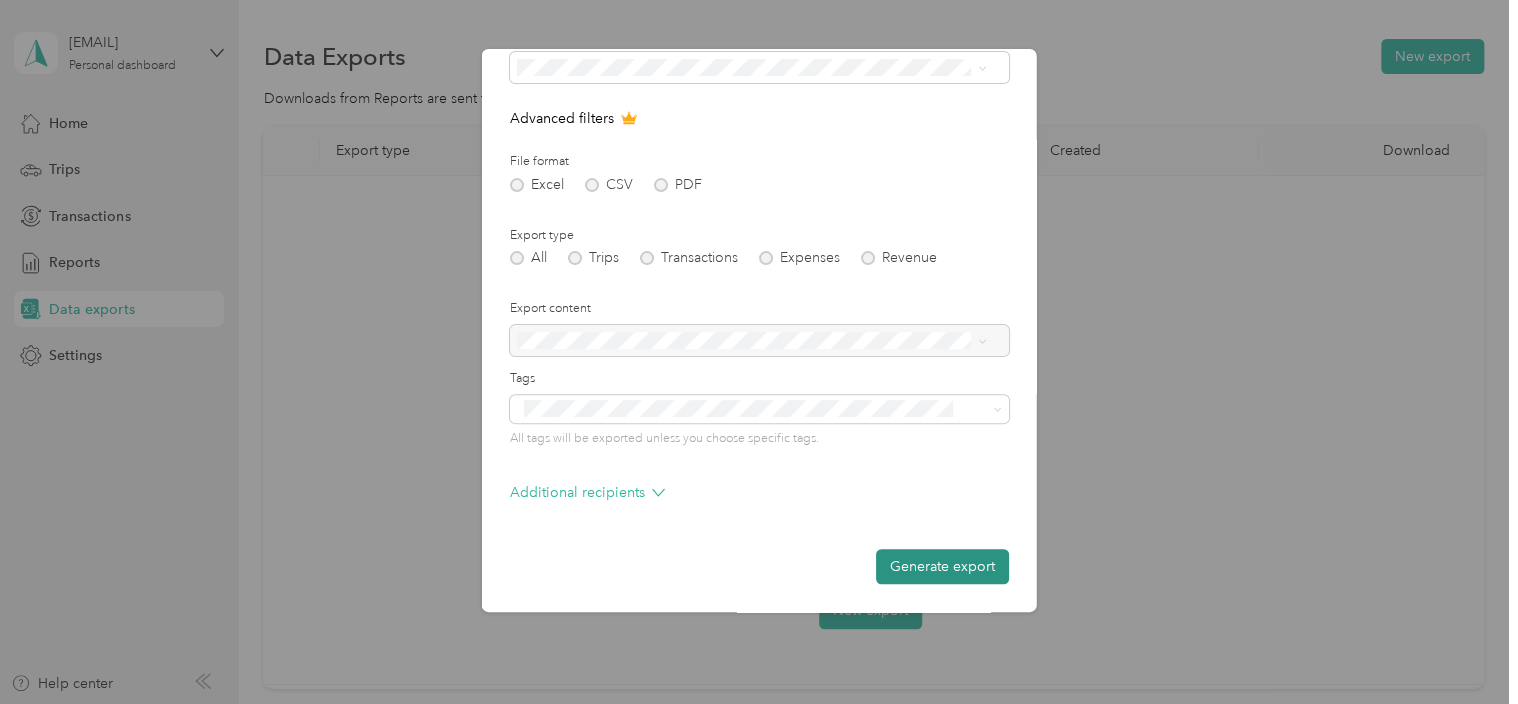 click on "Generate export" at bounding box center (942, 566) 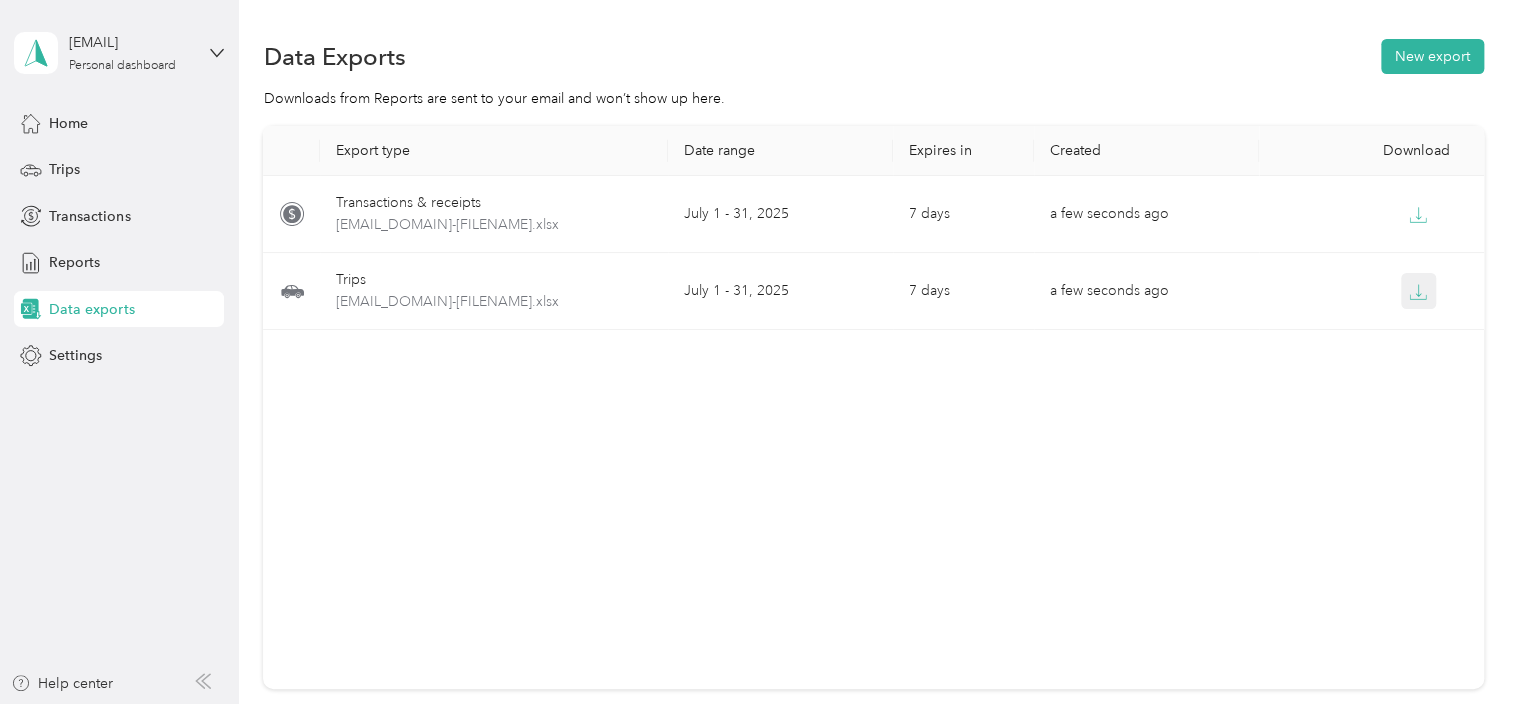 click 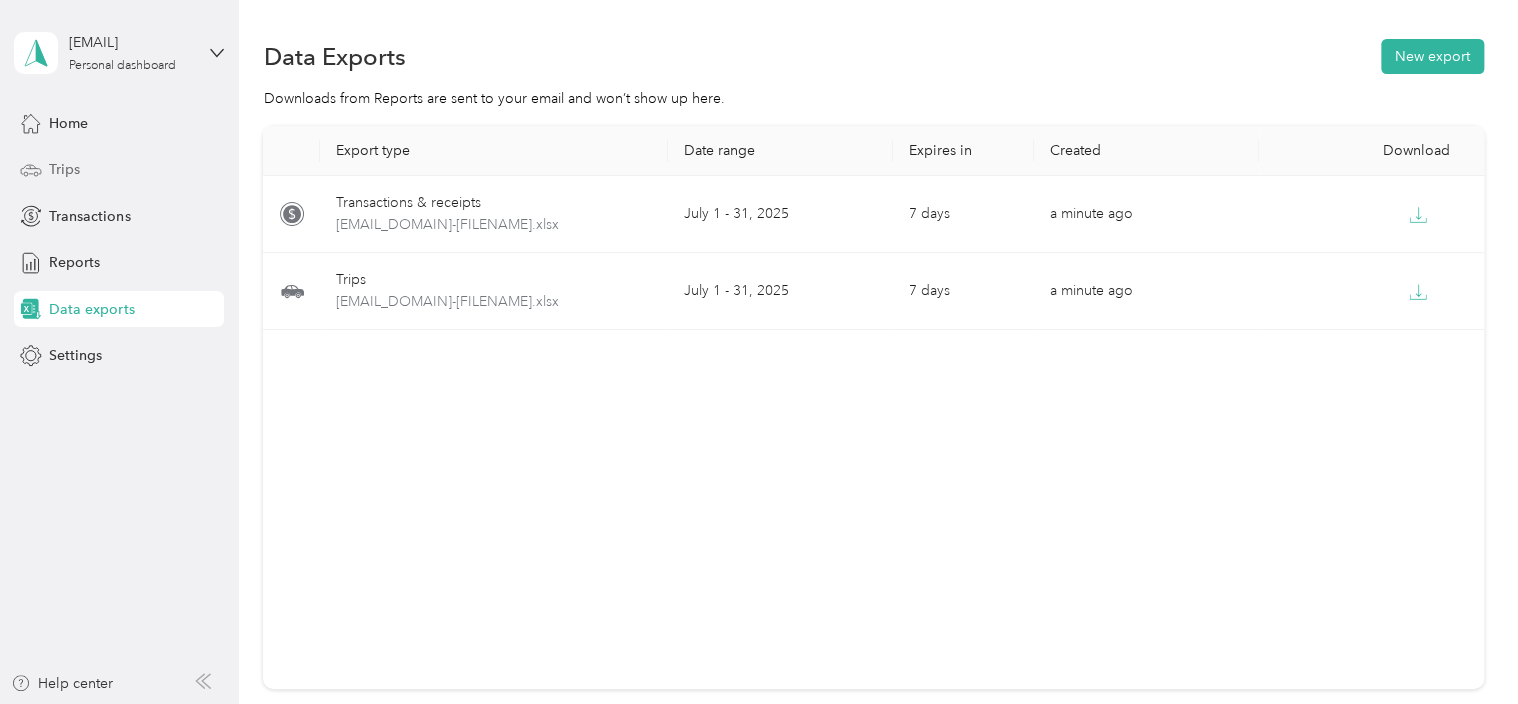 click on "Trips" at bounding box center [119, 170] 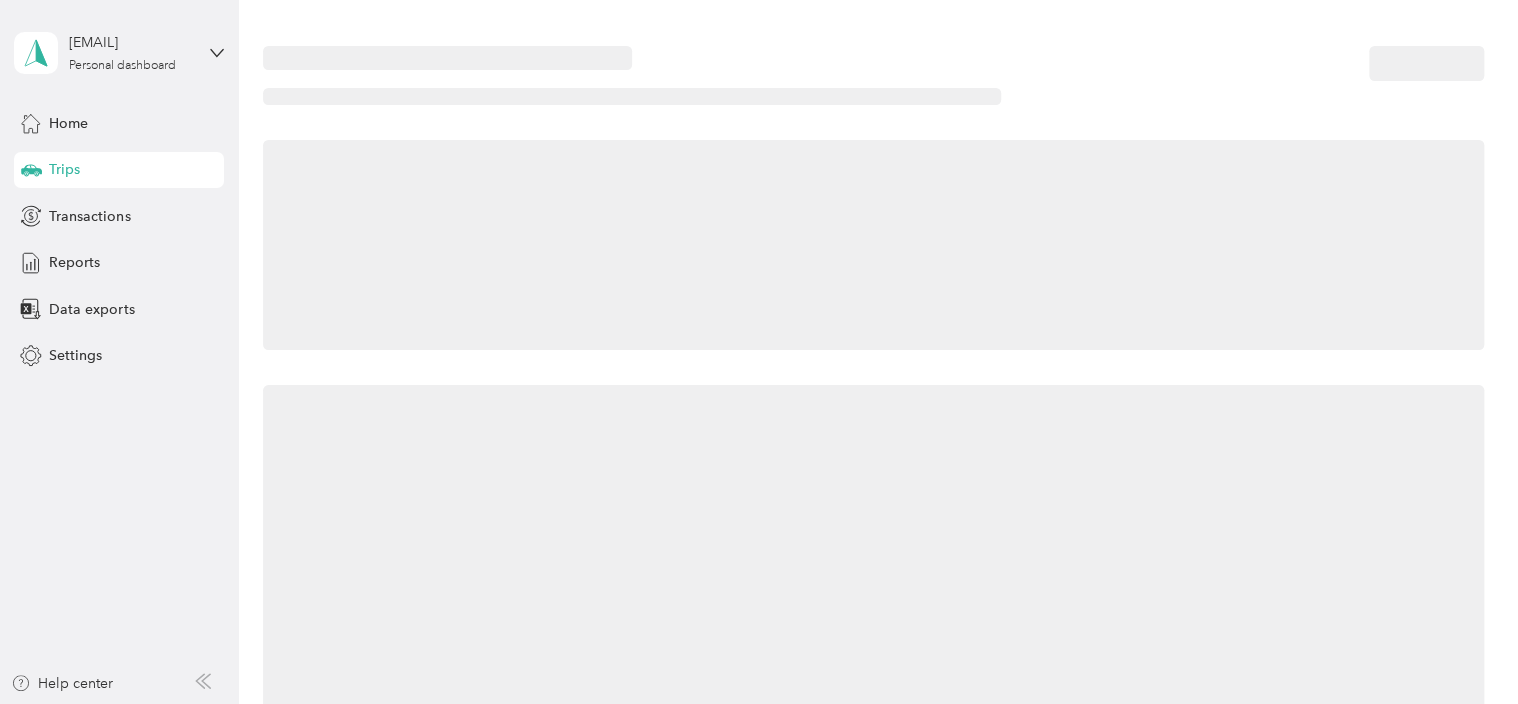 click on "Trips" at bounding box center (119, 170) 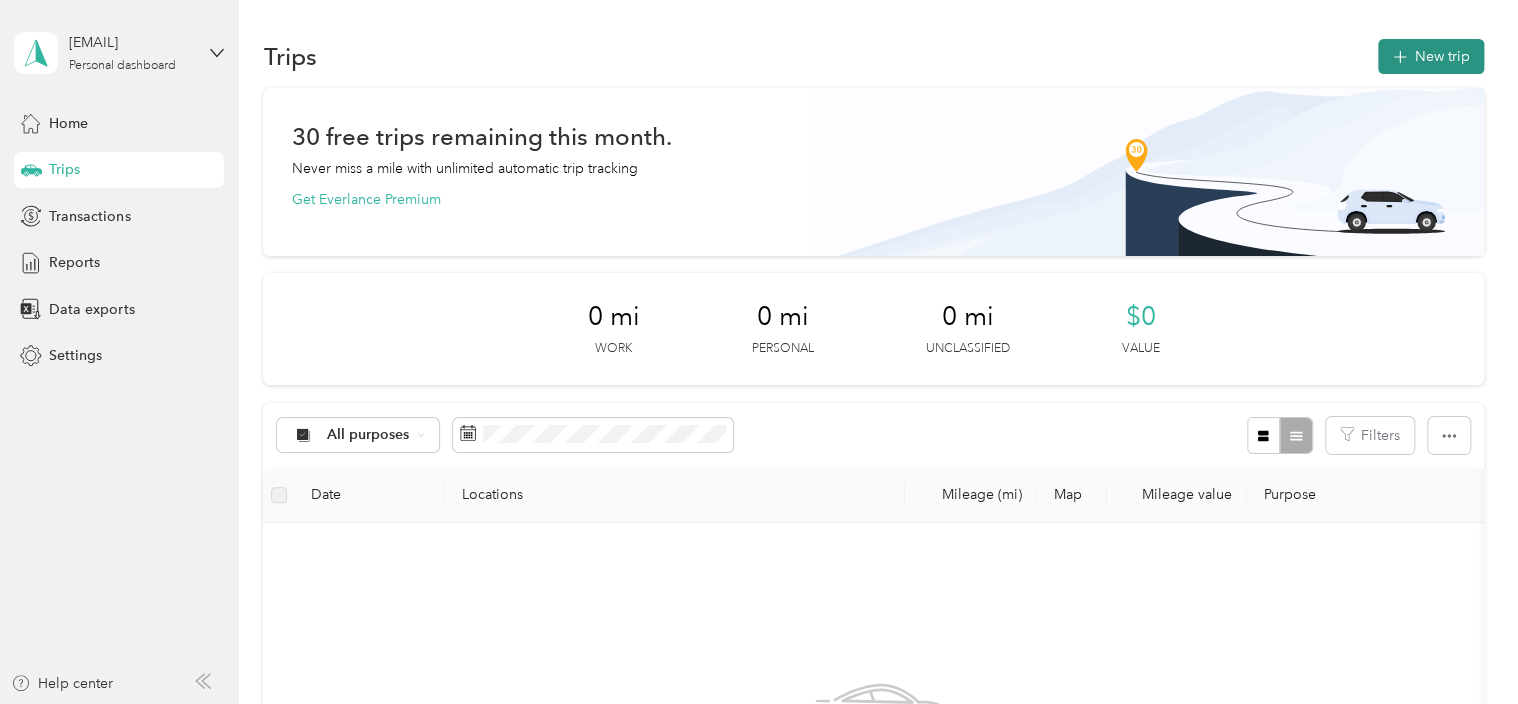 click on "New trip" at bounding box center [1431, 56] 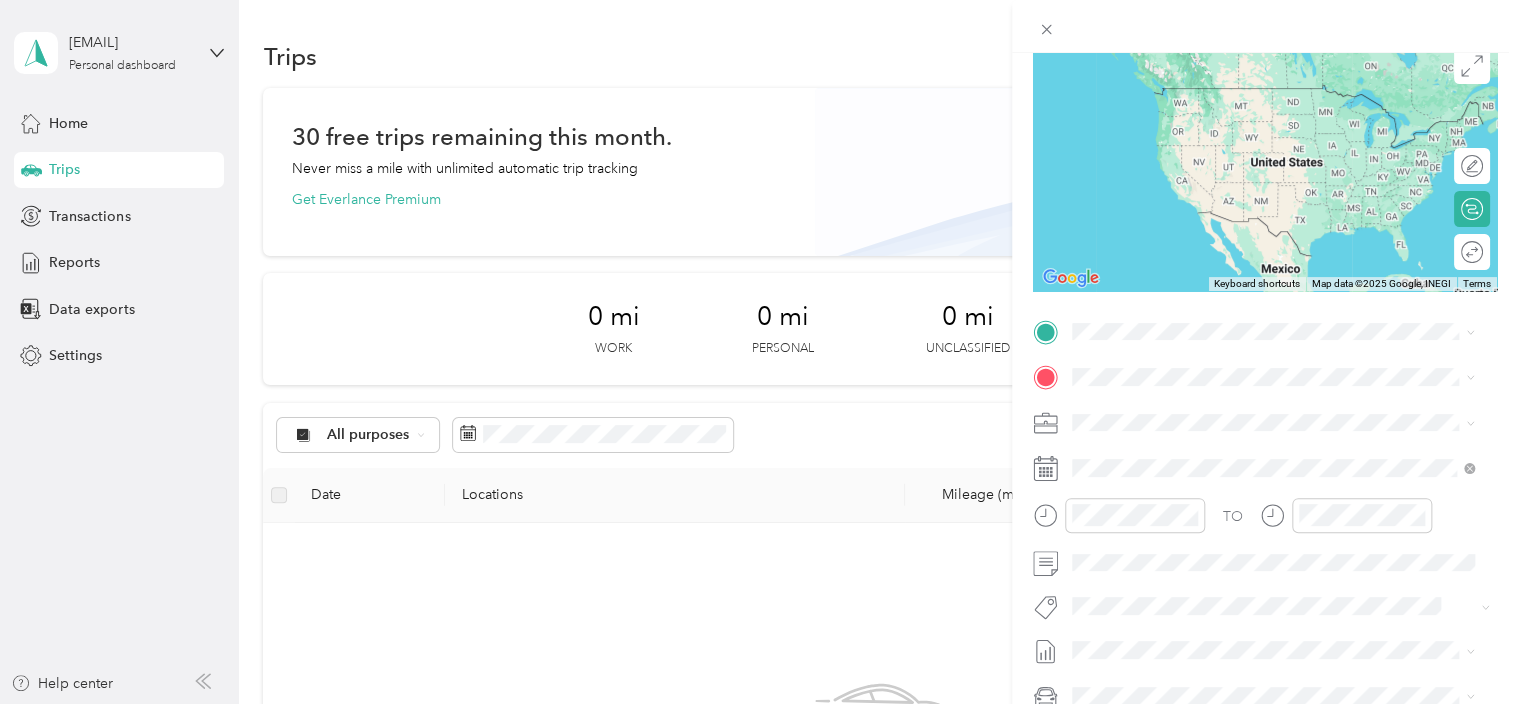 scroll, scrollTop: 165, scrollLeft: 0, axis: vertical 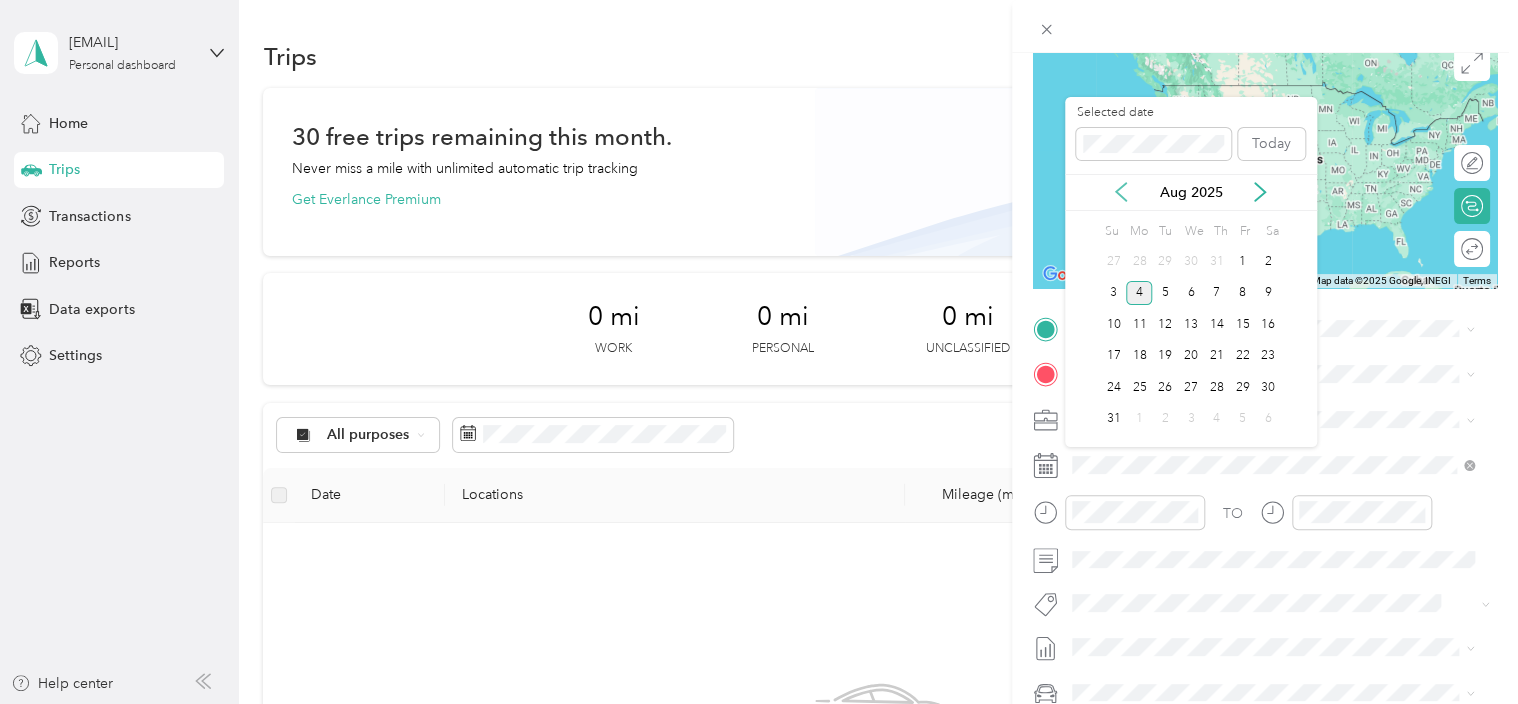 click 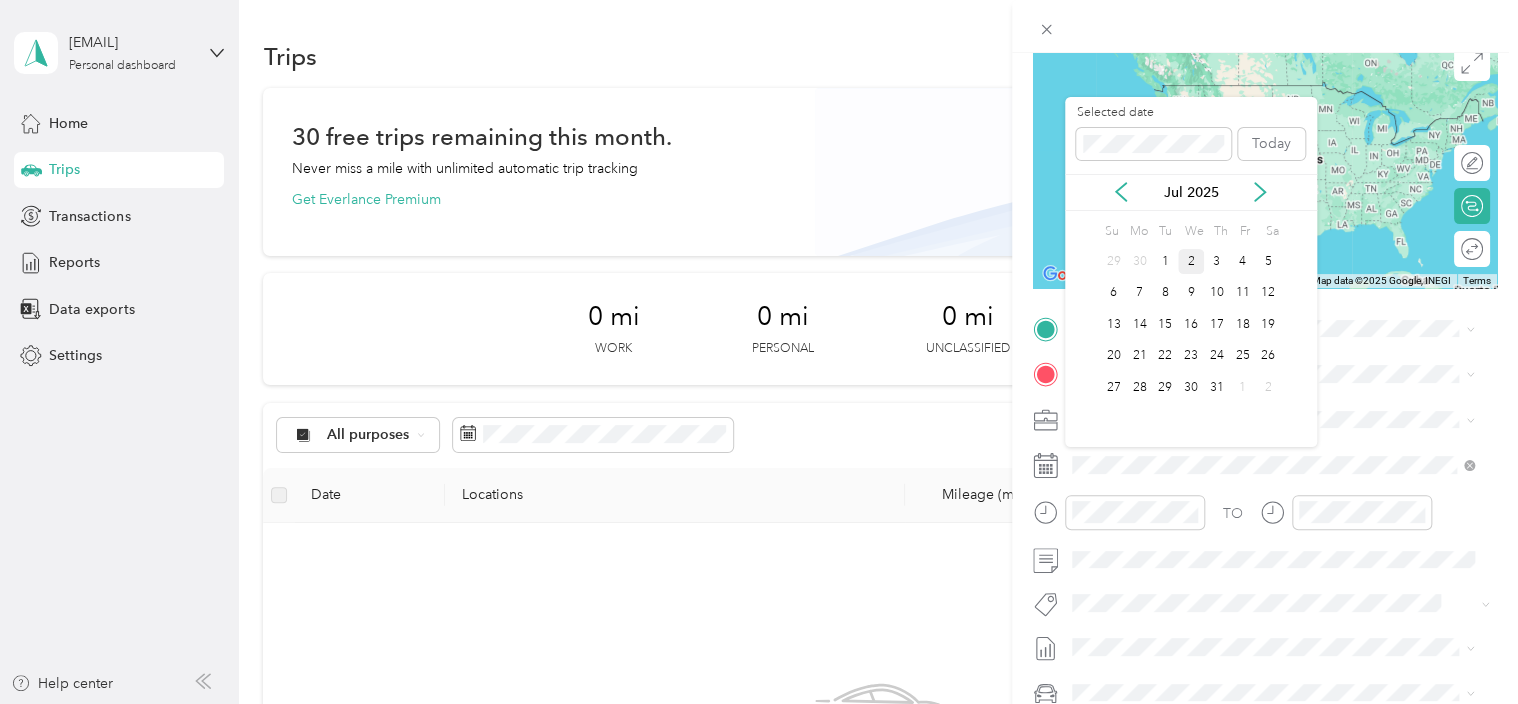 click on "2" at bounding box center [1191, 261] 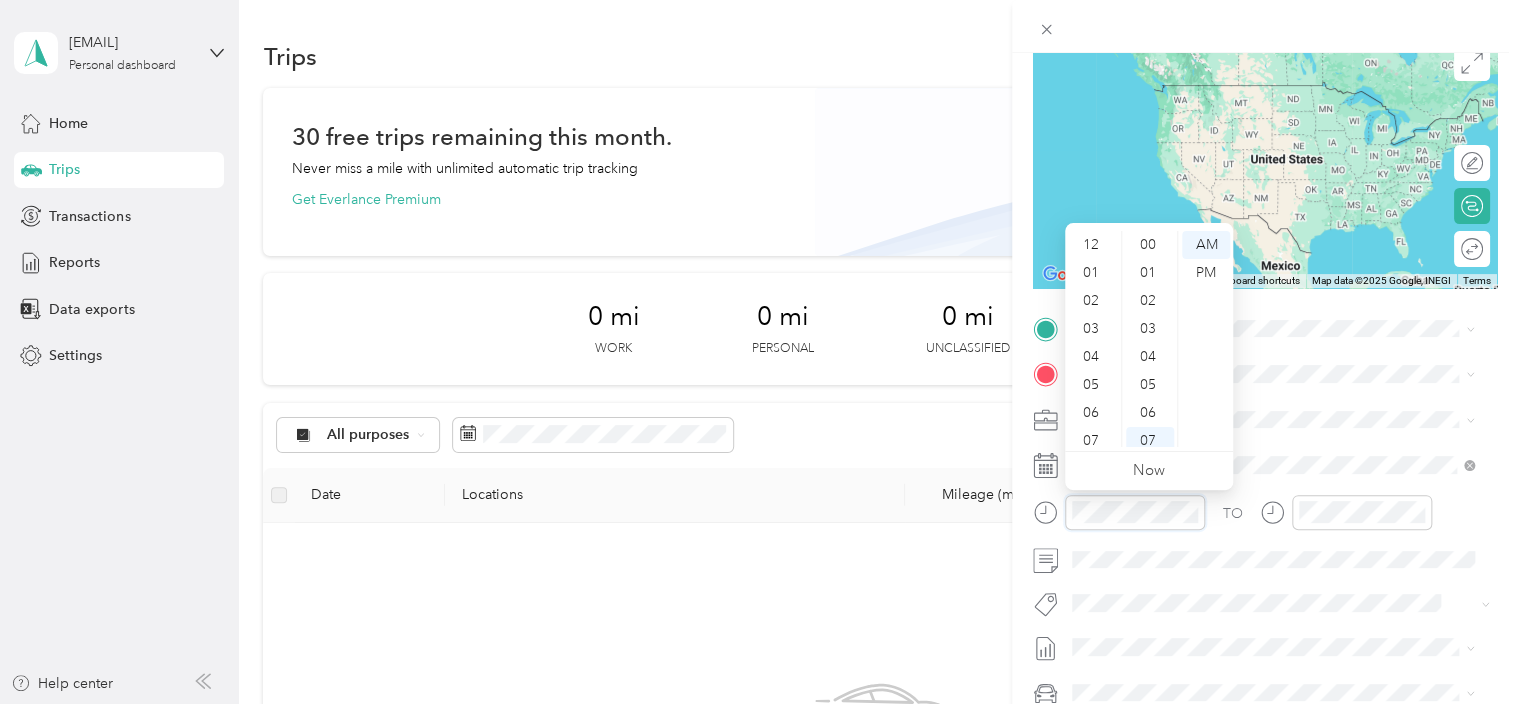 scroll, scrollTop: 120, scrollLeft: 0, axis: vertical 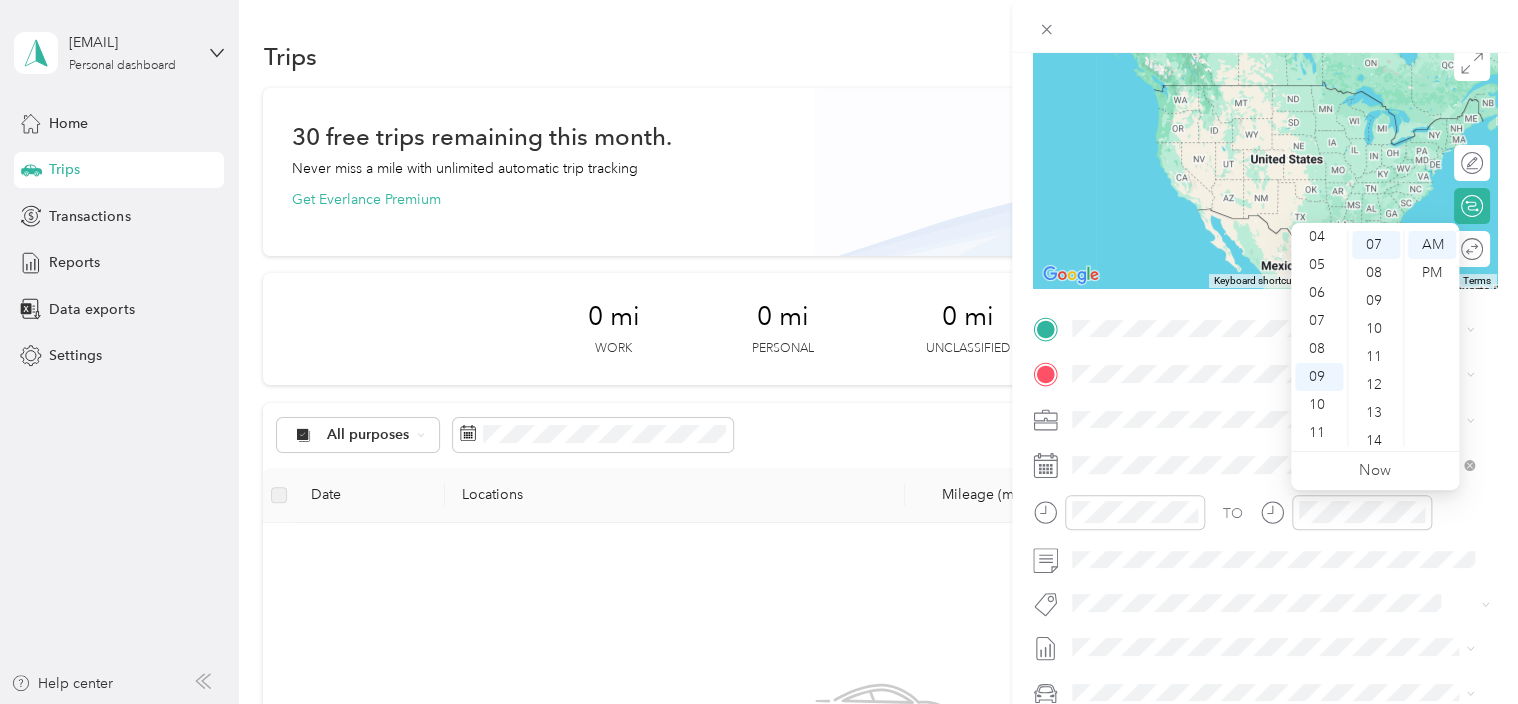 click on "New Trip Save This trip cannot be edited because it is either under review, approved, or paid. Contact your Team Manager to edit it. Miles To navigate the map with touch gestures double-tap and hold your finger on the map, then drag the map. ← Move left → Move right ↑ Move up ↓ Move down + Zoom in - Zoom out Home Jump left by 75% End Jump right by 75% Page Up Jump up by 75% Page Down Jump down by 75% Keyboard shortcuts Map Data Map data ©2025 Google, INEGI Map data ©2025 Google, INEGI 1000 km  Click to toggle between metric and imperial units Terms Report a map error Edit route Calculate route Round trip TO Add photo" at bounding box center [759, 352] 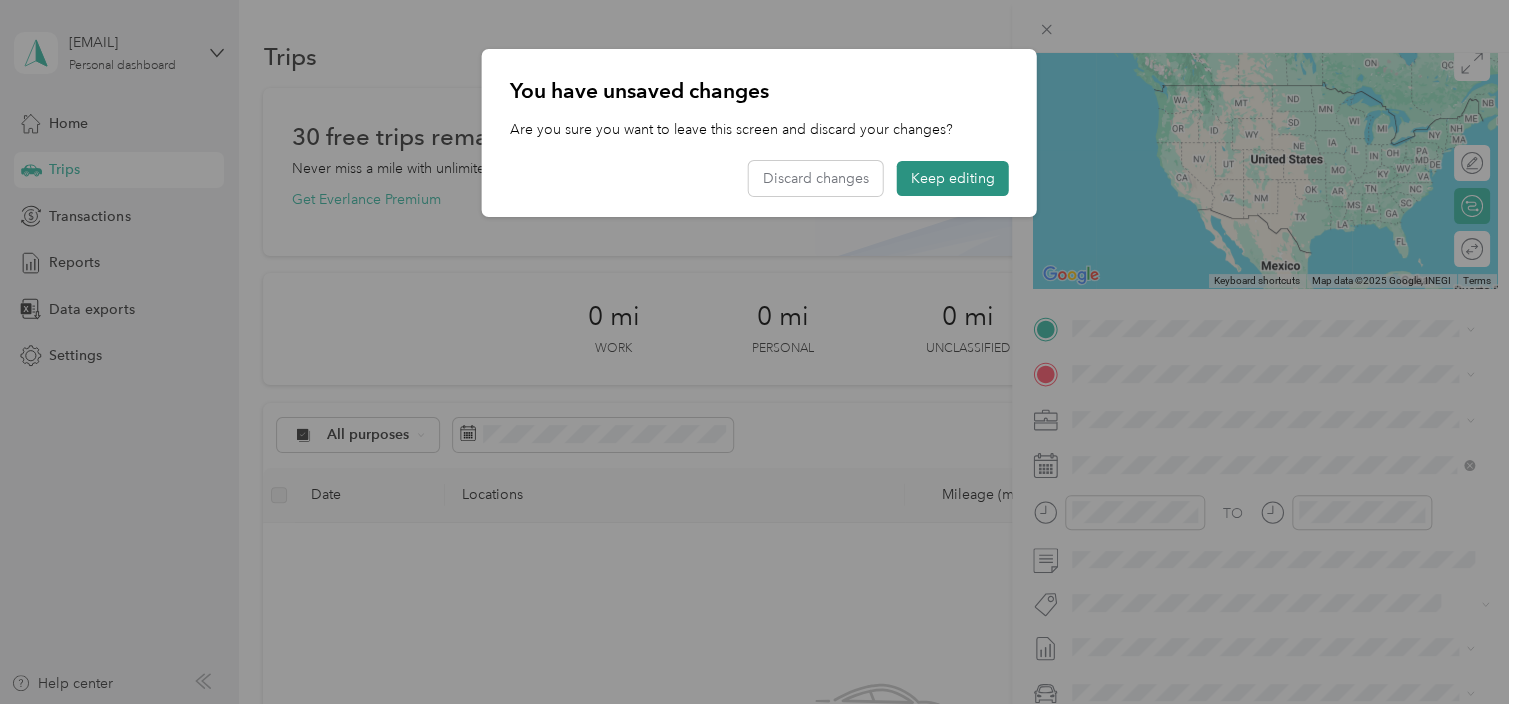 click on "Keep editing" at bounding box center [953, 178] 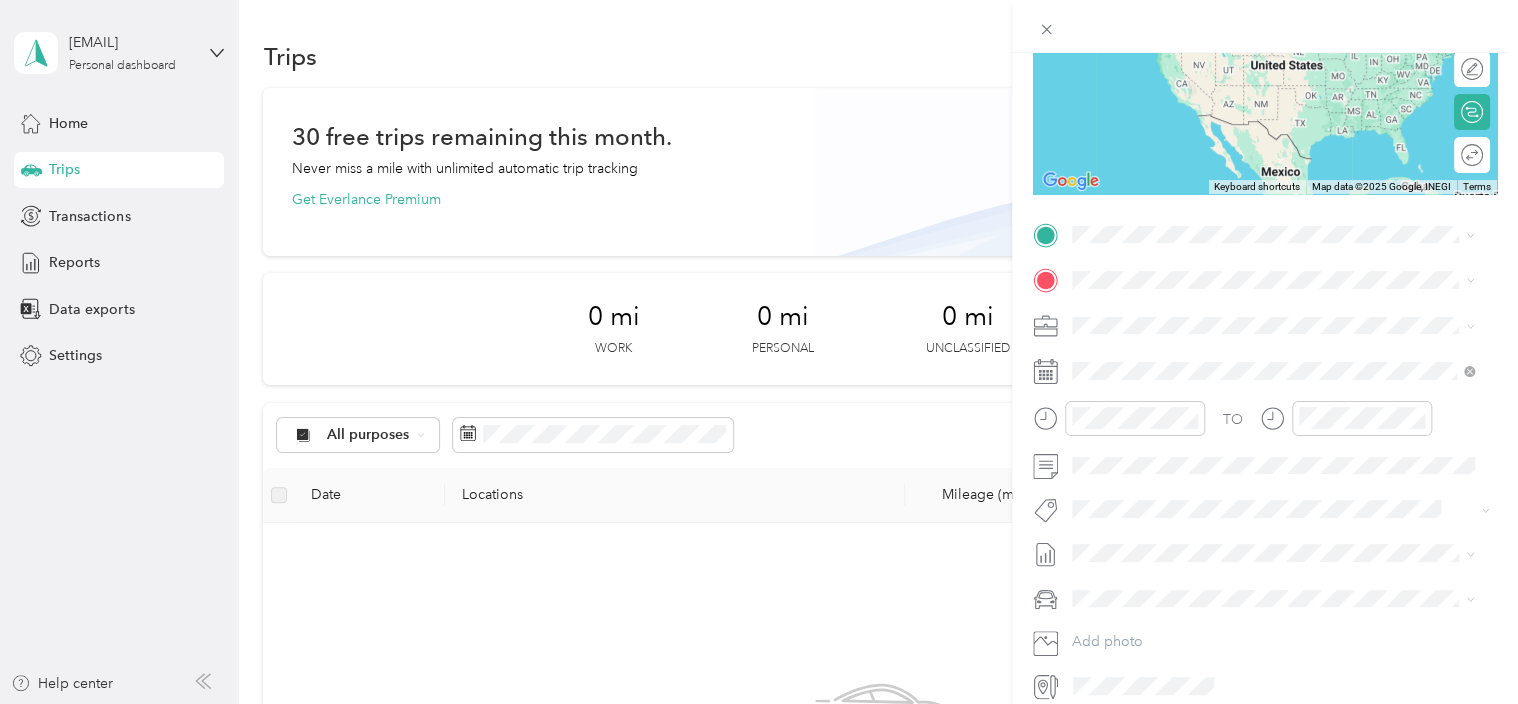 scroll, scrollTop: 344, scrollLeft: 0, axis: vertical 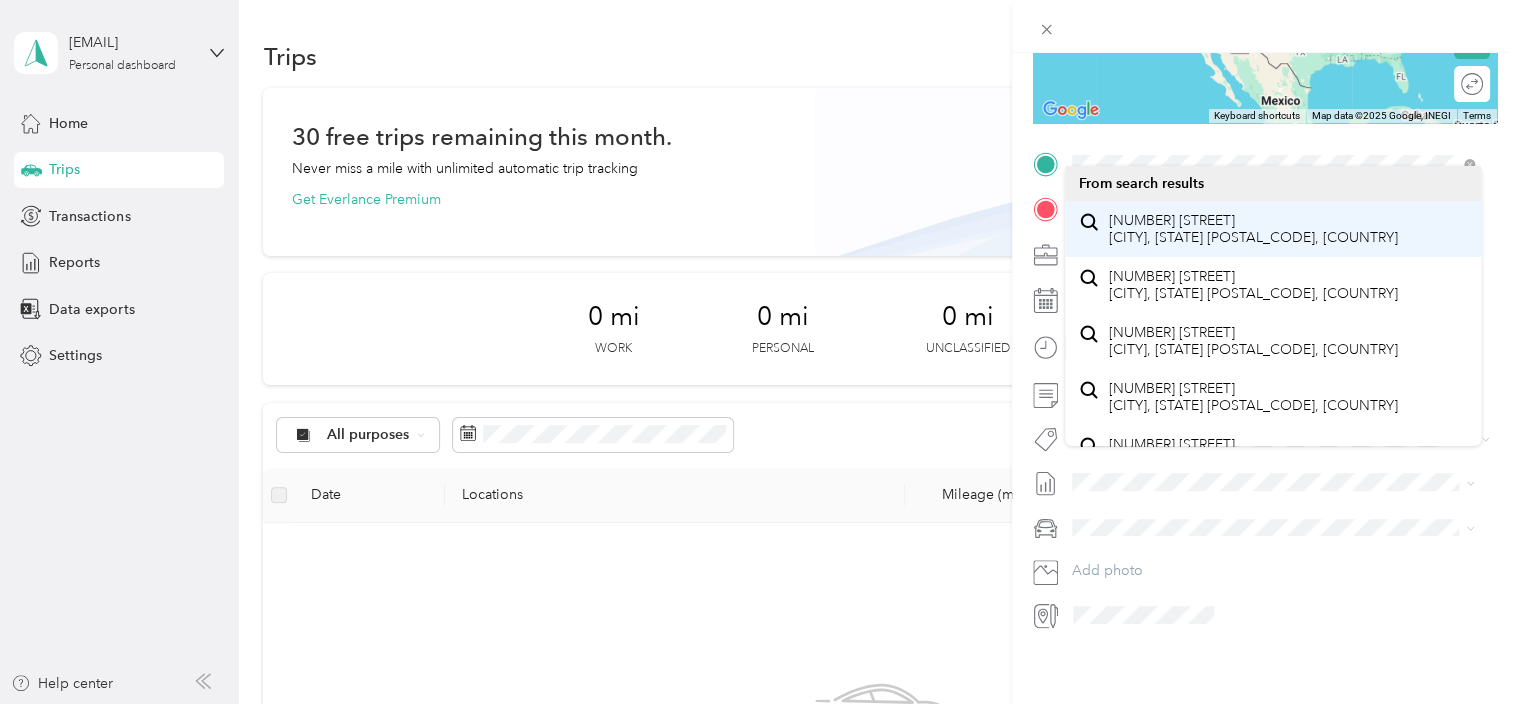 click on "[NUMBER] [STREET]
[CITY], [STATE] [POSTAL_CODE], [COUNTRY]" at bounding box center [1253, 229] 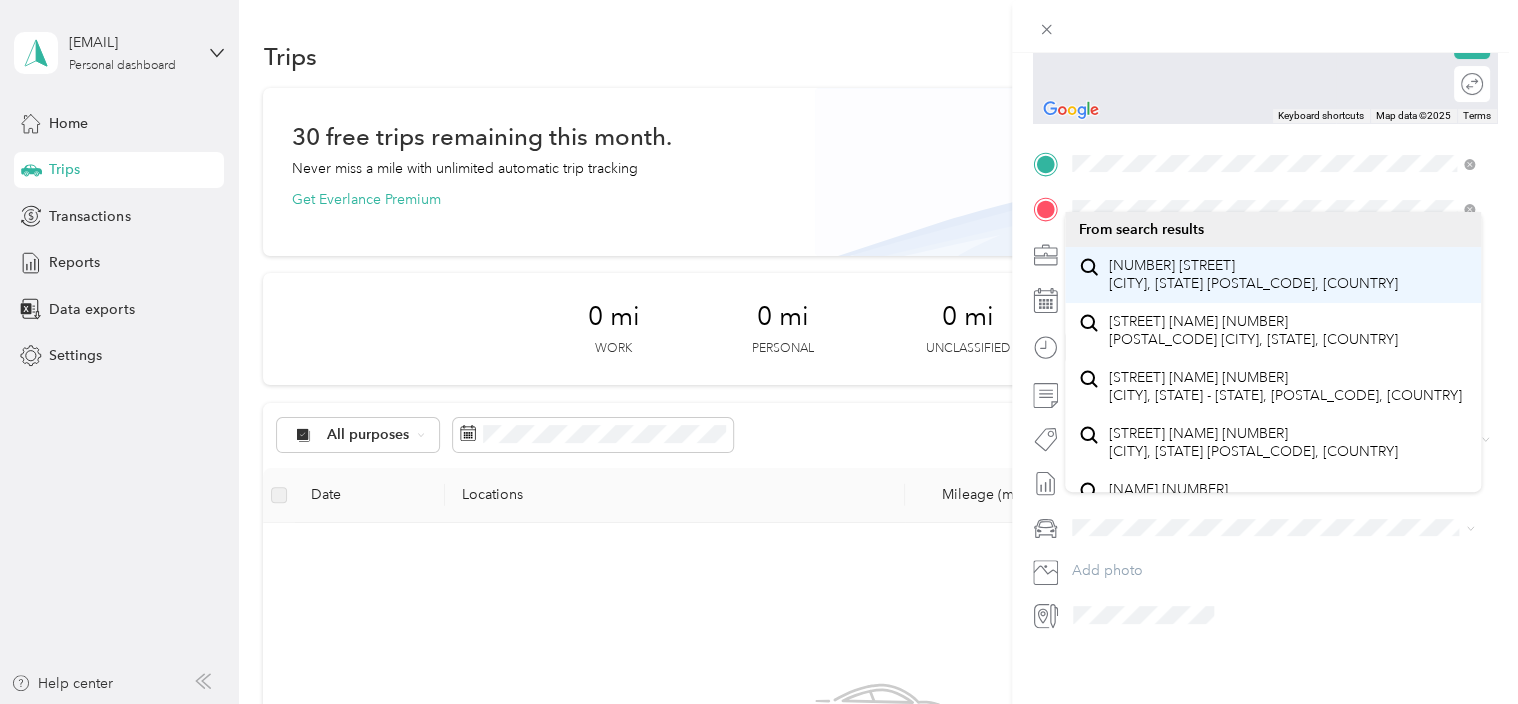 click on "[NUMBER] [STREET]
[CITY], [STATE] [POSTAL_CODE], [COUNTRY]" at bounding box center [1253, 274] 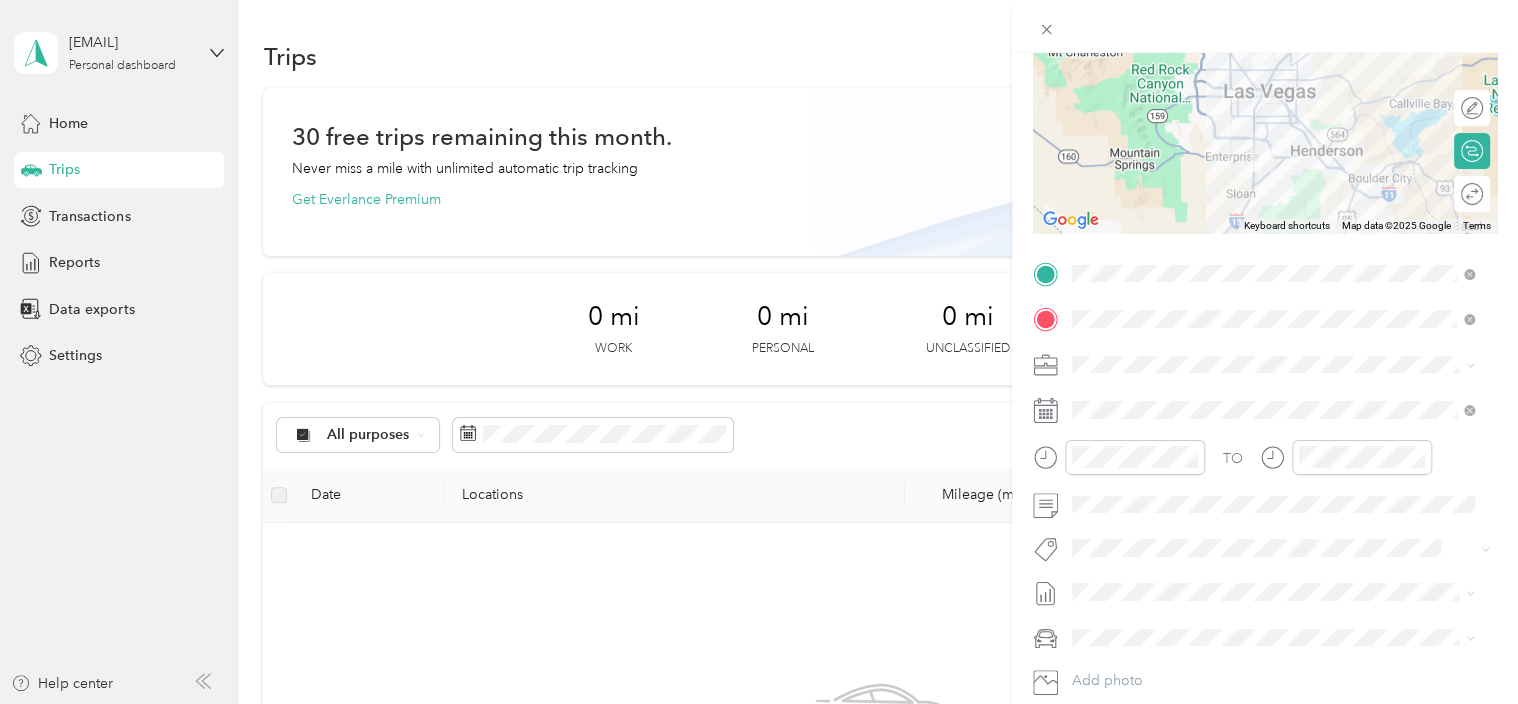 scroll, scrollTop: 198, scrollLeft: 0, axis: vertical 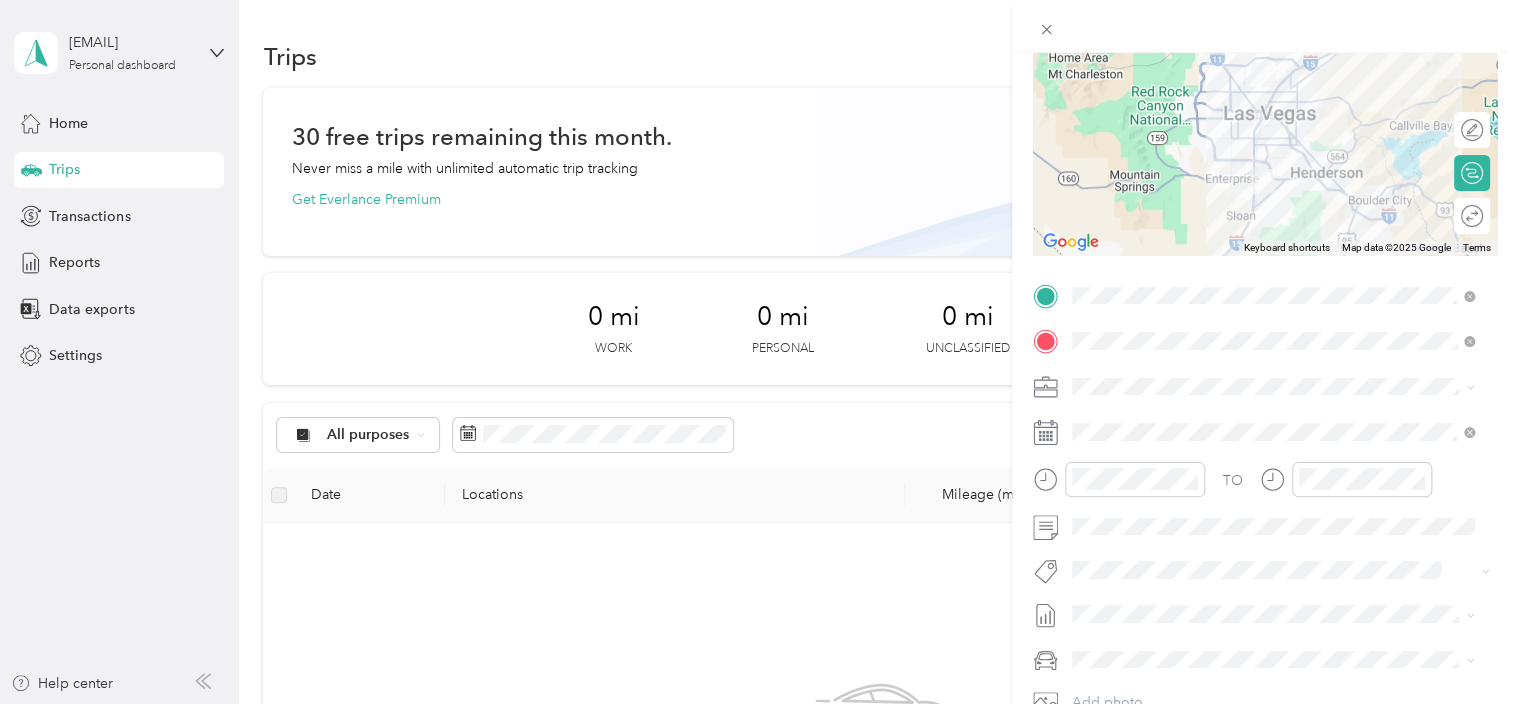 click 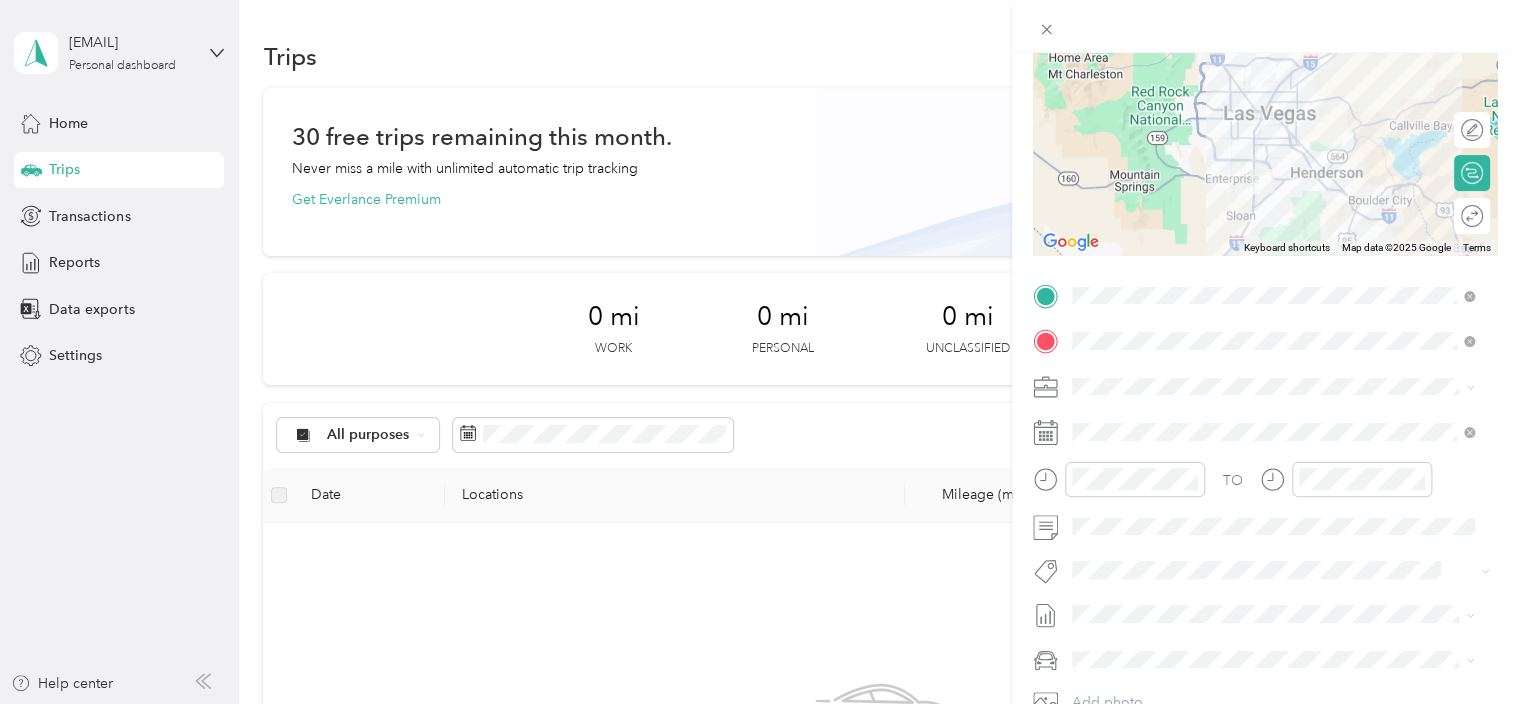 click 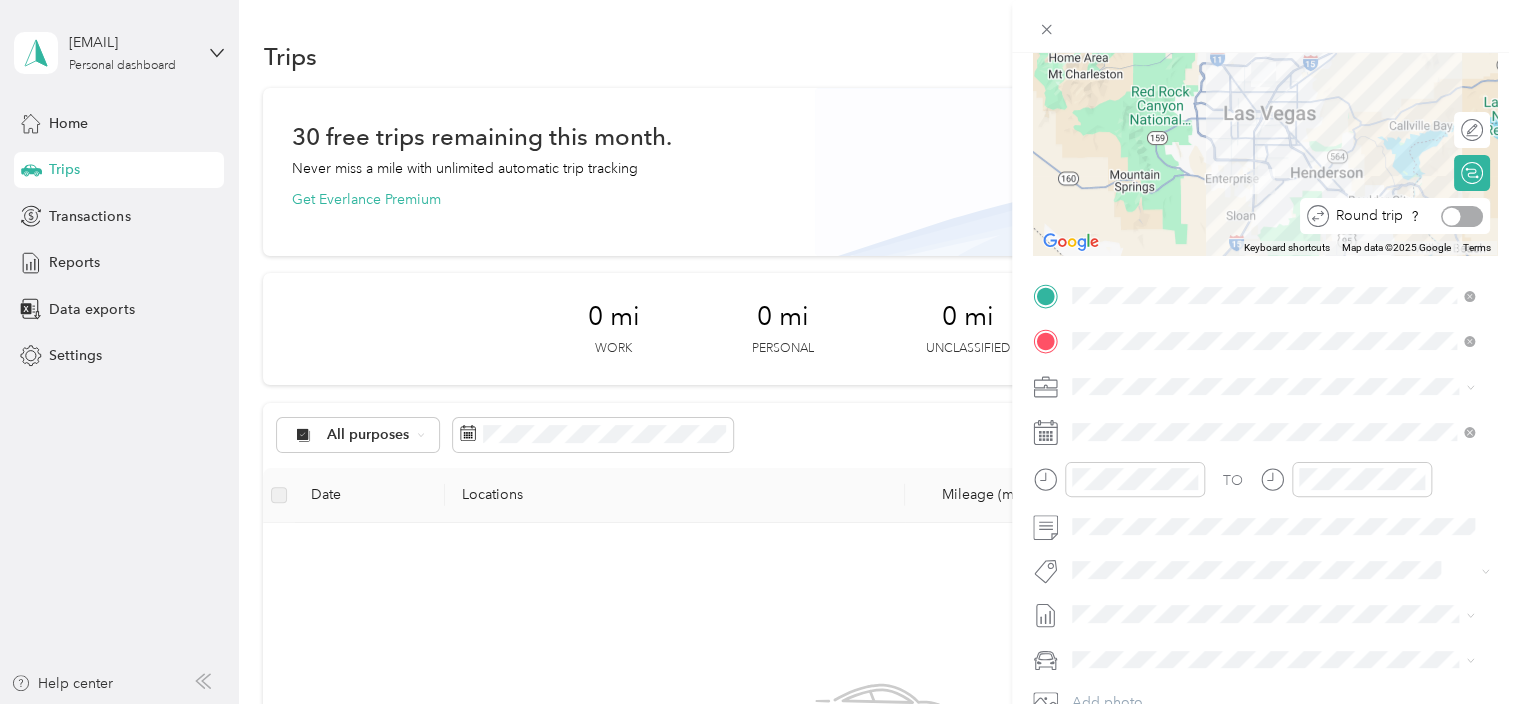click at bounding box center (1462, 216) 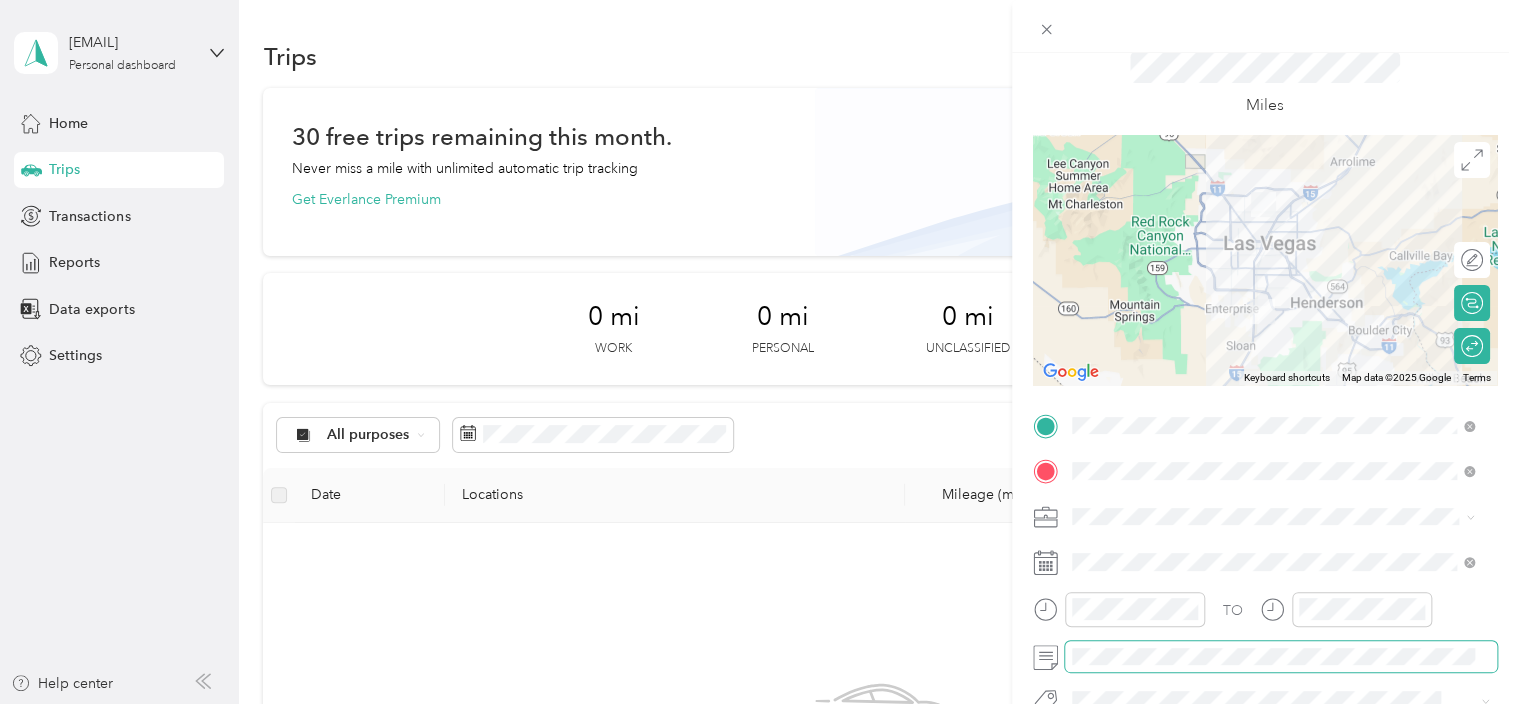 scroll, scrollTop: 0, scrollLeft: 0, axis: both 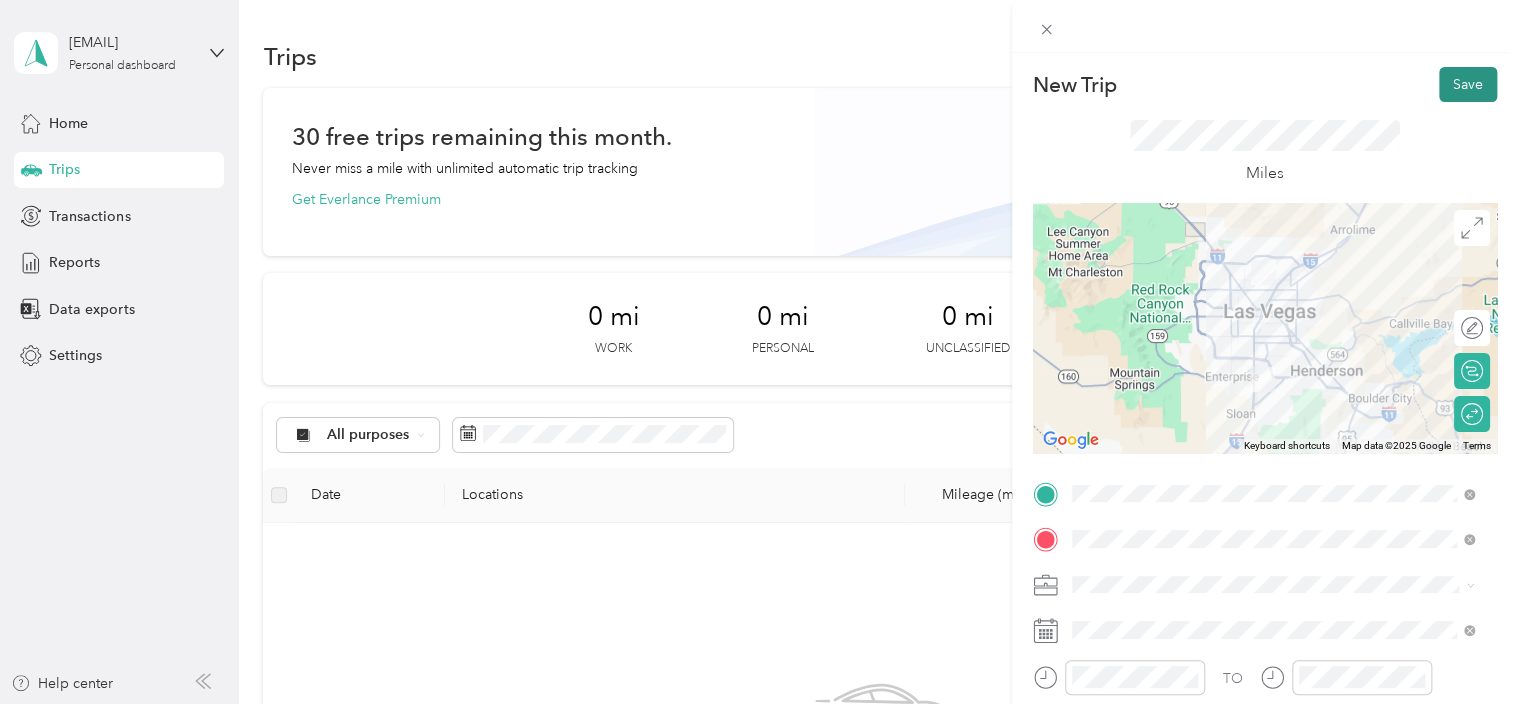 click on "Save" at bounding box center (1468, 84) 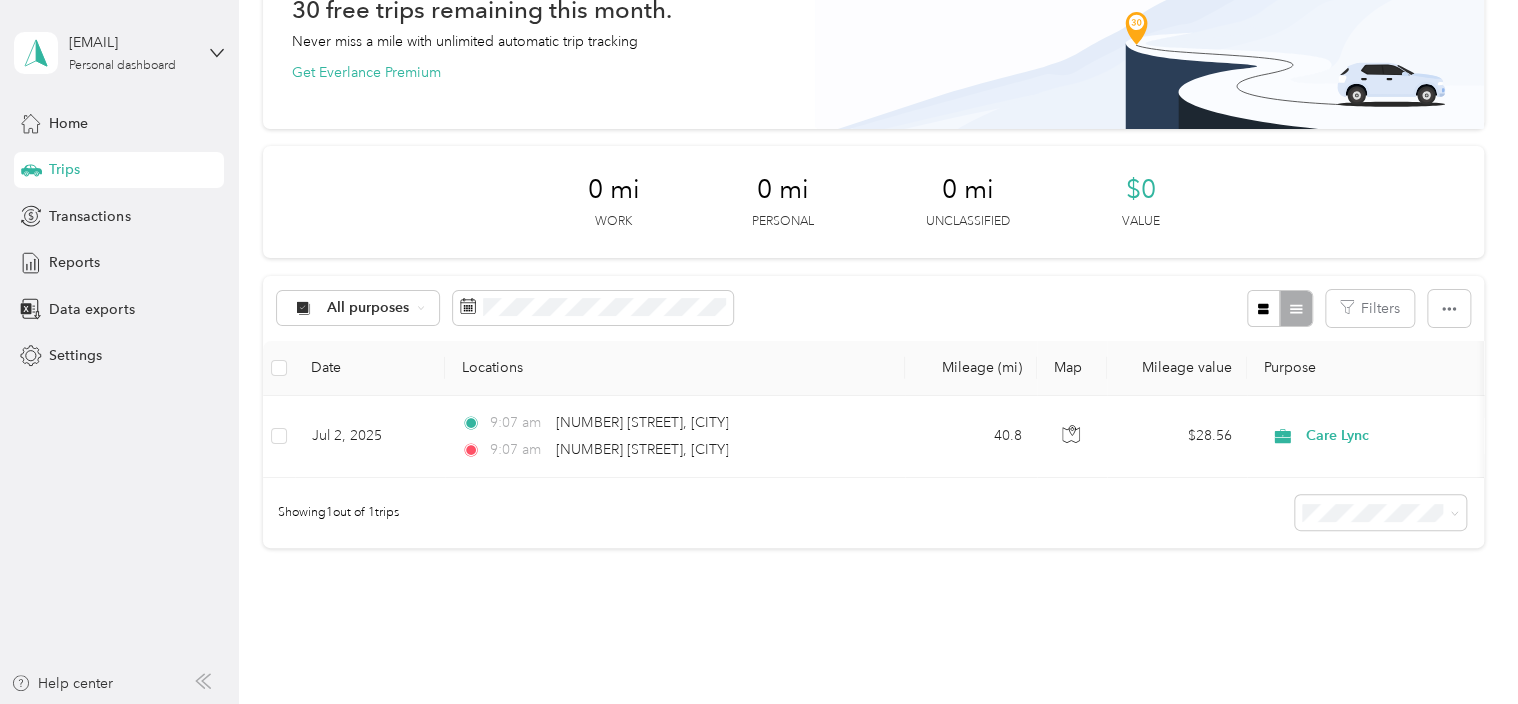 scroll, scrollTop: 128, scrollLeft: 0, axis: vertical 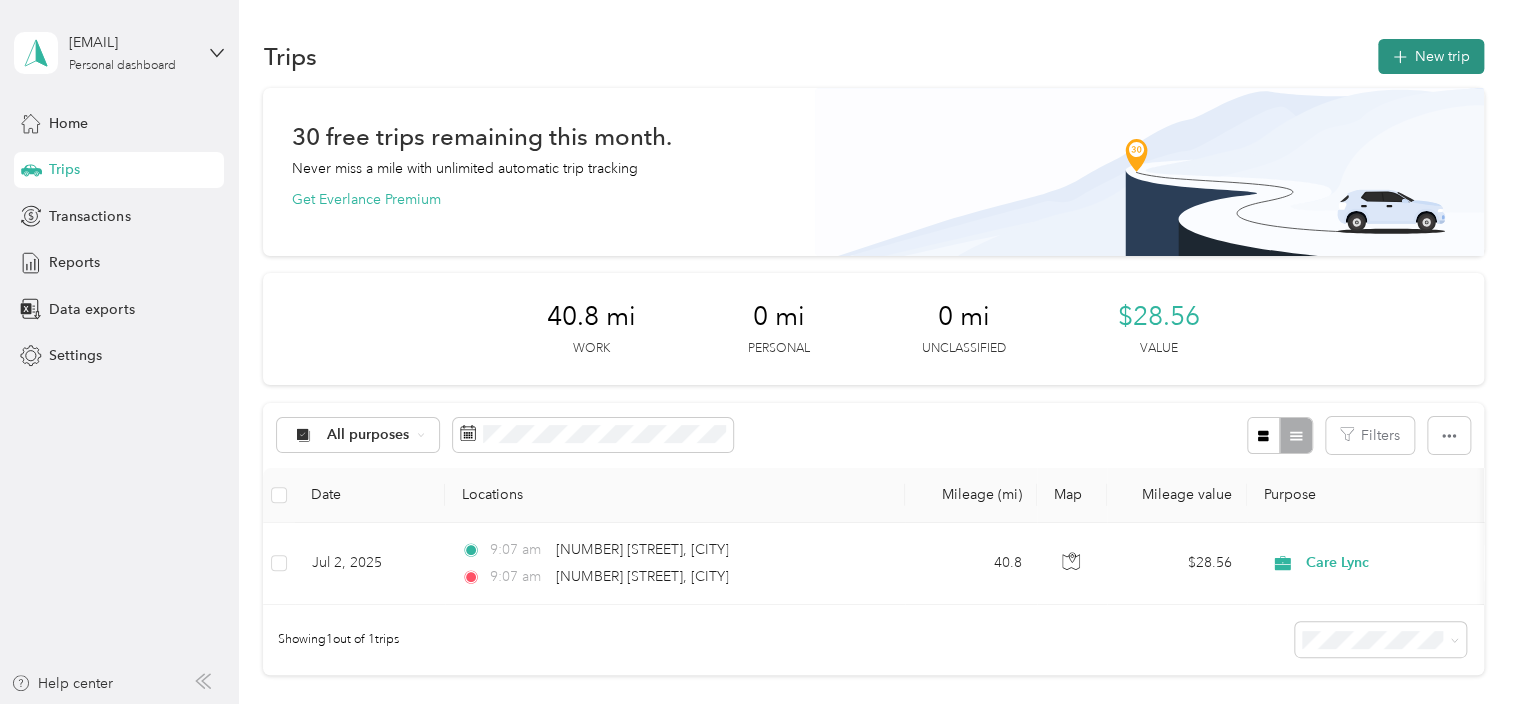click on "New trip" at bounding box center (1431, 56) 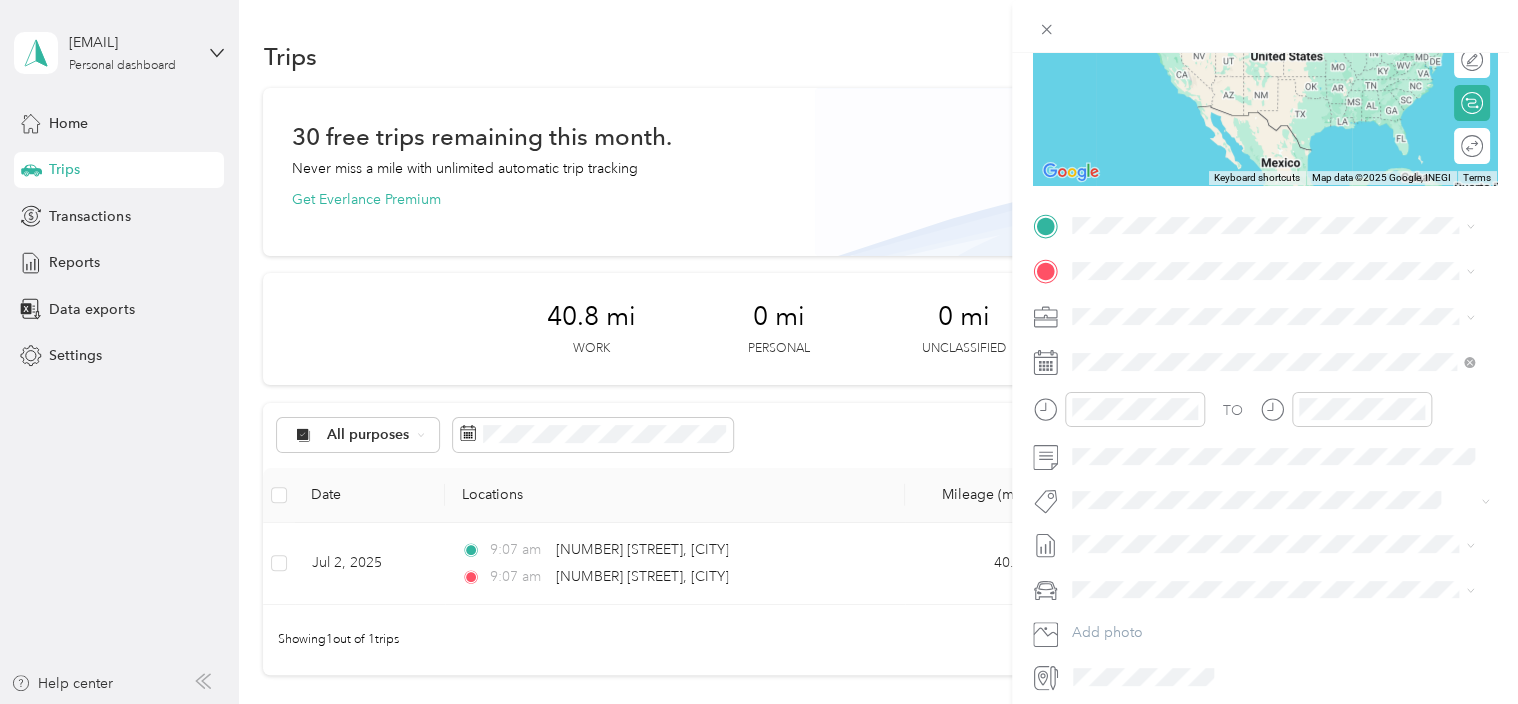 scroll, scrollTop: 268, scrollLeft: 0, axis: vertical 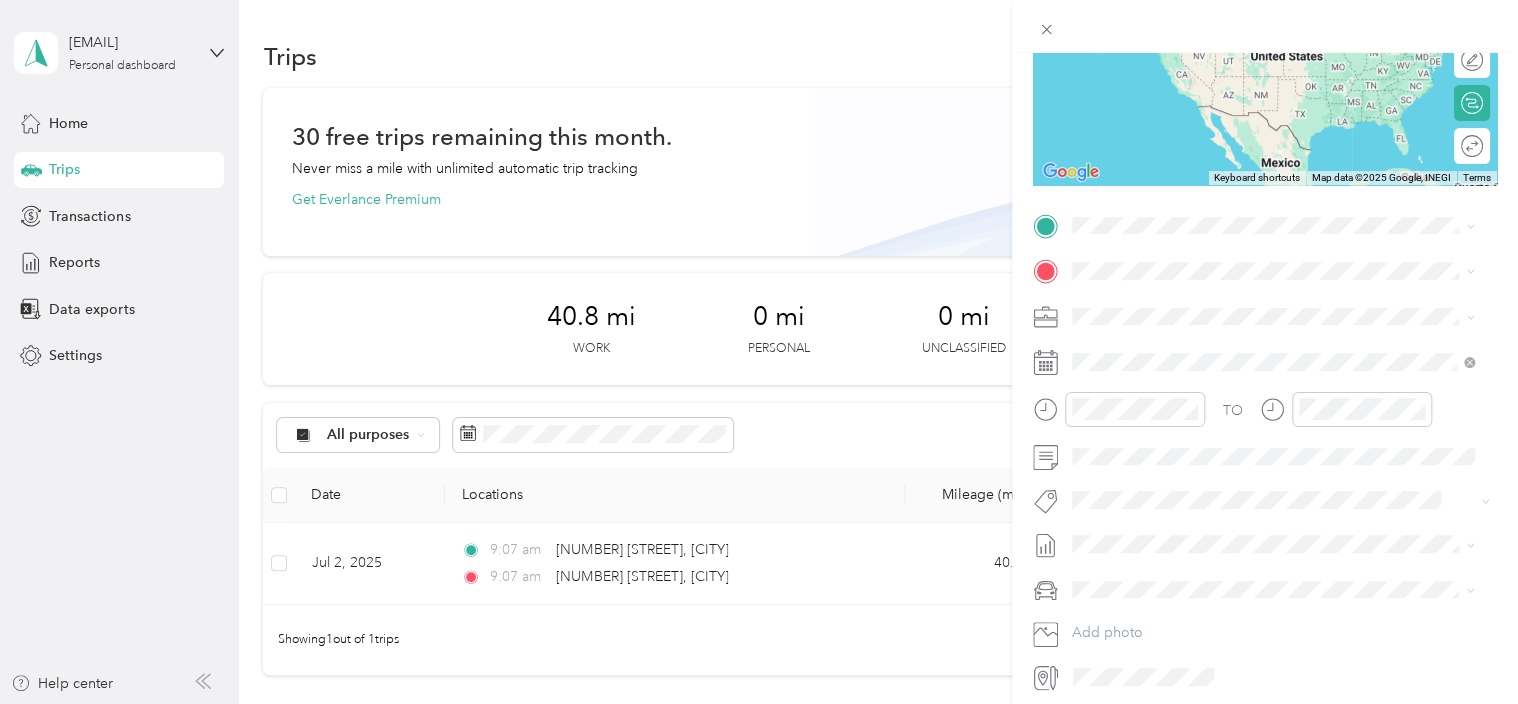 click 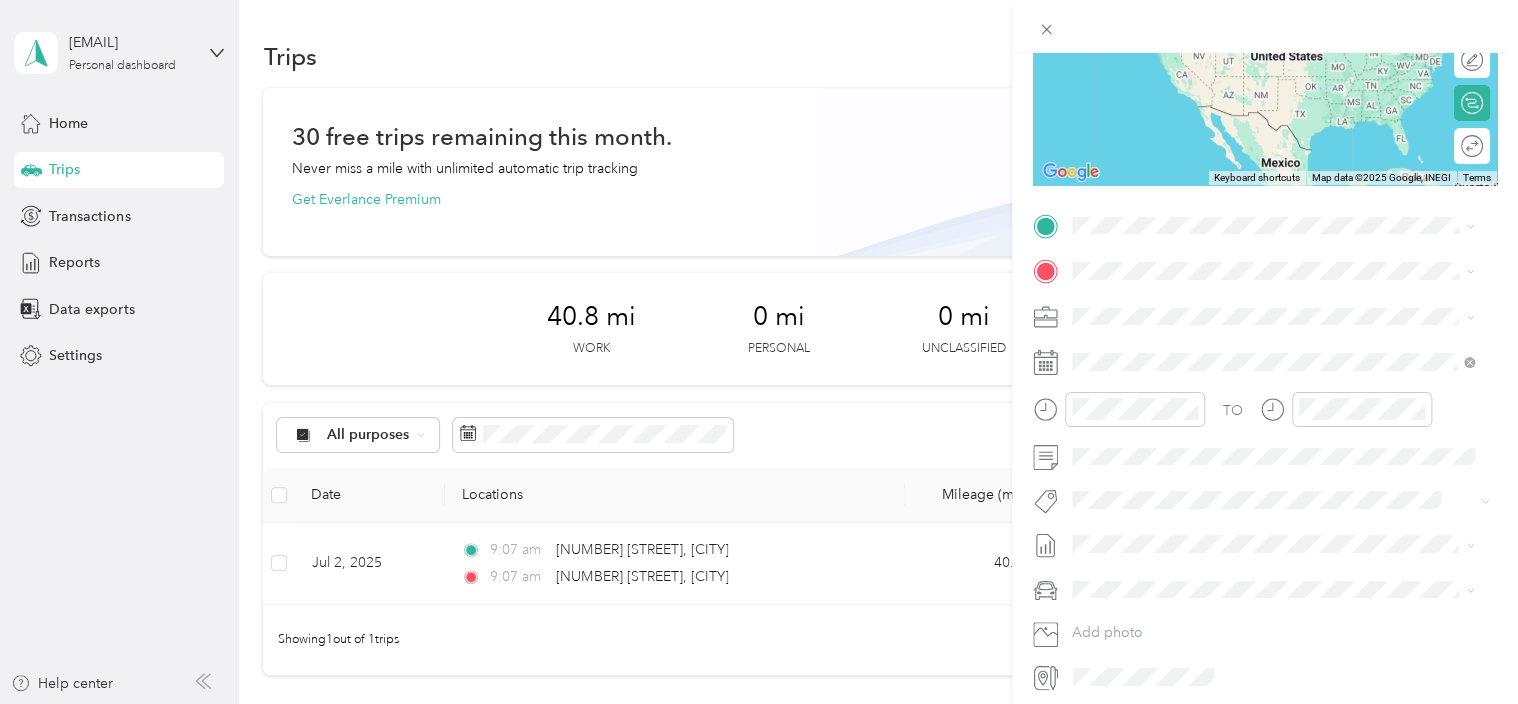 click on "Round trip" at bounding box center [1472, 146] 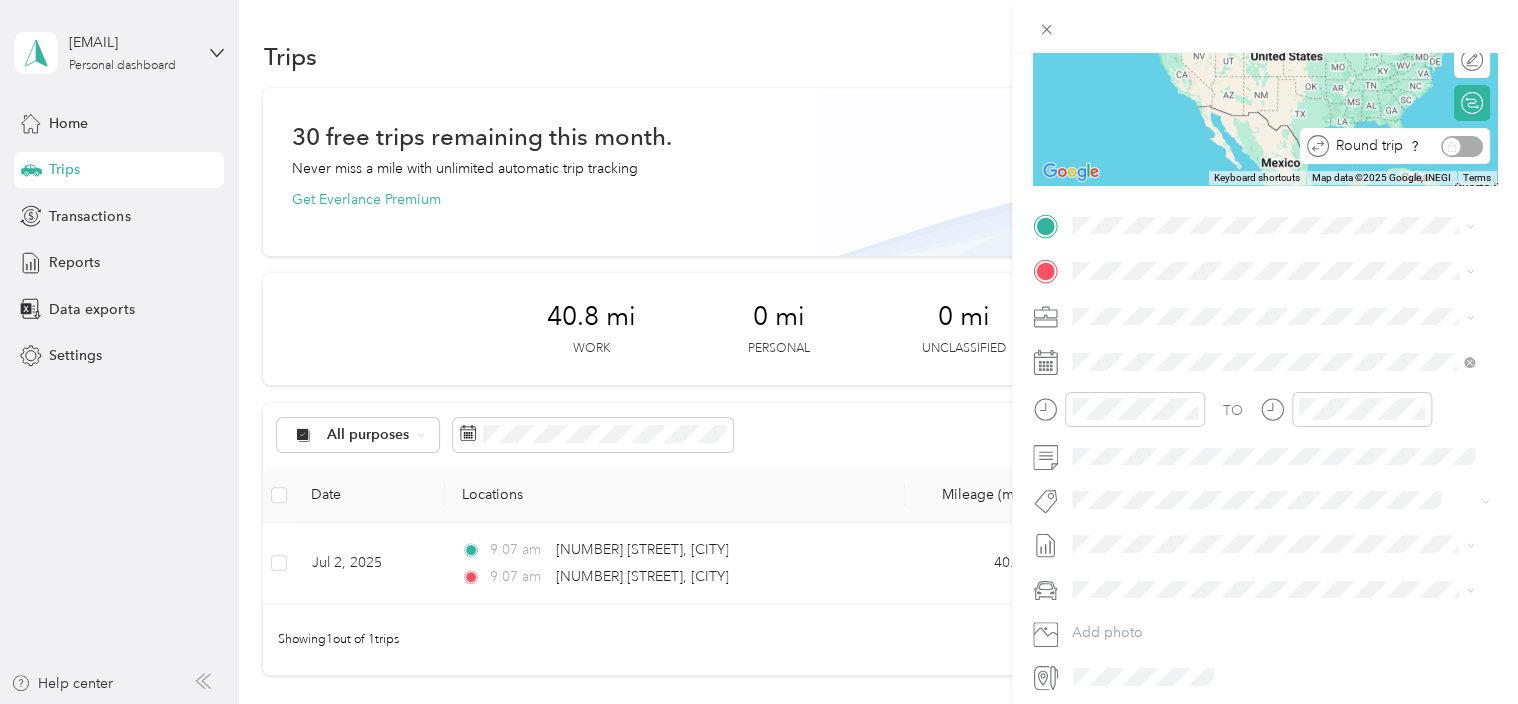 click on "Round trip" at bounding box center (1406, 146) 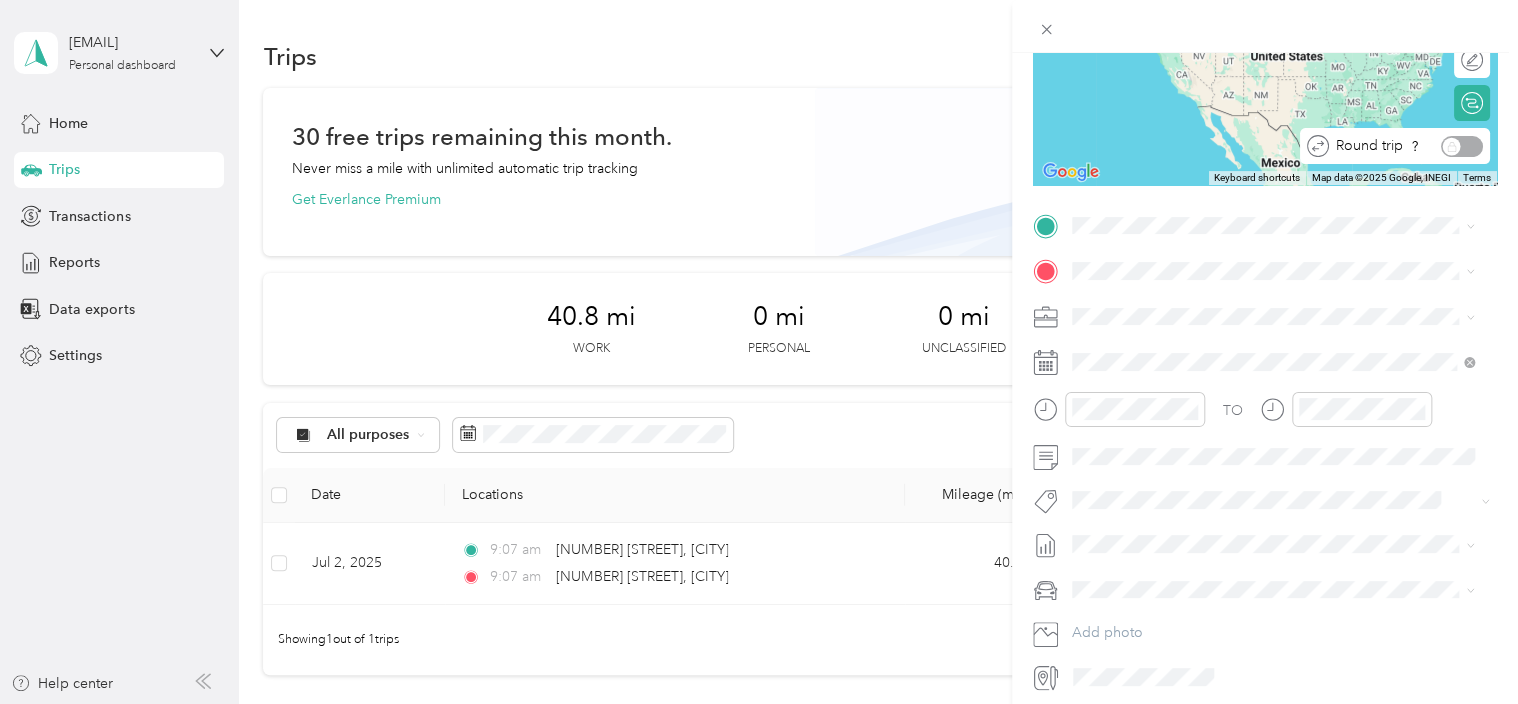 click on "Round trip" at bounding box center (1406, 146) 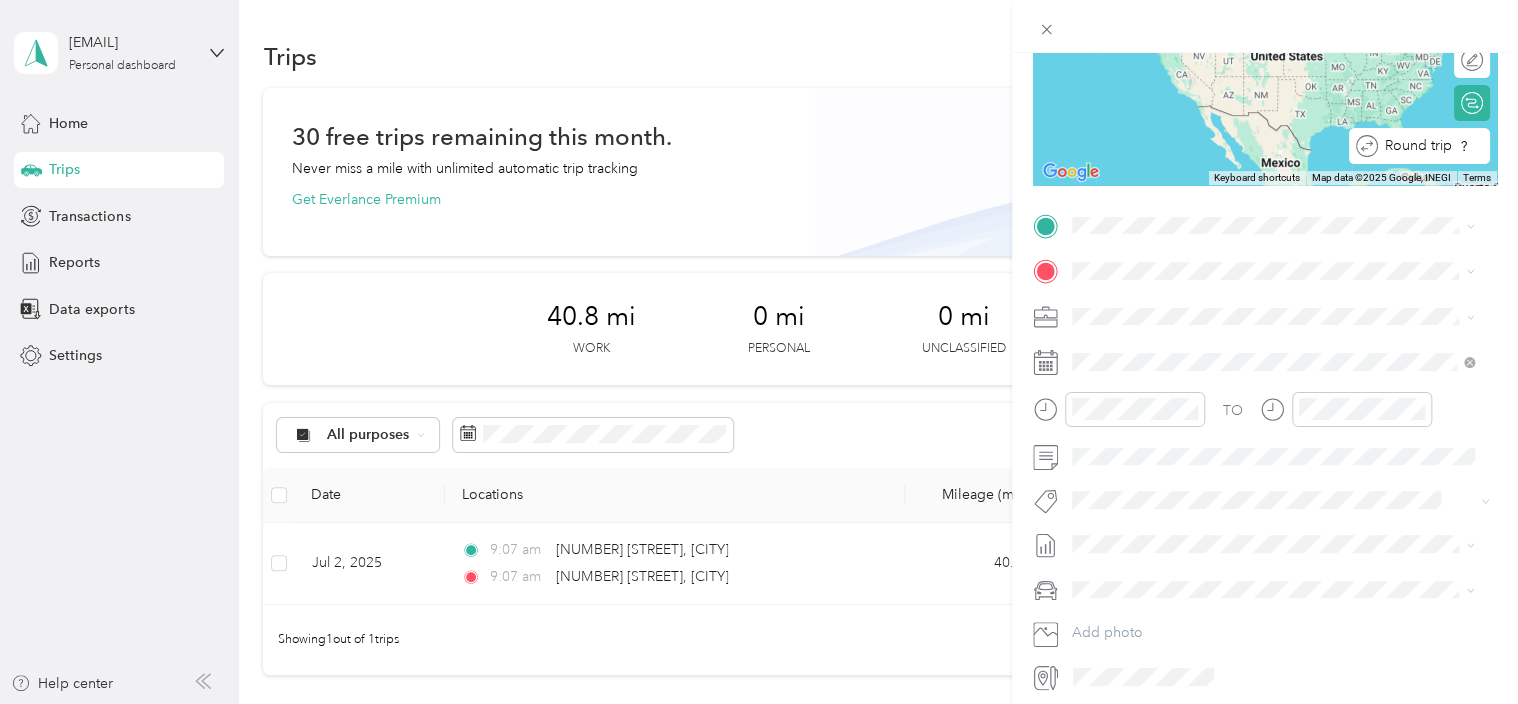 click on "Round trip" at bounding box center [1430, 146] 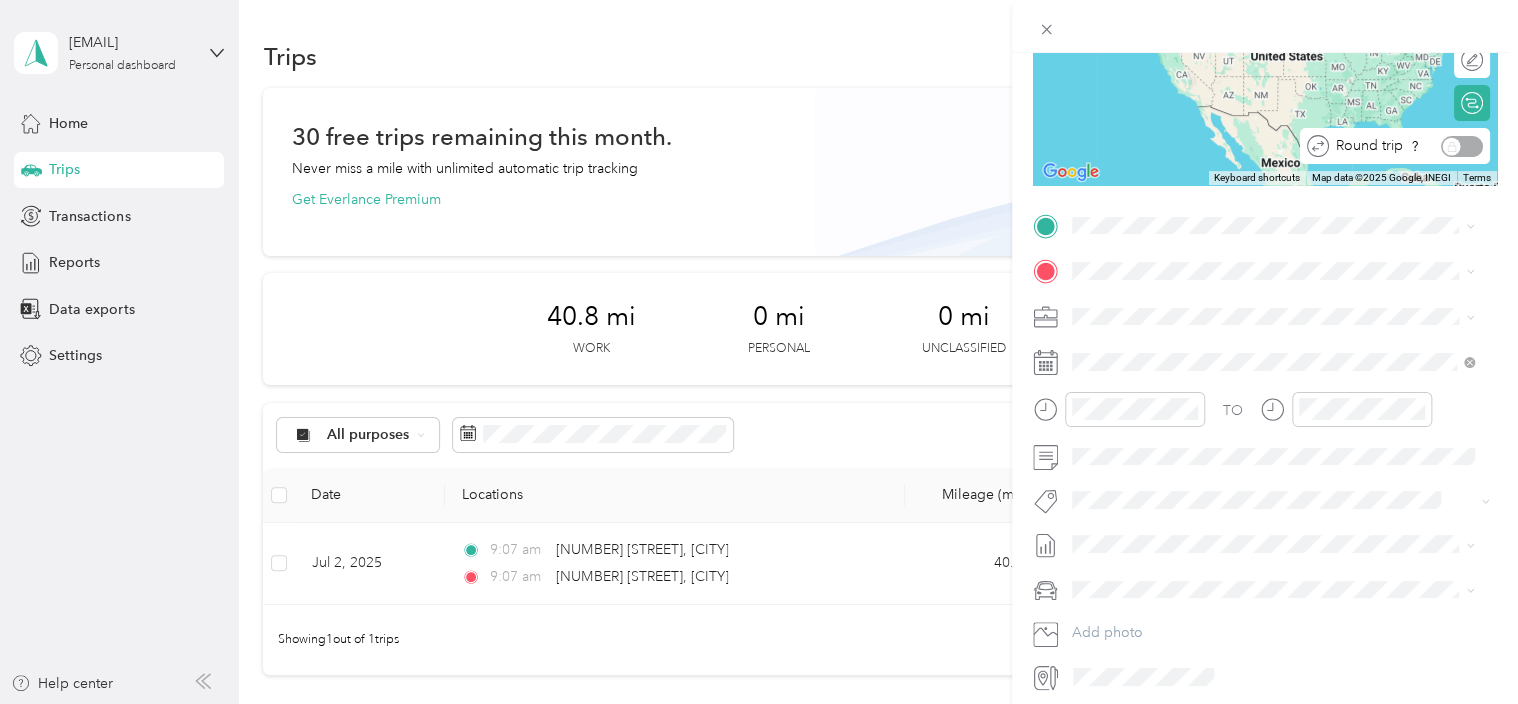 click on "Round trip" at bounding box center [1406, 146] 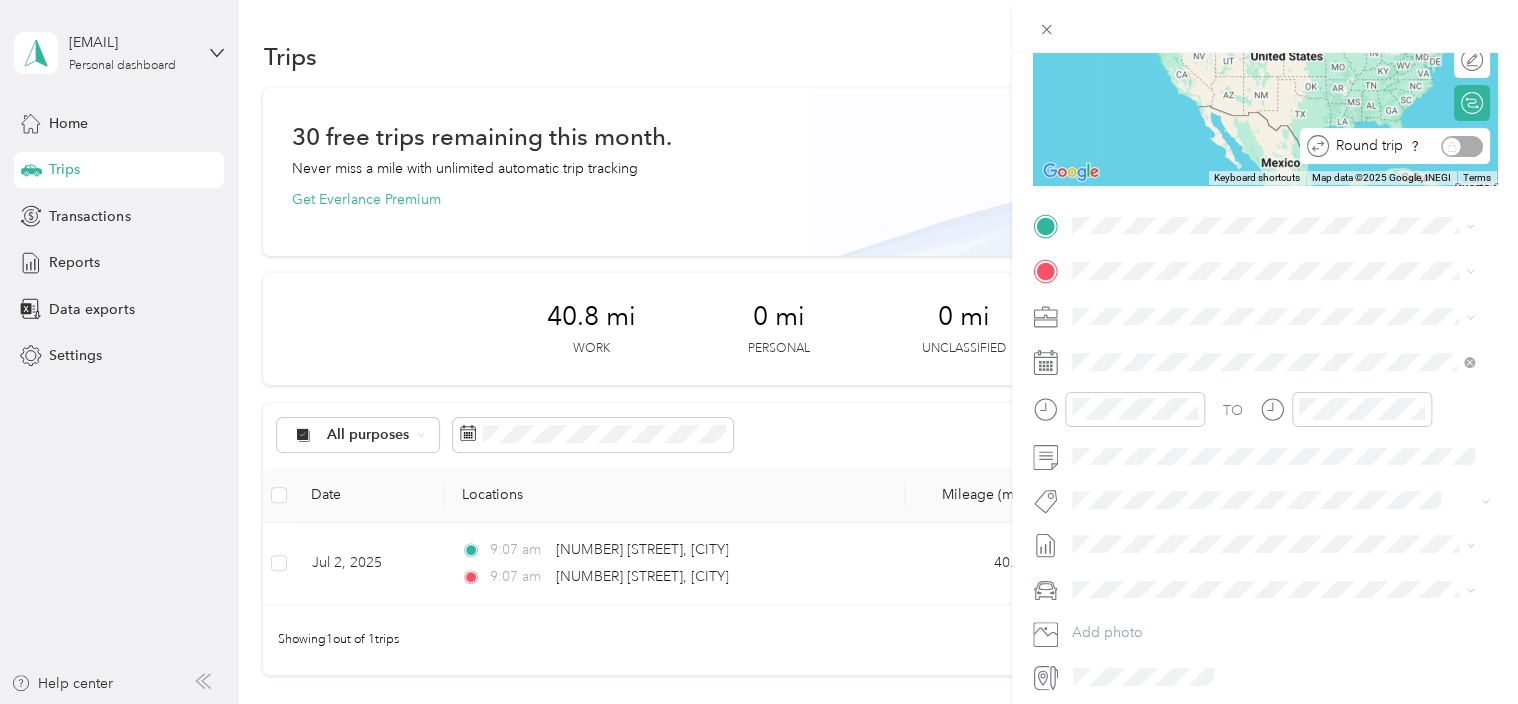 drag, startPoint x: 1444, startPoint y: 145, endPoint x: 1469, endPoint y: 145, distance: 25 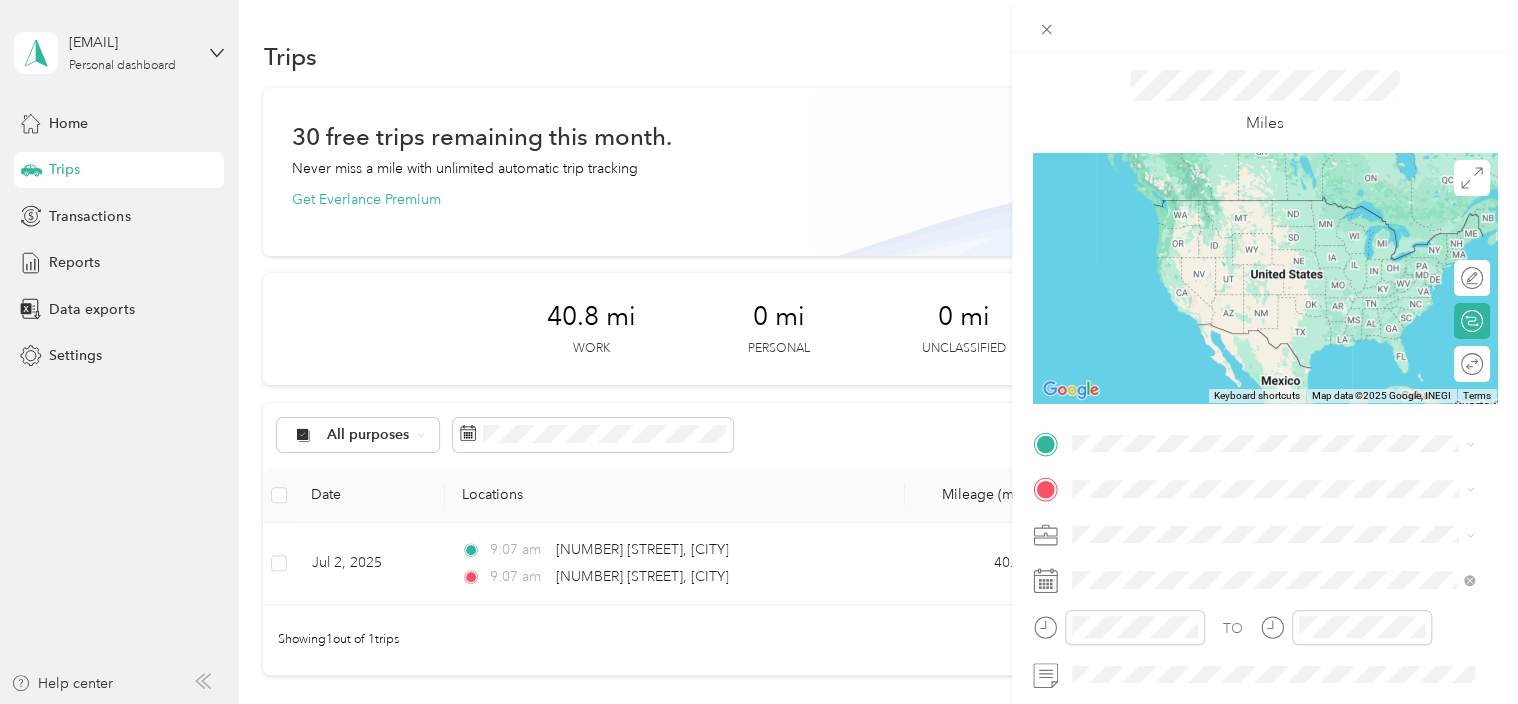scroll, scrollTop: 84, scrollLeft: 0, axis: vertical 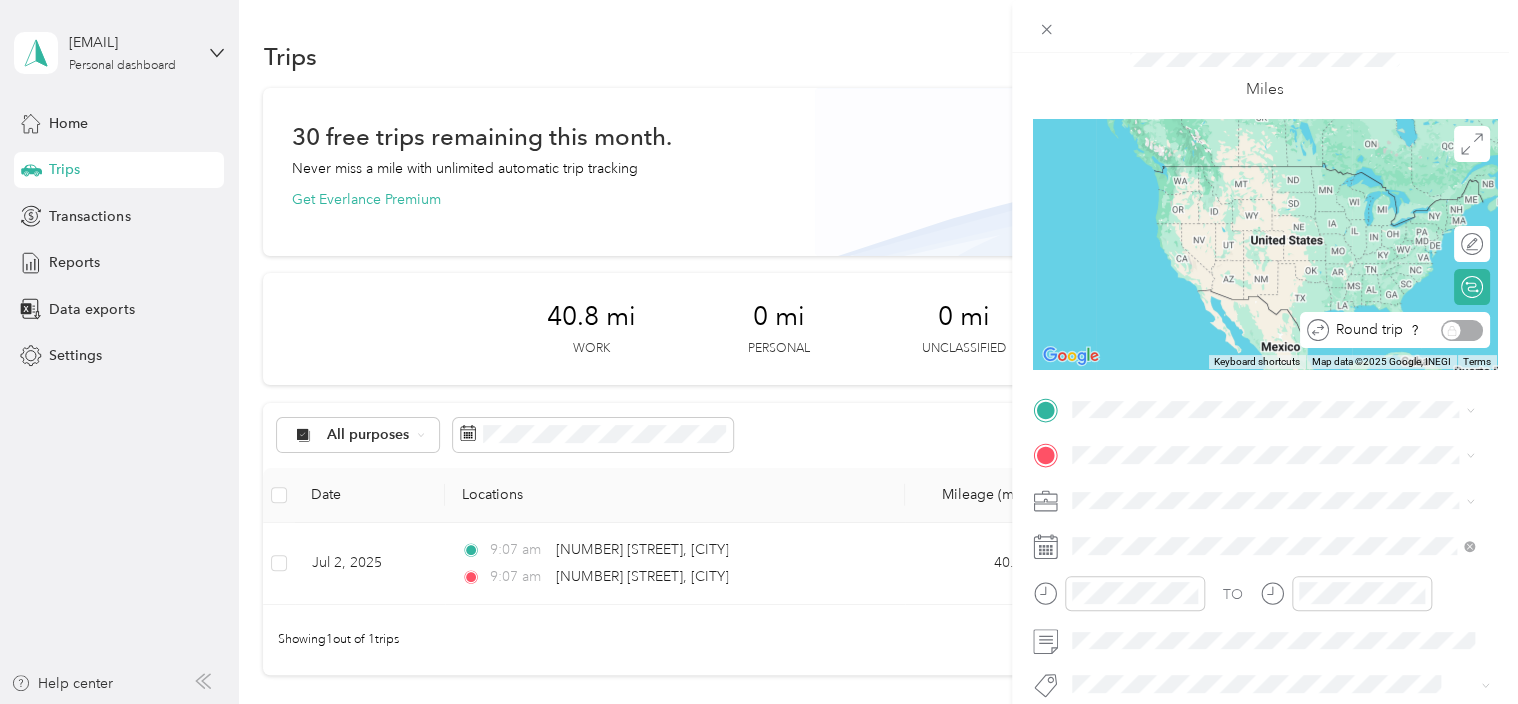 click on "Round trip" at bounding box center [1406, 330] 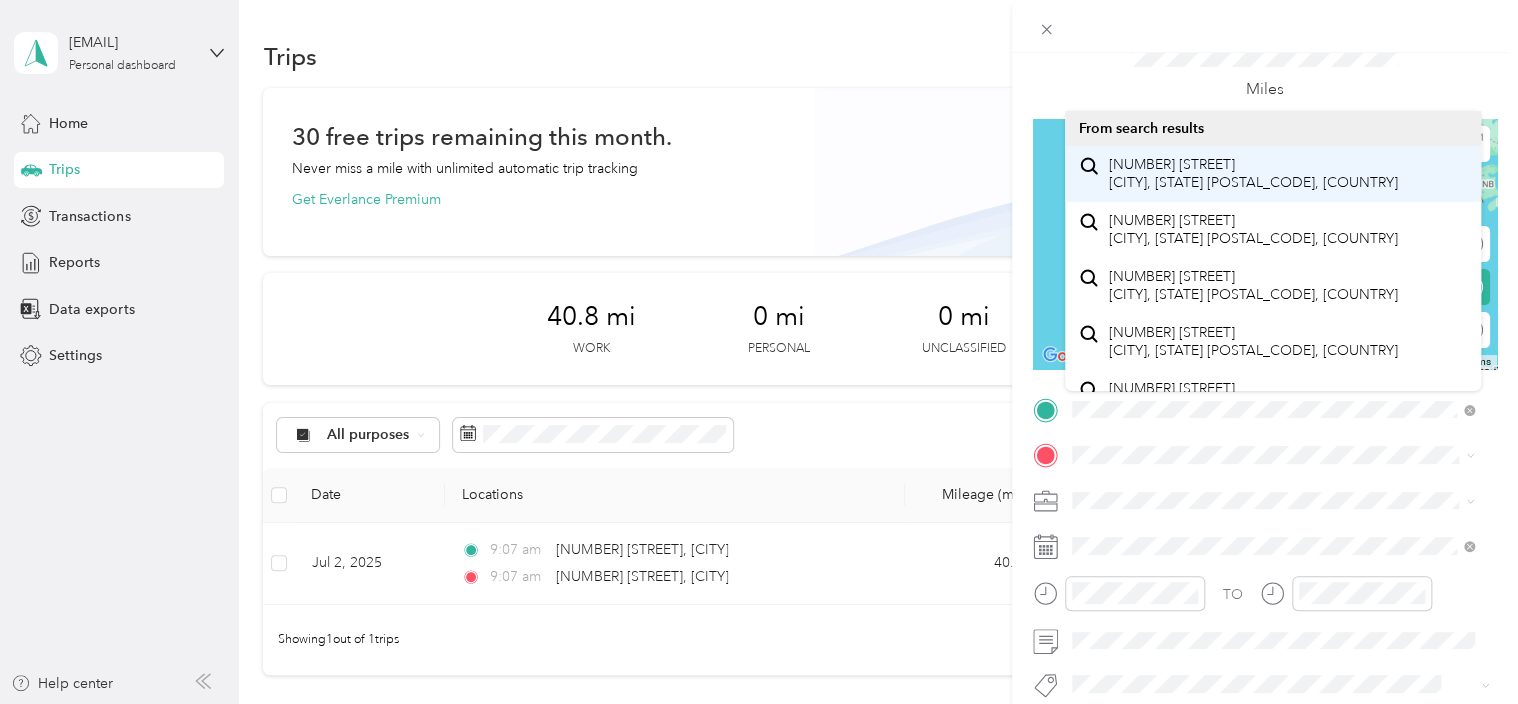 click on "[NUMBER] [STREET]
[CITY], [STATE] [POSTAL_CODE], [COUNTRY]" at bounding box center [1253, 173] 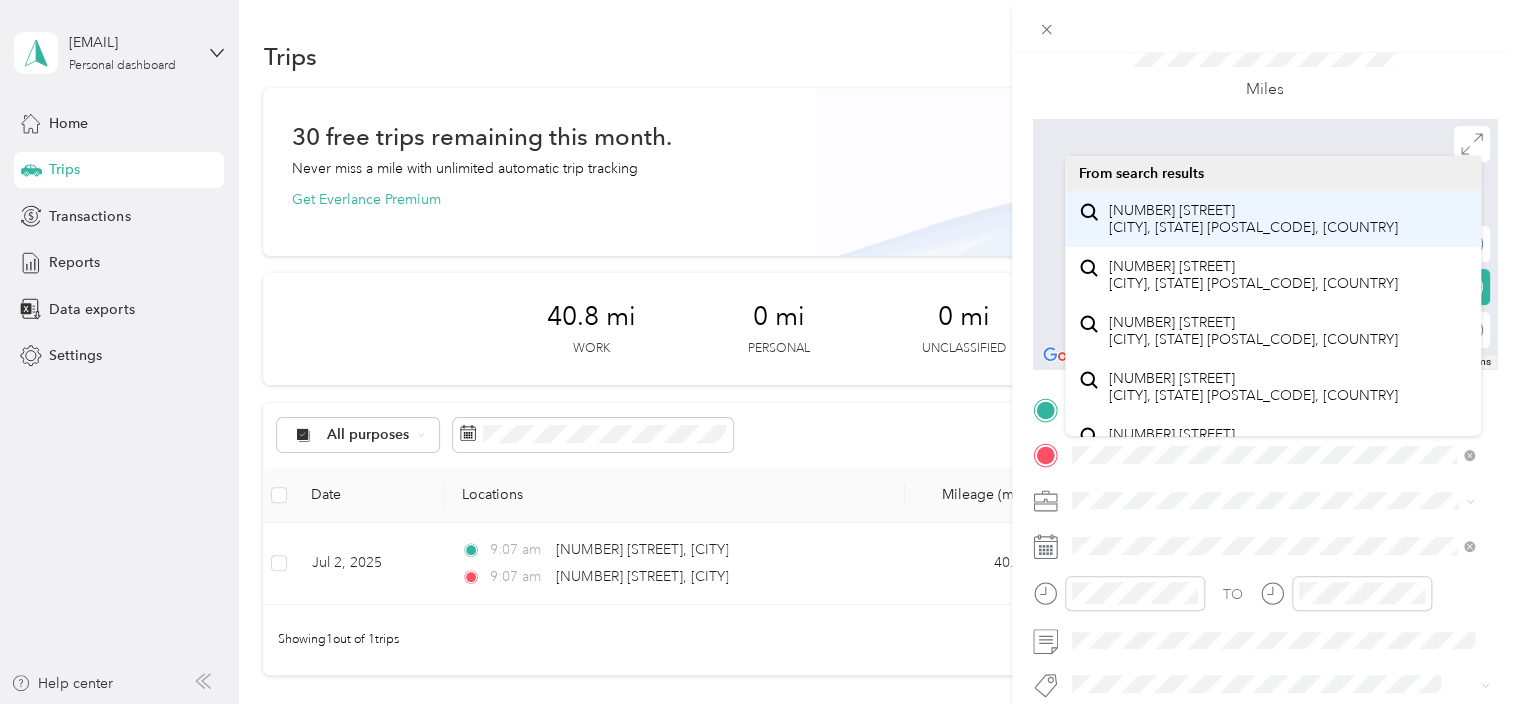 click on "[NUMBER] [STREET]
[CITY], [STATE] [POSTAL_CODE], [COUNTRY]" at bounding box center [1253, 219] 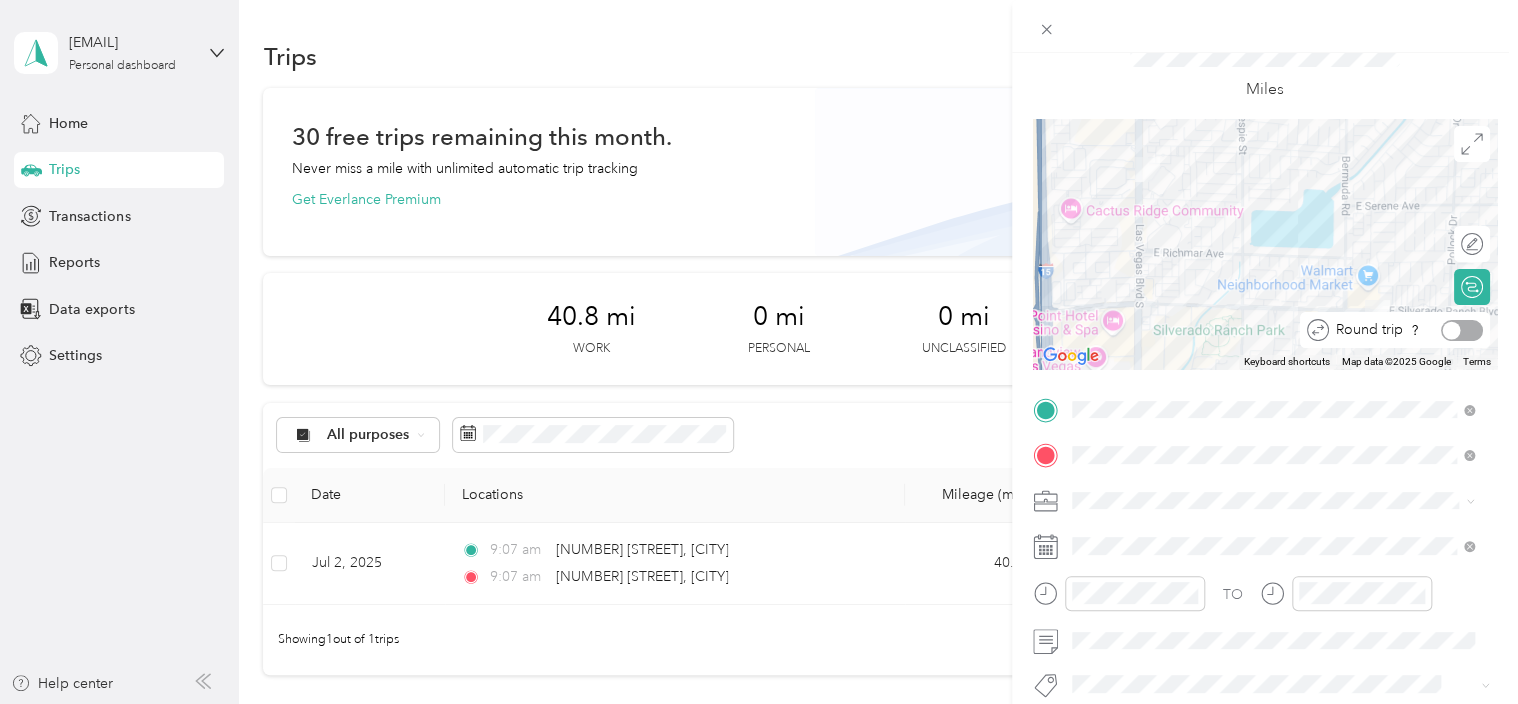 click at bounding box center [1462, 330] 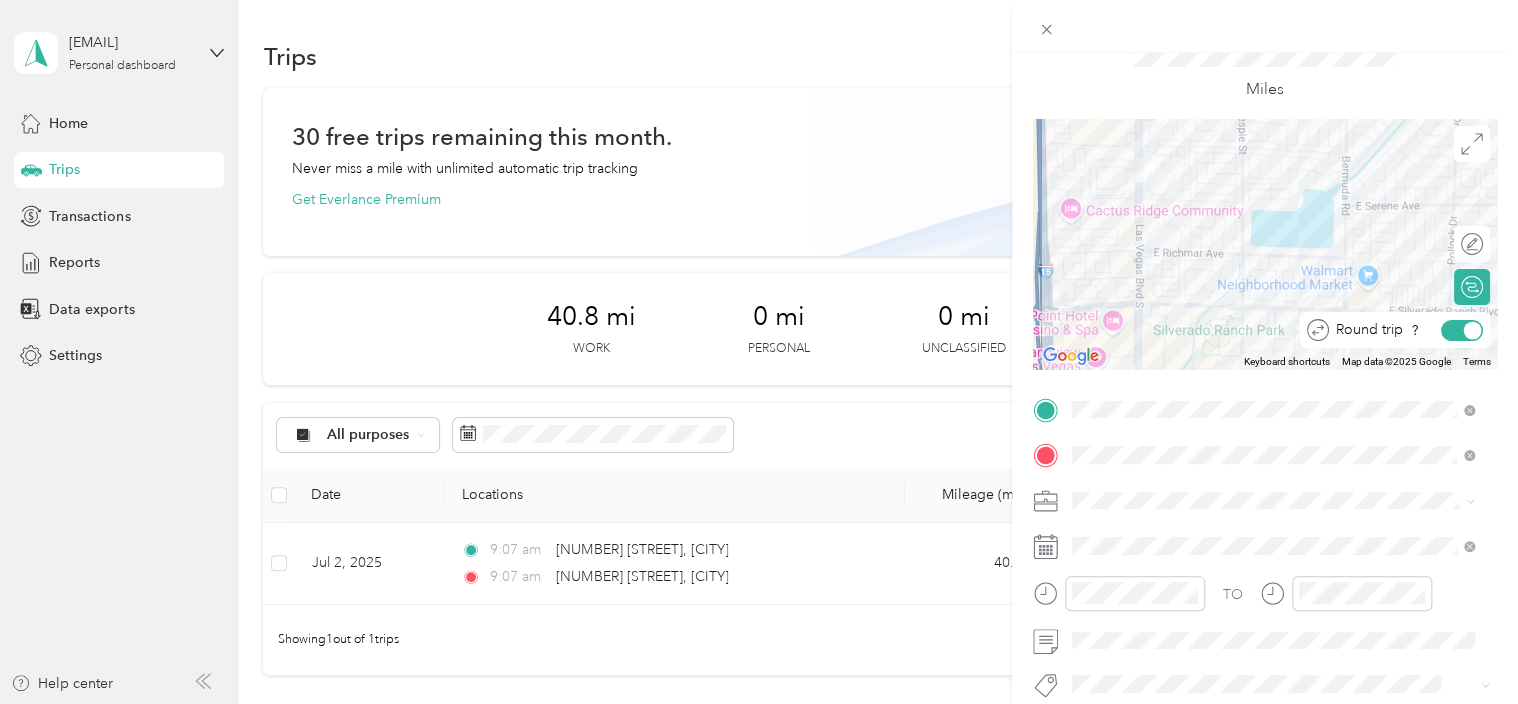 click at bounding box center [1462, 330] 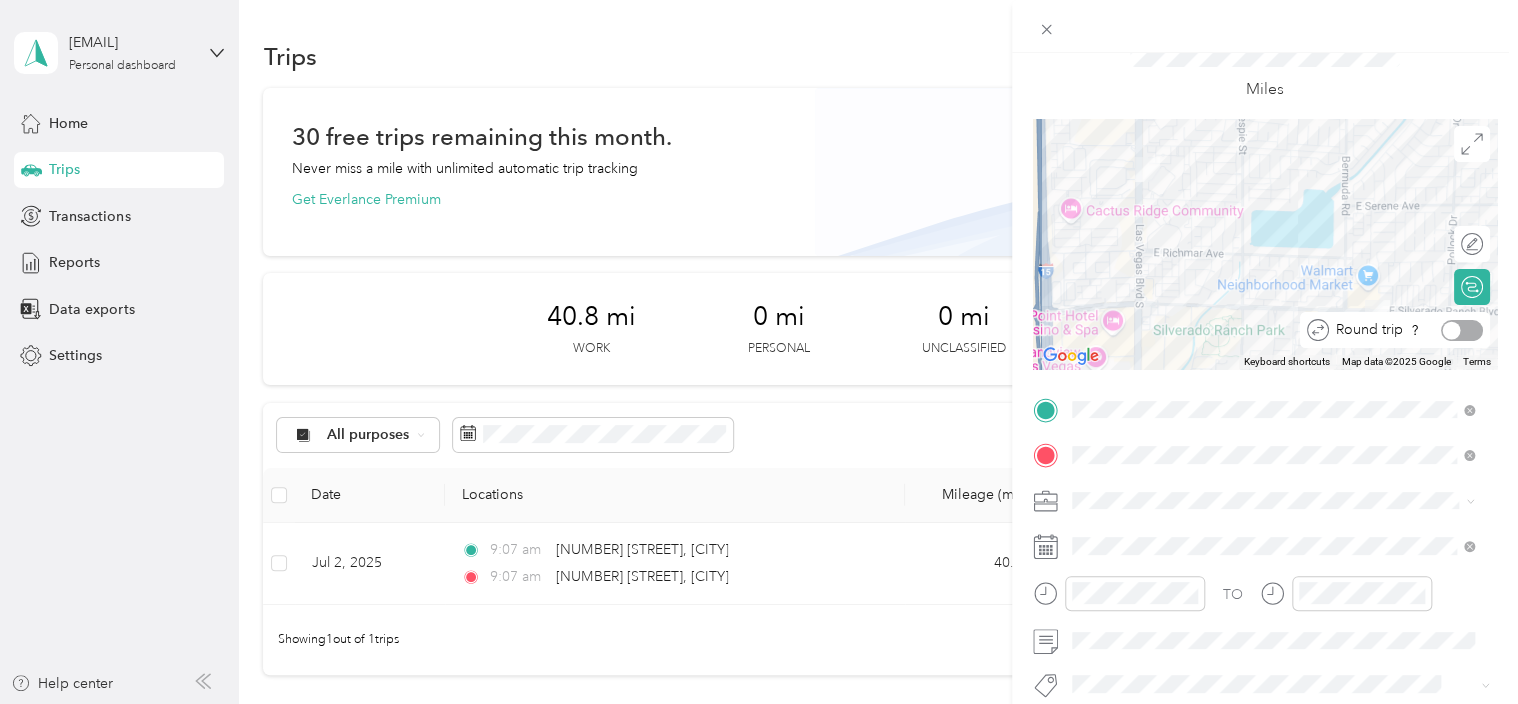 click at bounding box center (1462, 330) 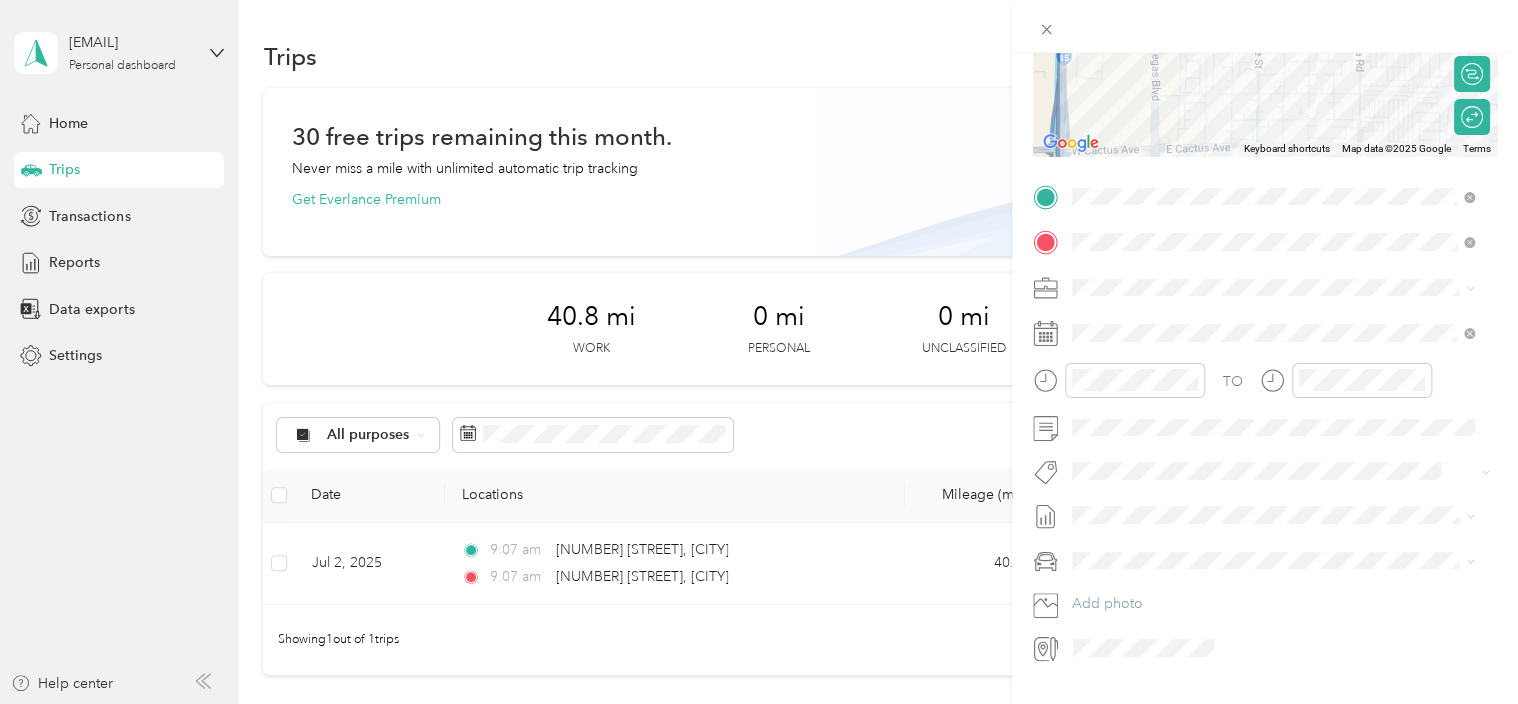 scroll, scrollTop: 308, scrollLeft: 0, axis: vertical 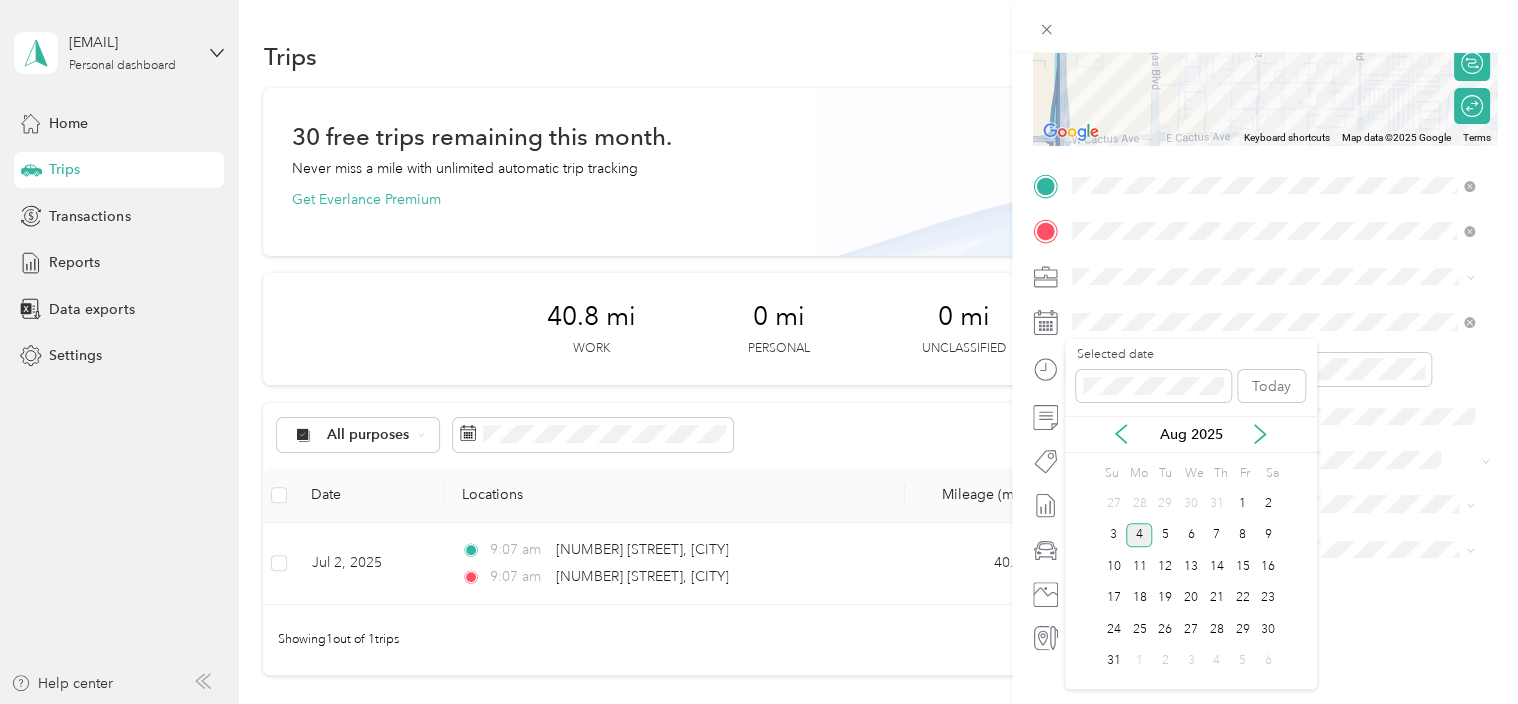 click 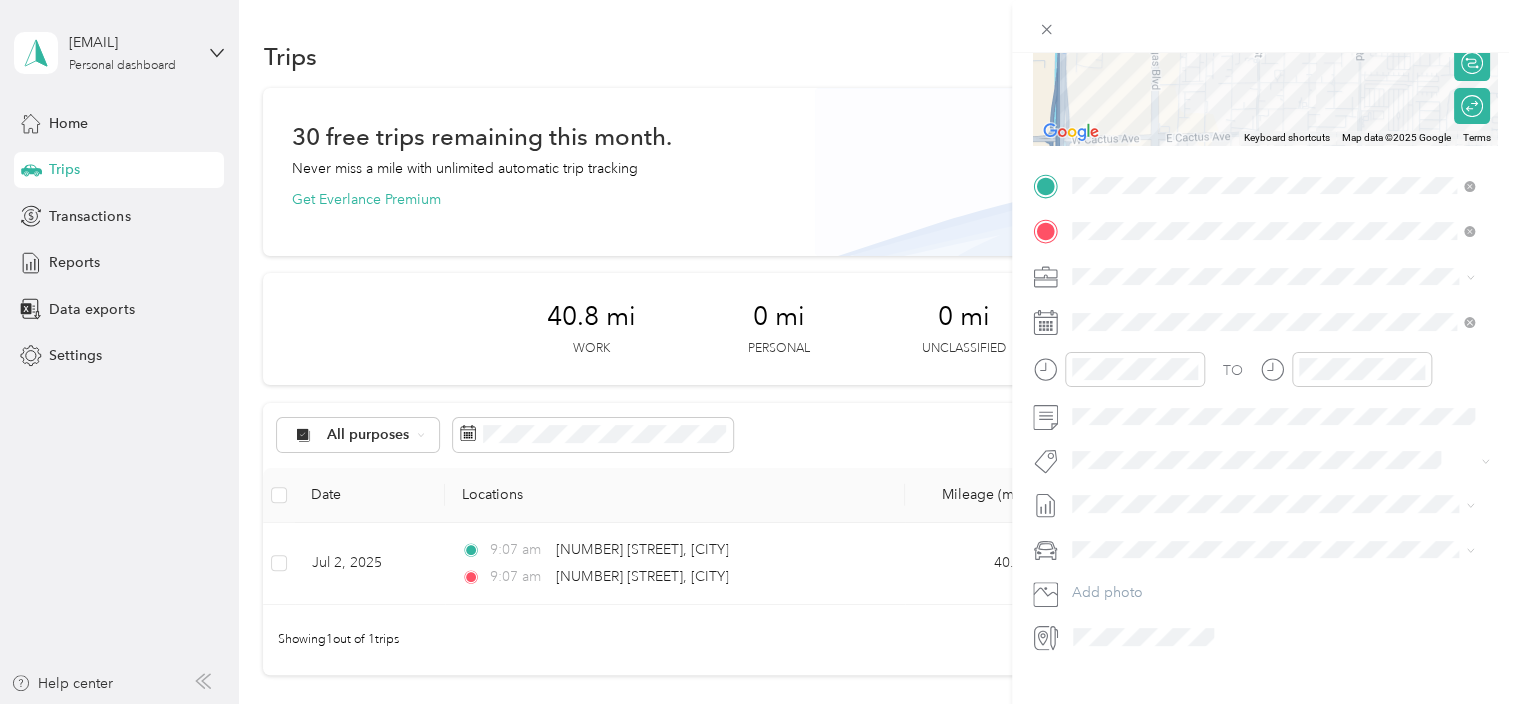 click 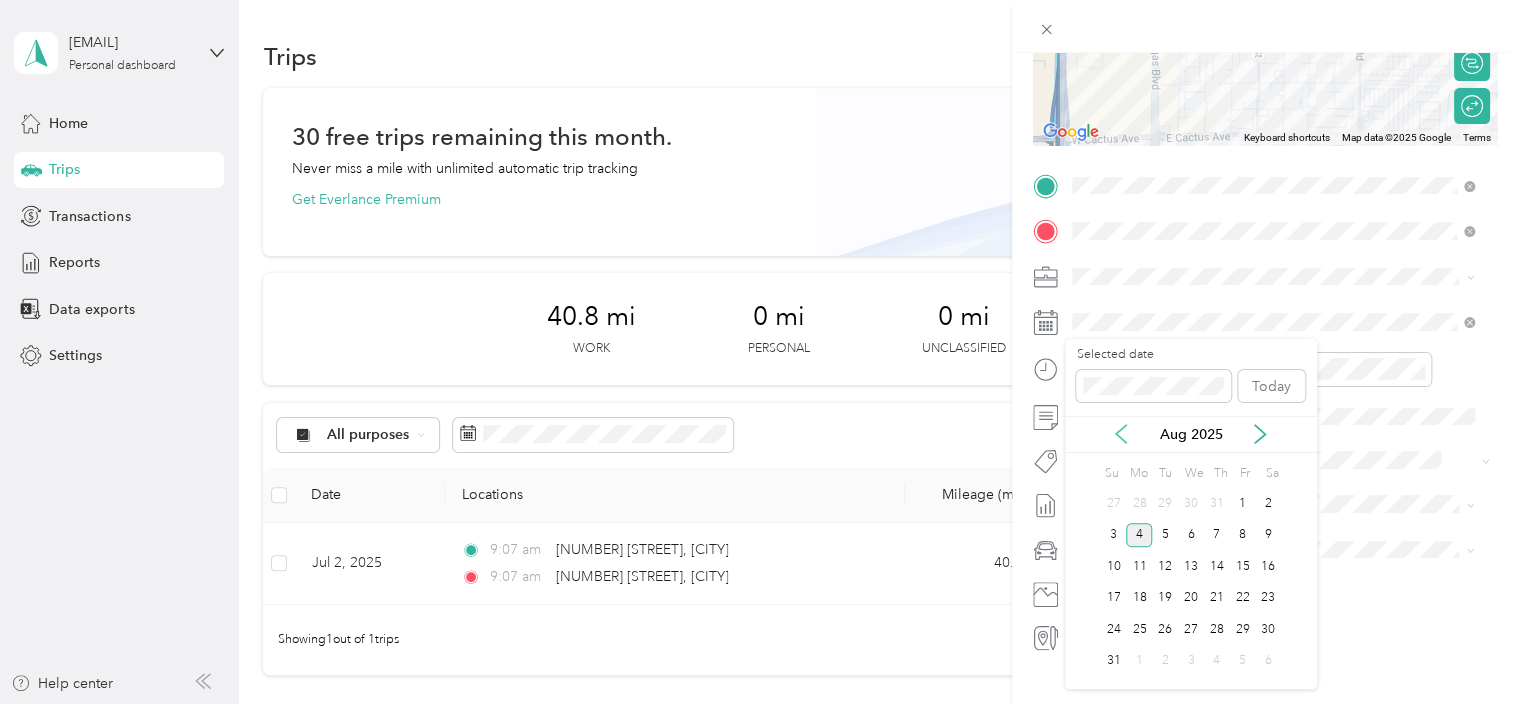 click 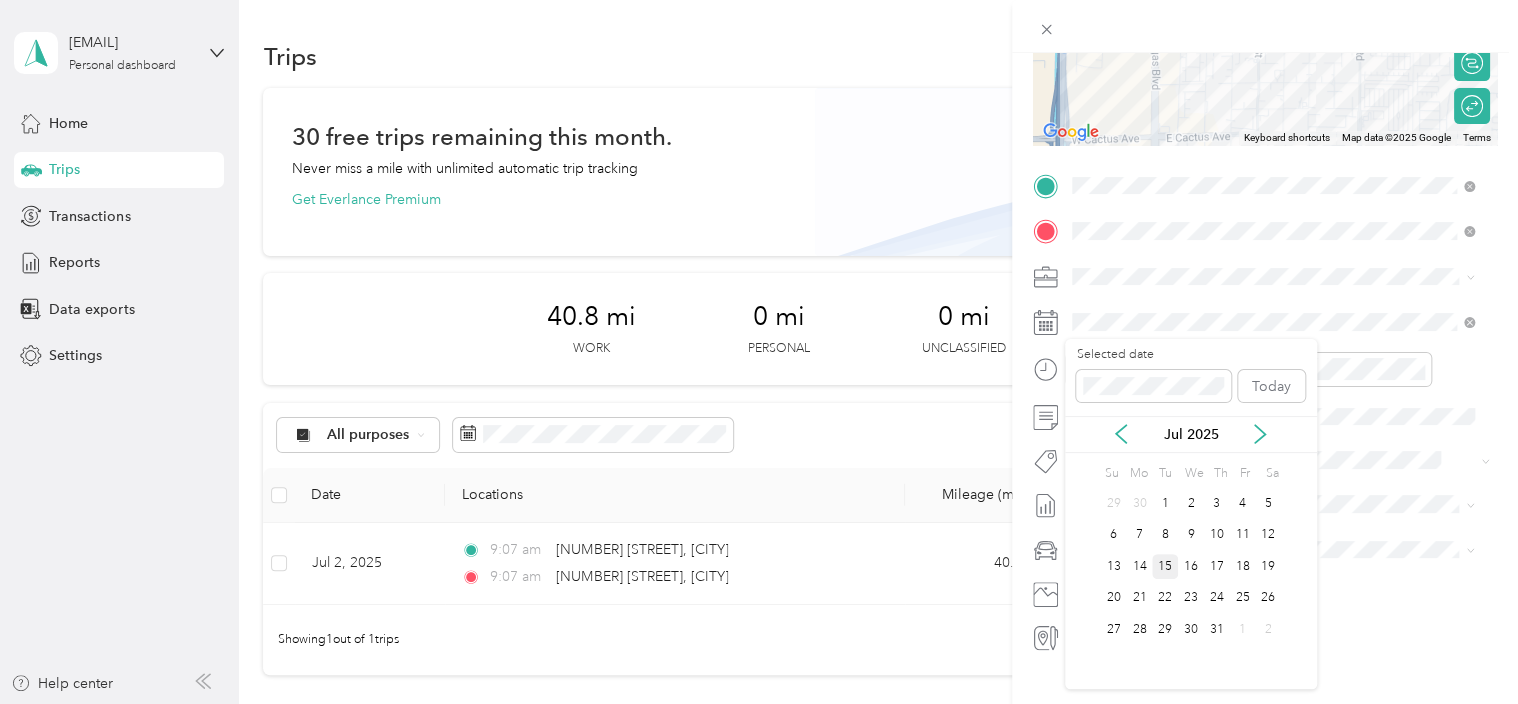 click on "15" at bounding box center (1165, 566) 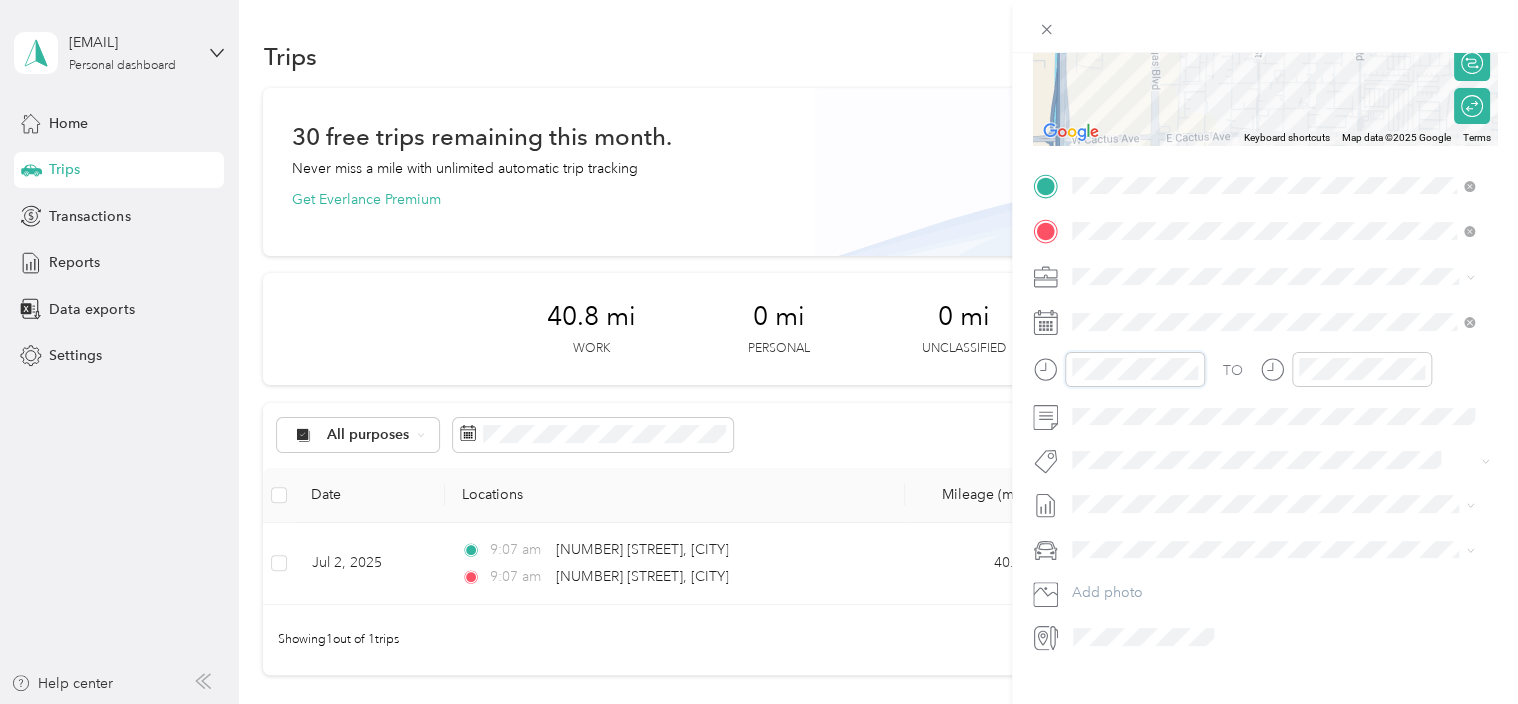 scroll, scrollTop: 420, scrollLeft: 0, axis: vertical 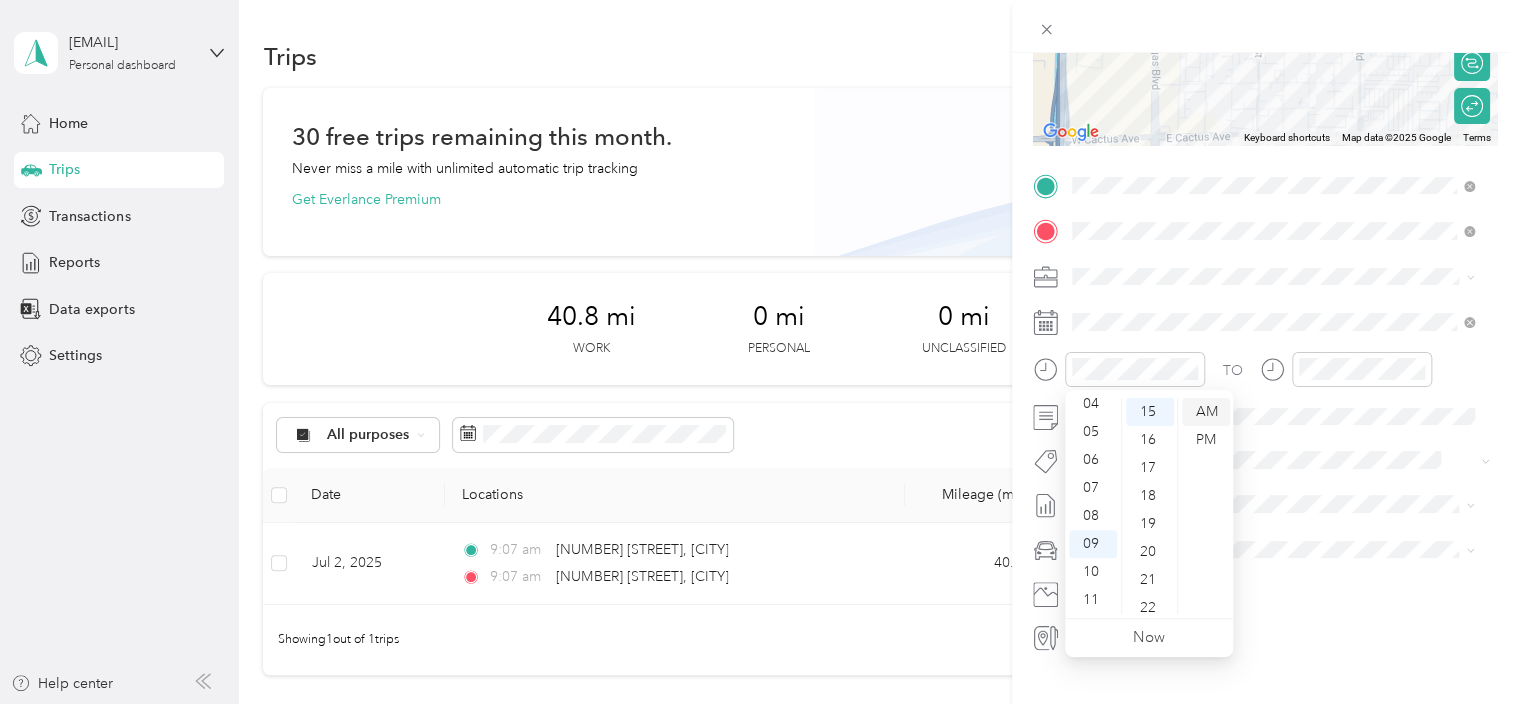 click on "AM" at bounding box center [1206, 412] 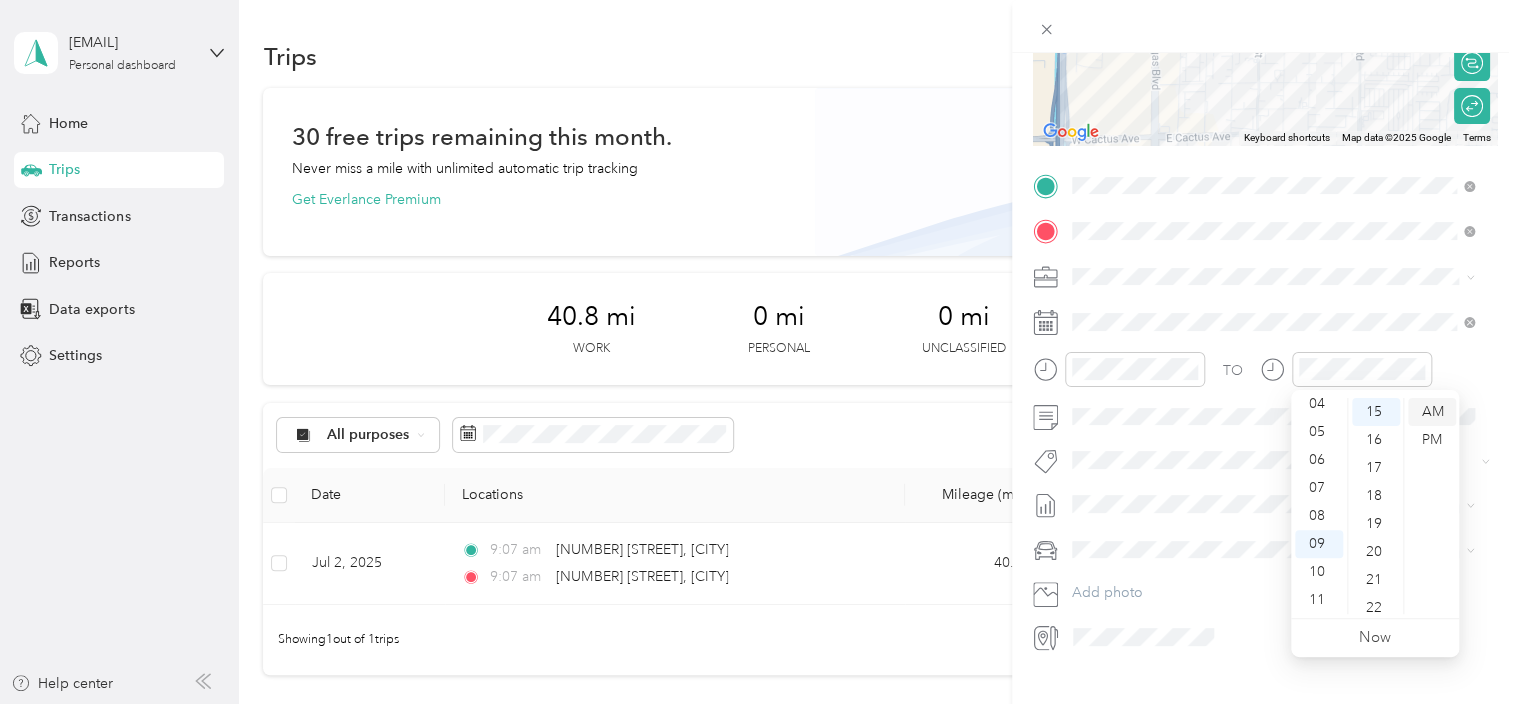 click on "AM" at bounding box center (1432, 412) 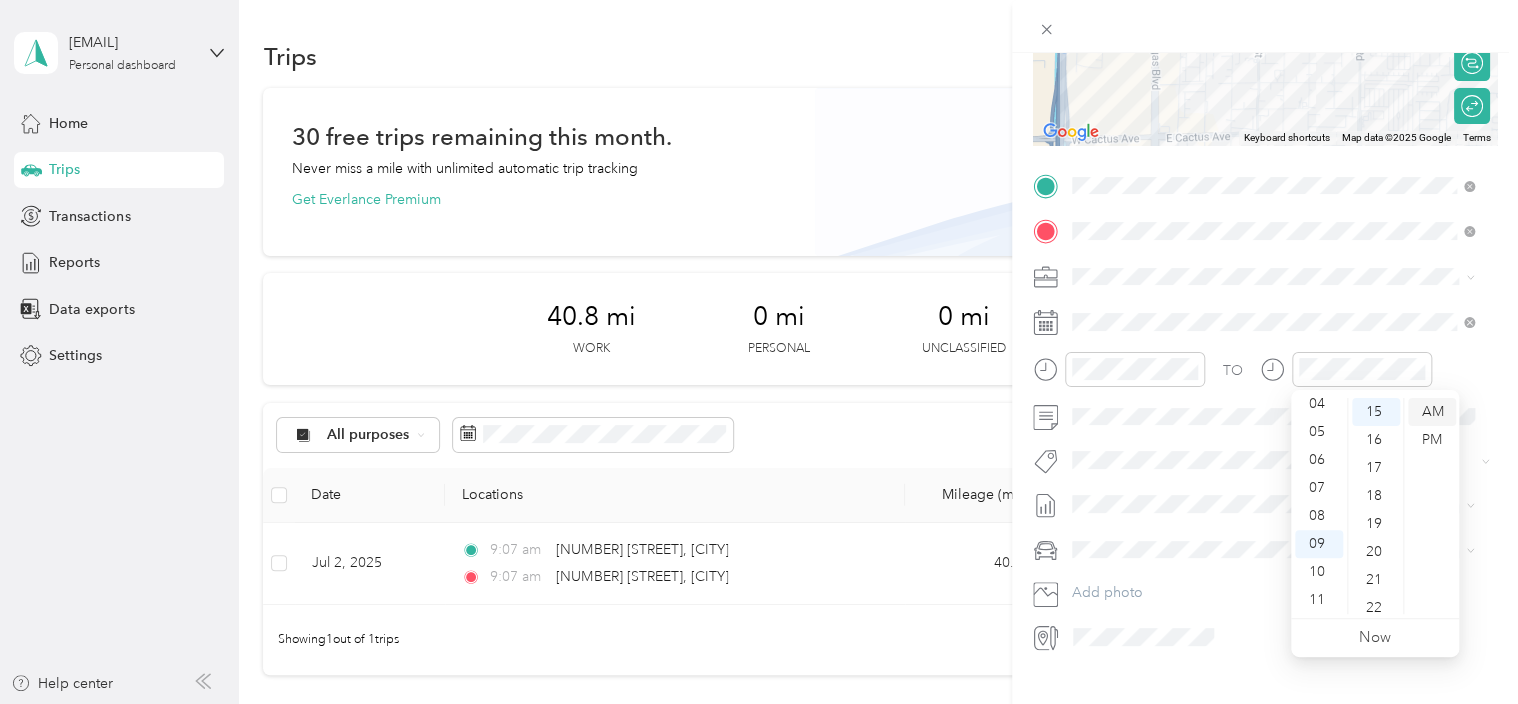 click on "AM" at bounding box center [1432, 412] 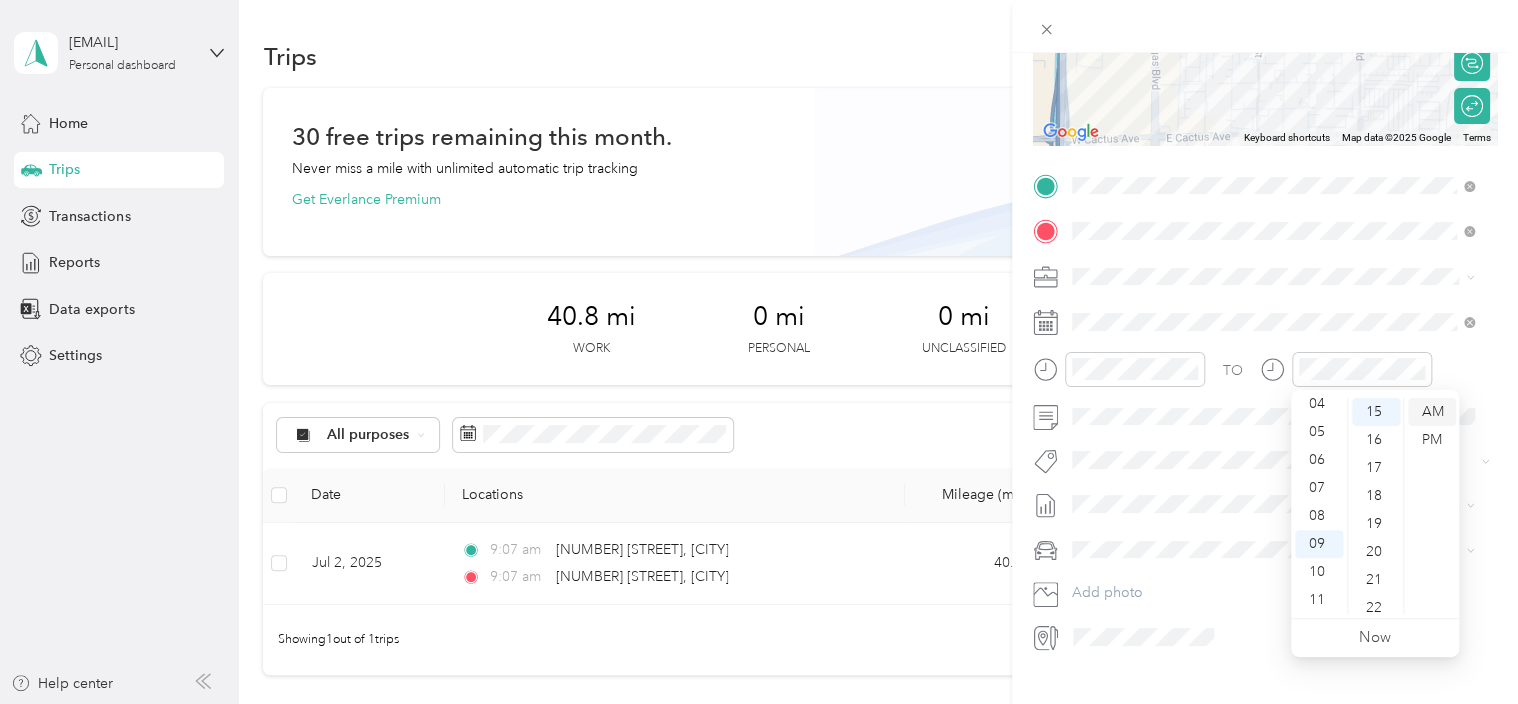 click on "AM" at bounding box center [1432, 412] 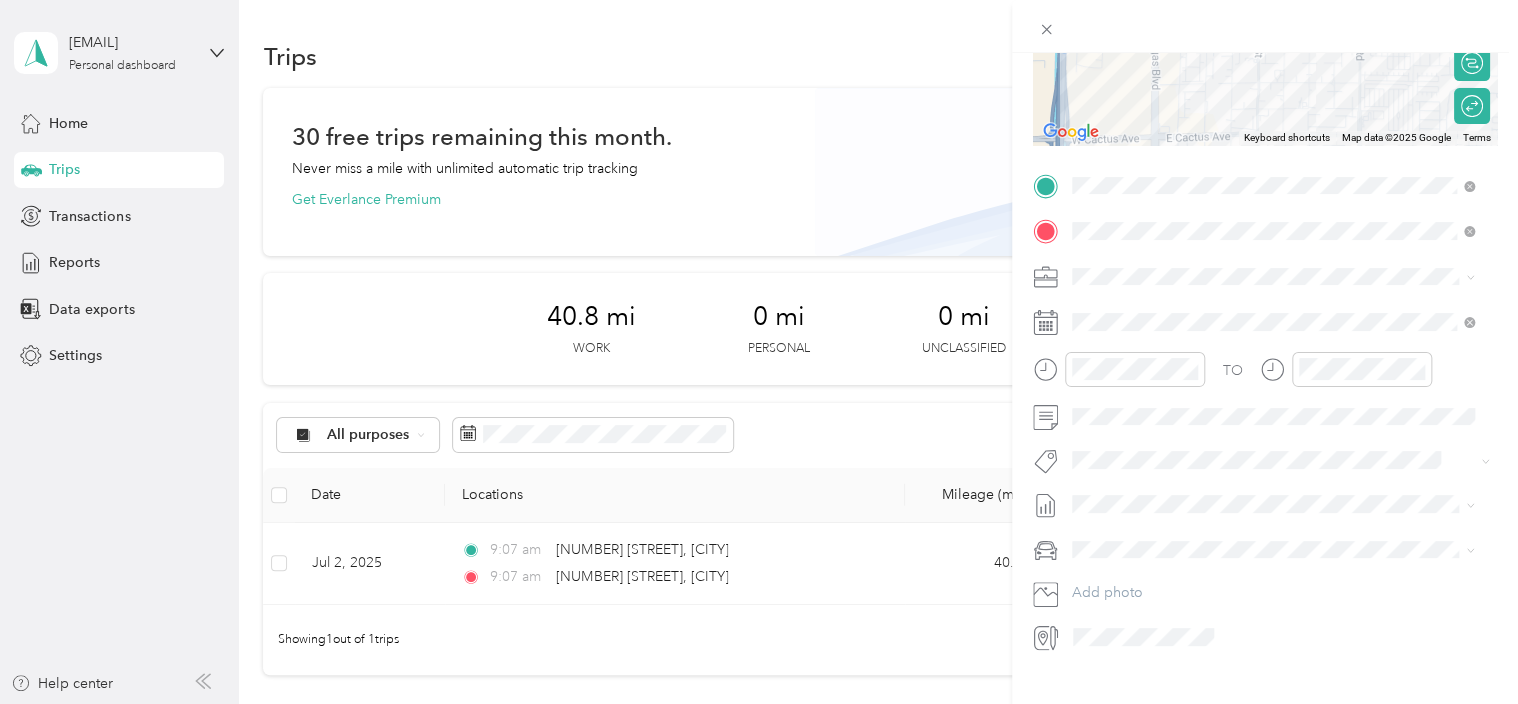 click on "New Trip Save This trip cannot be edited because it is either under review, approved, or paid. Contact your Team Manager to edit it. Miles To navigate the map with touch gestures double-tap and hold your finger on the map, then drag the map. ← Move left → Move right ↑ Move up ↓ Move down + Zoom in - Zoom out Home Jump left by 75% End Jump right by 75% Page Up Jump up by 75% Page Down Jump down by 75% Keyboard shortcuts Map Data Map data ©2025 Google Map data ©2025 Google 500 m  Click to toggle between metric and imperial units Terms Report a map error Edit route Calculate route Round trip TO Add photo" at bounding box center (1265, 206) 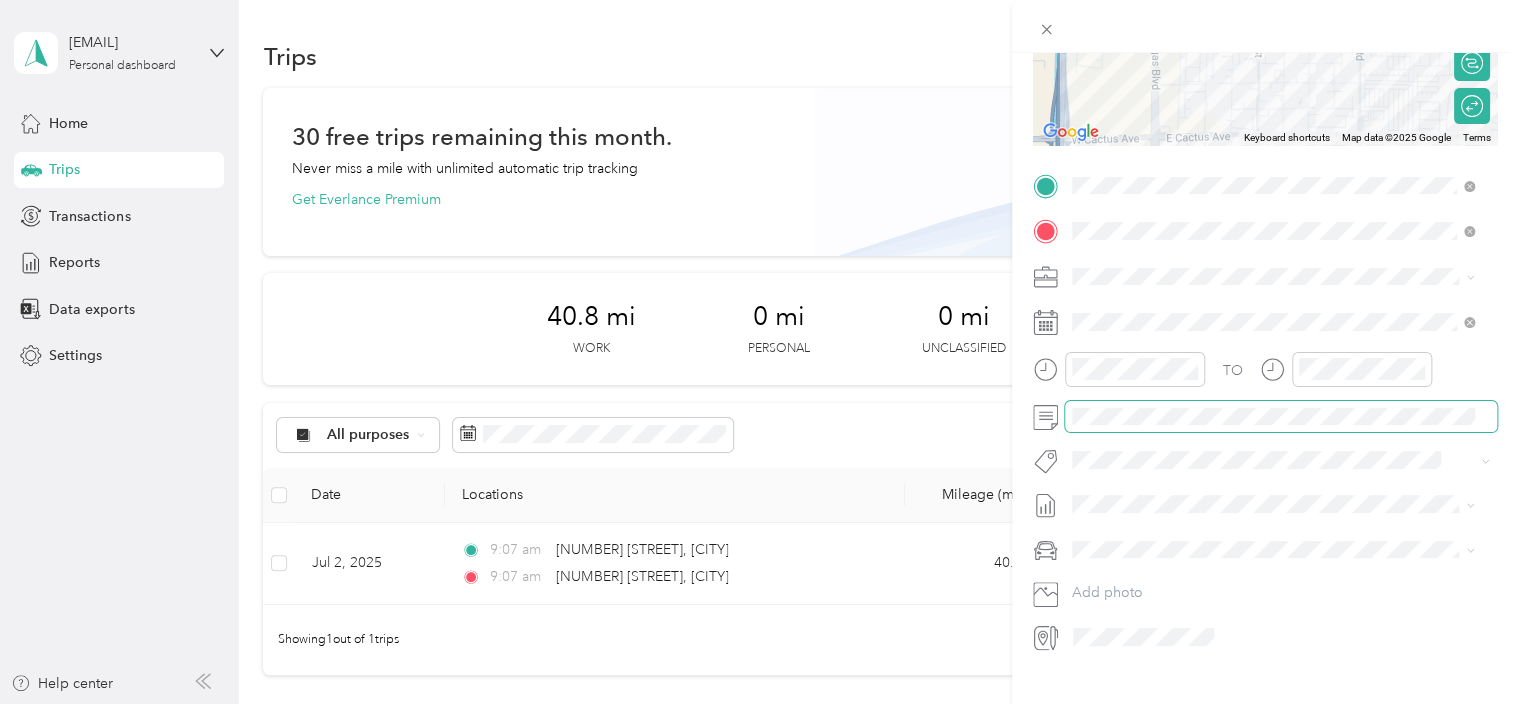 click at bounding box center [1281, 417] 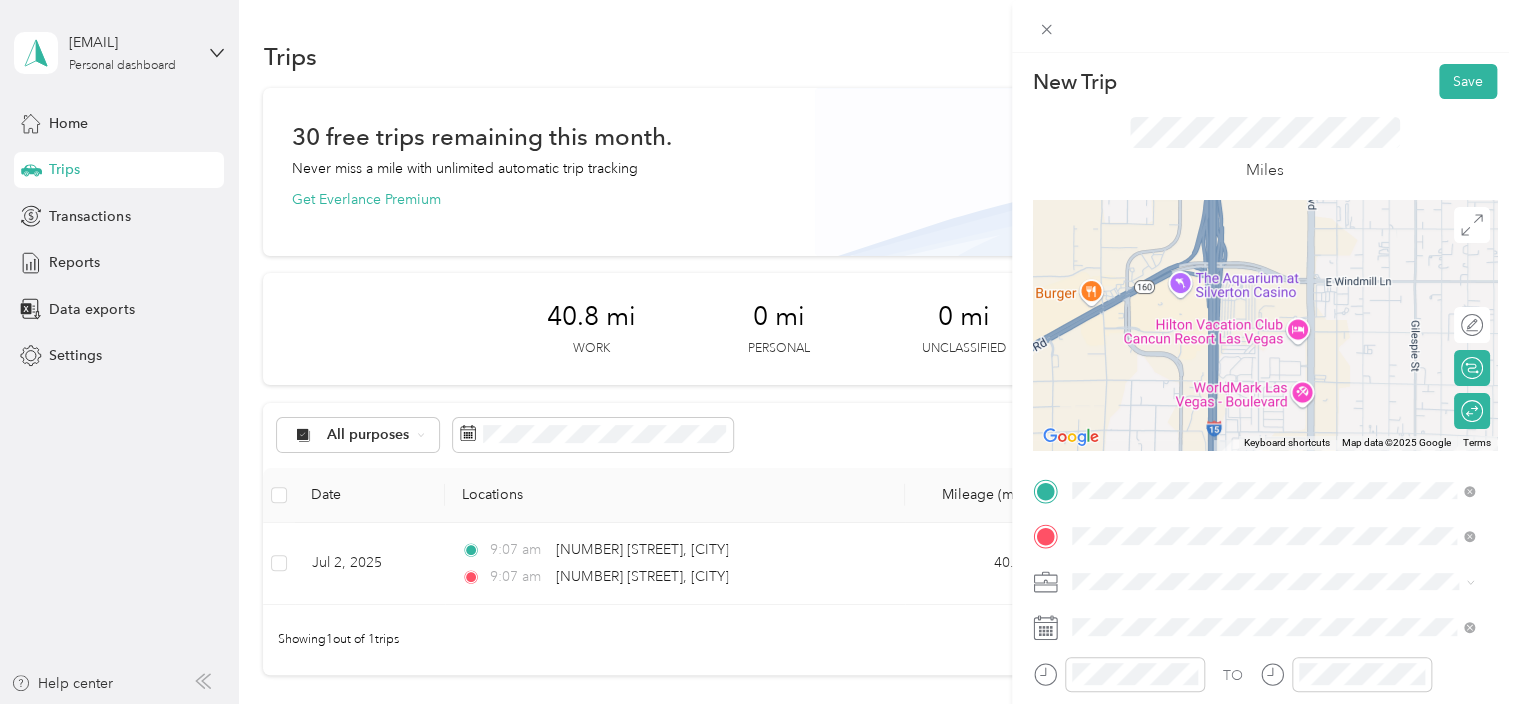 scroll, scrollTop: 0, scrollLeft: 0, axis: both 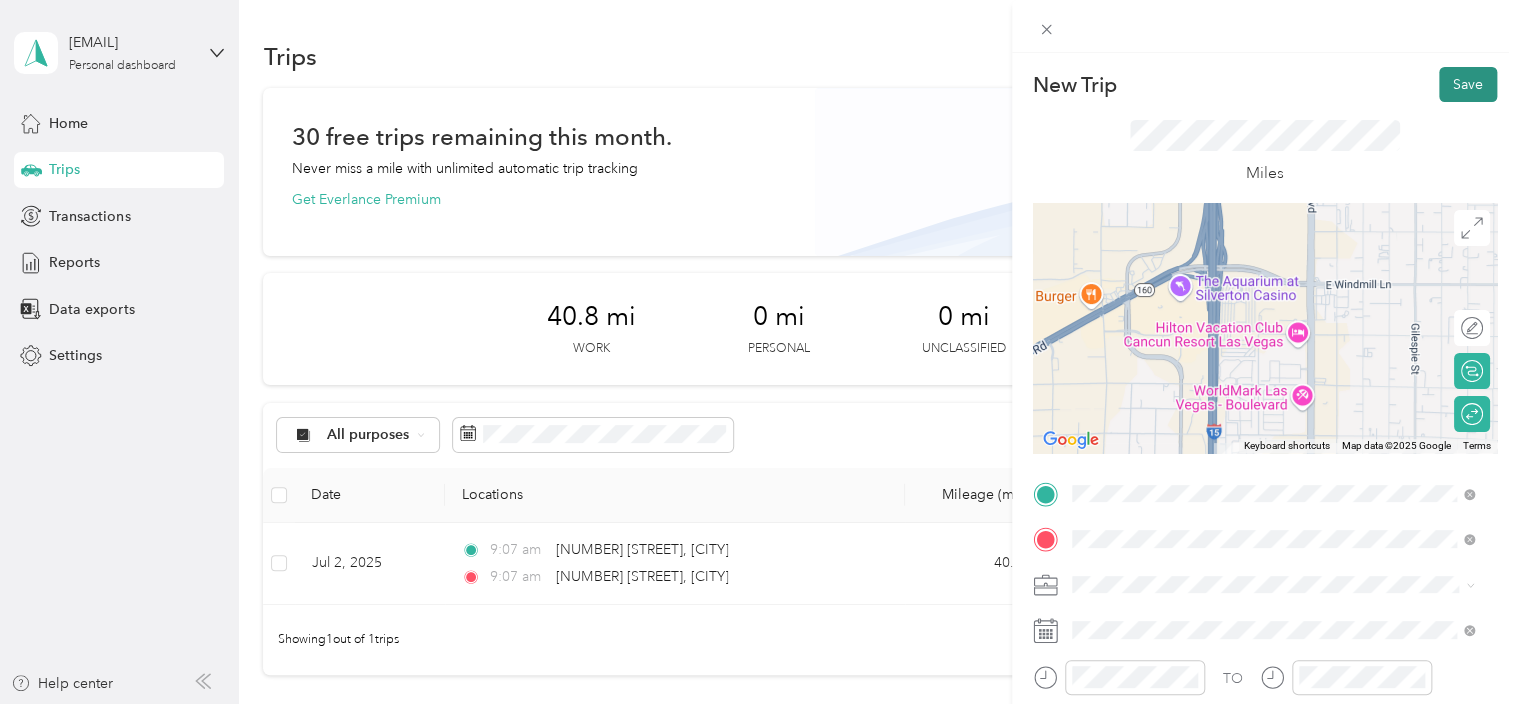click on "Save" at bounding box center [1468, 84] 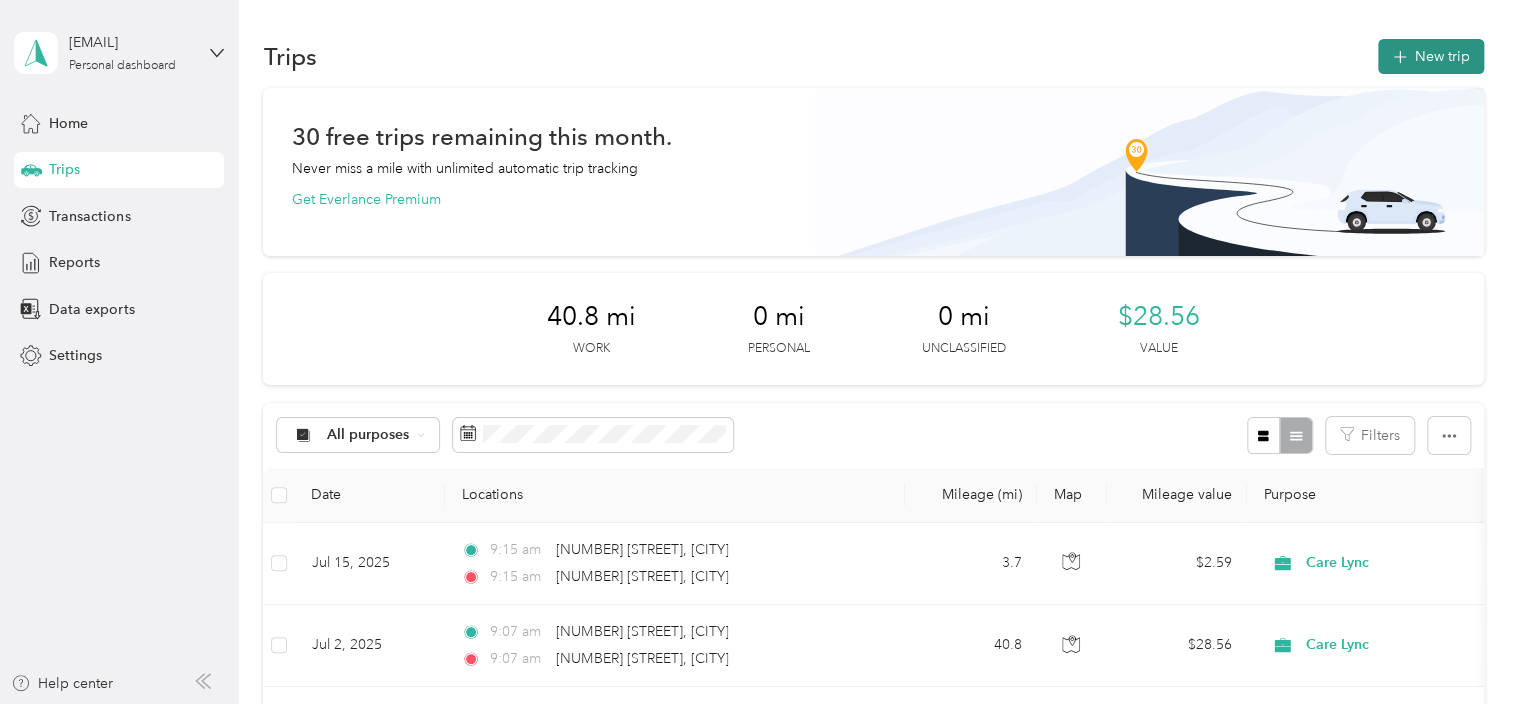 click on "New trip" at bounding box center (1431, 56) 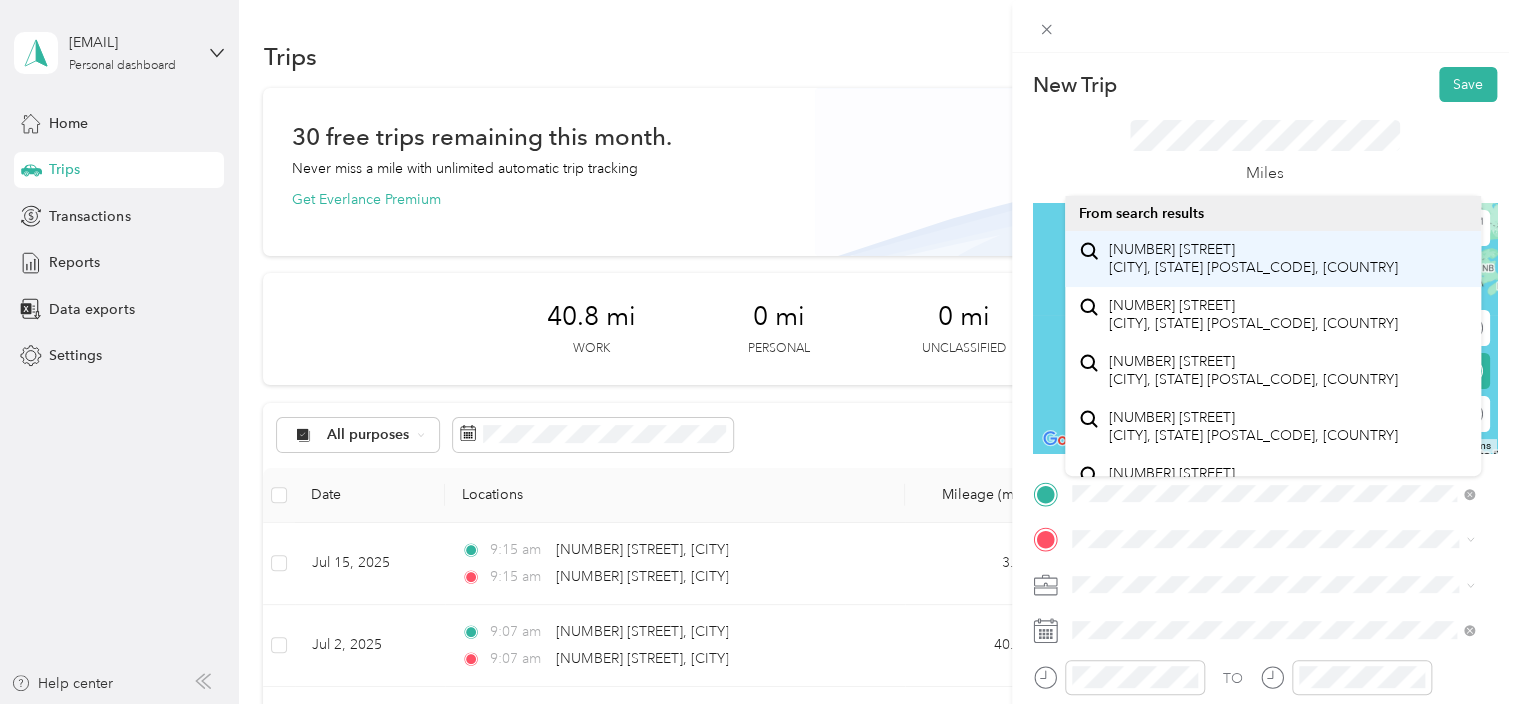 click on "[NUMBER] [STREET]
[CITY], [STATE] [POSTAL_CODE], [COUNTRY]" at bounding box center (1253, 258) 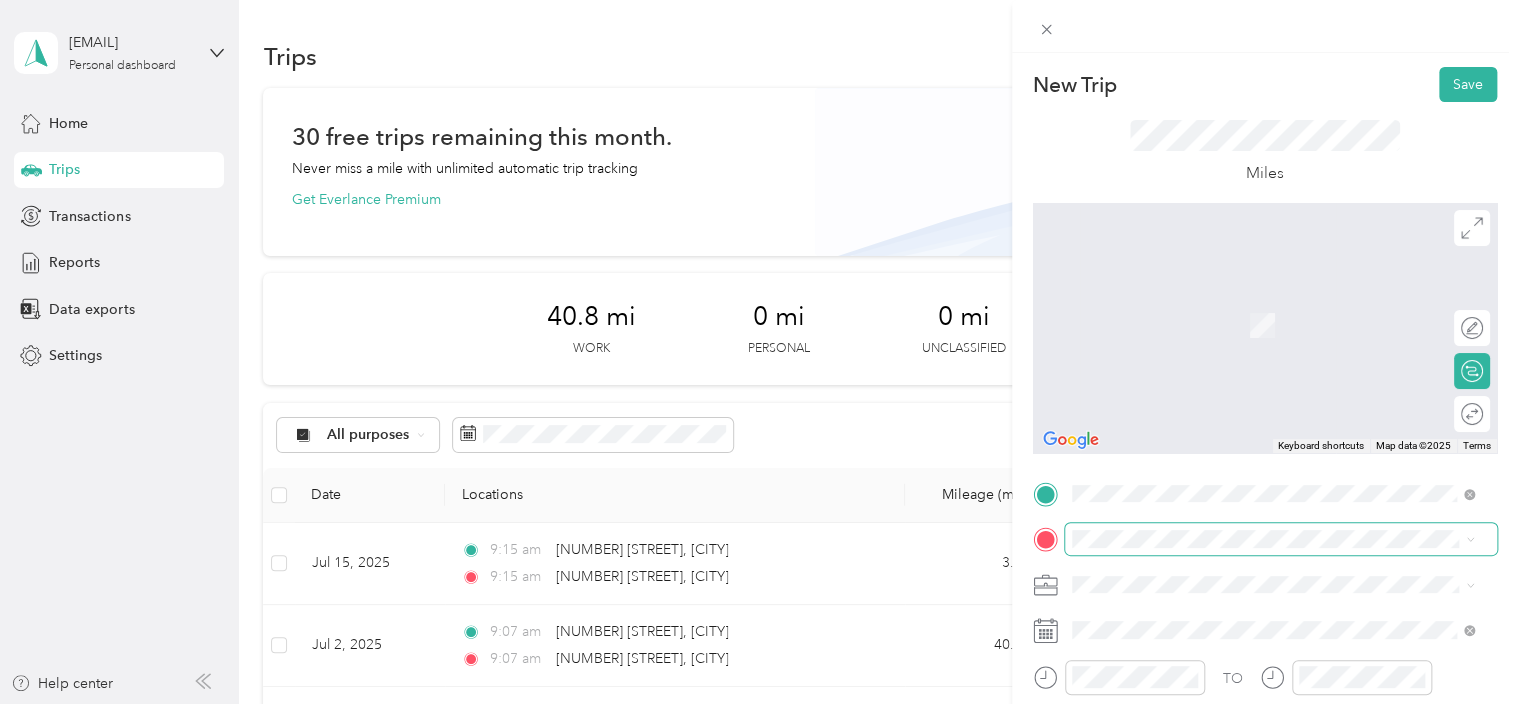 click on "New Trip Save This trip cannot be edited because it is either under review, approved, or paid. Contact your Team Manager to edit it. Miles To navigate the map with touch gestures double-tap and hold your finger on the map, then drag the map. ← Move left → Move right ↑ Move up ↓ Move down + Zoom in - Zoom out Home Jump left by 75% End Jump right by 75% Page Up Jump up by 75% Page Down Jump down by 75% Keyboard shortcuts Map Data Map data ©2025 Map data ©2025 2 m  Click to toggle between metric and imperial units Terms Report a map error Edit route Calculate route Round trip TO Add photo" at bounding box center (754, 704) 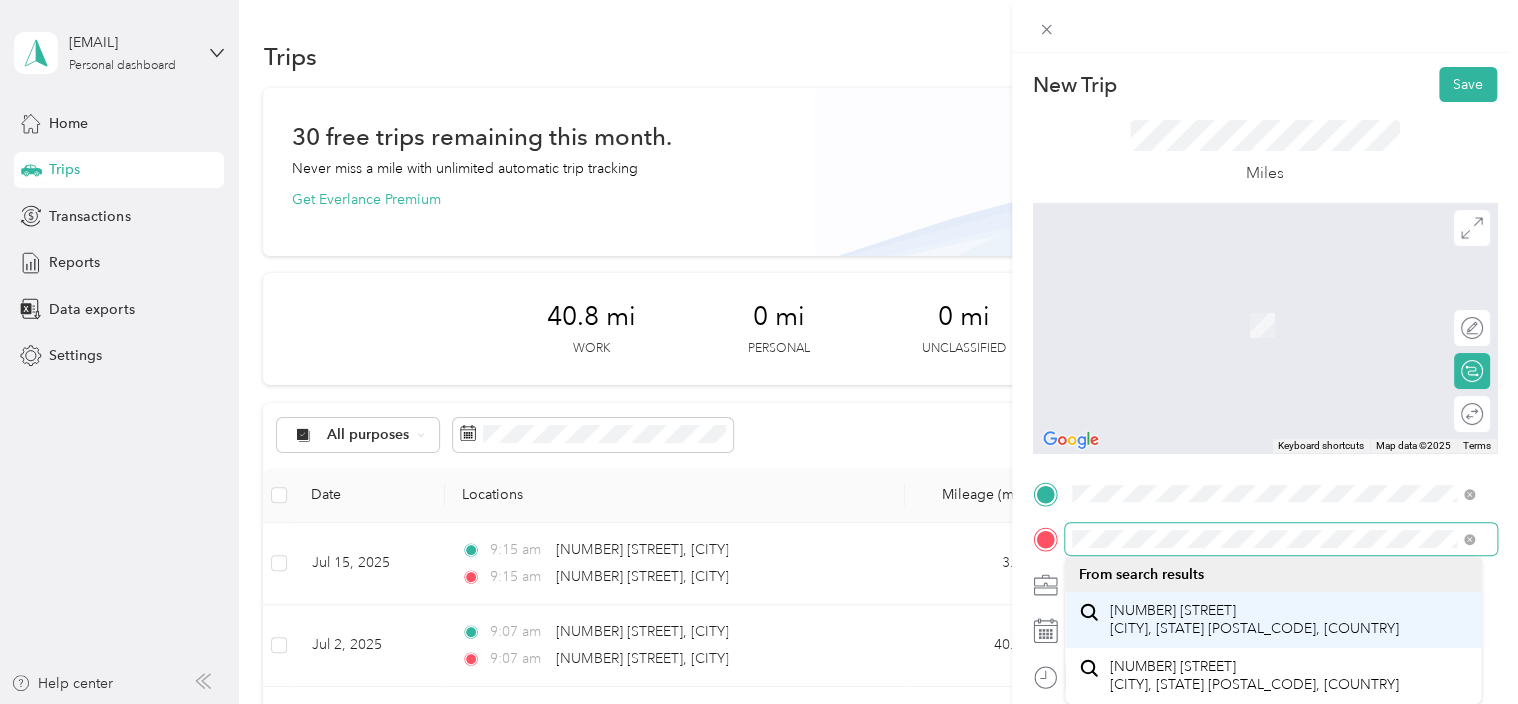 click on "[NUMBER] [STREET]
[CITY], [STATE] [POSTAL_CODE], [COUNTRY]" at bounding box center (1253, 619) 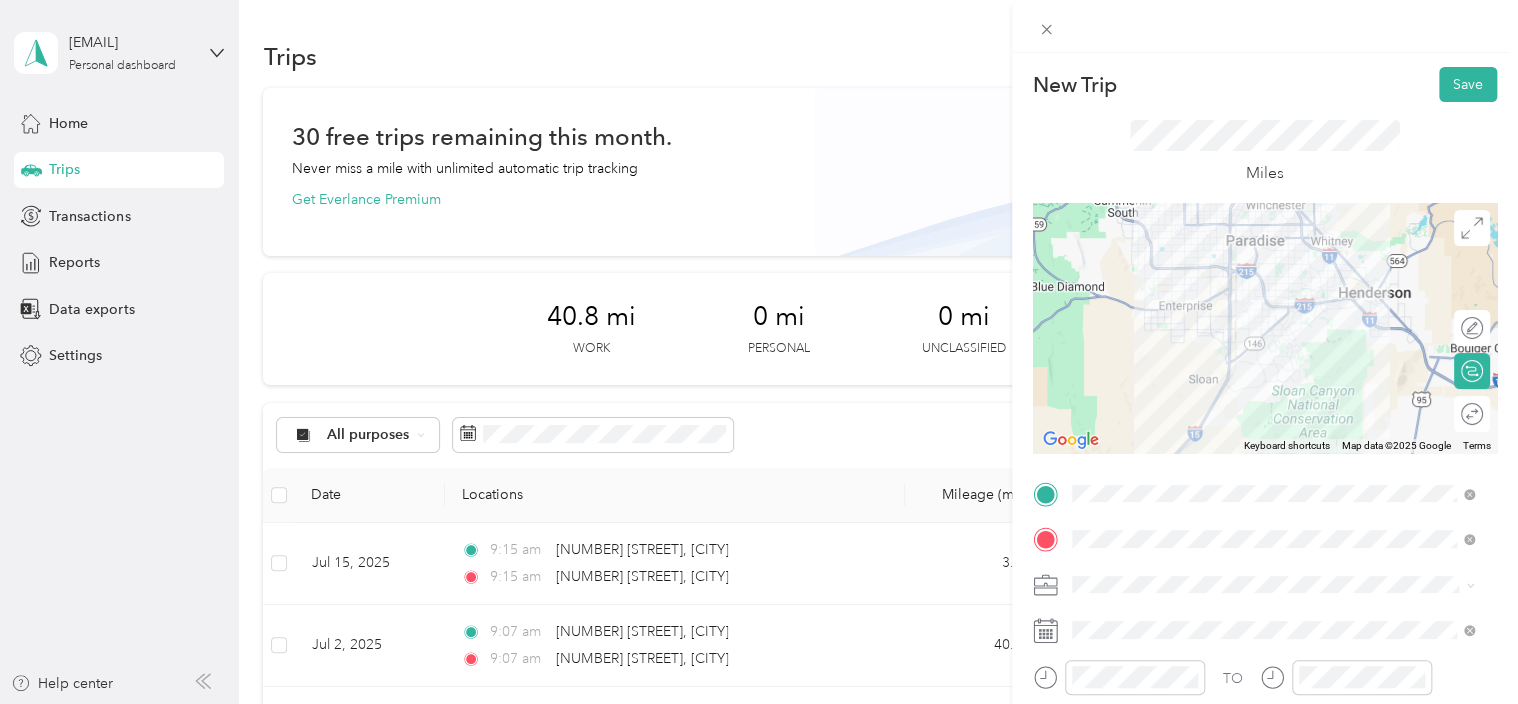 click 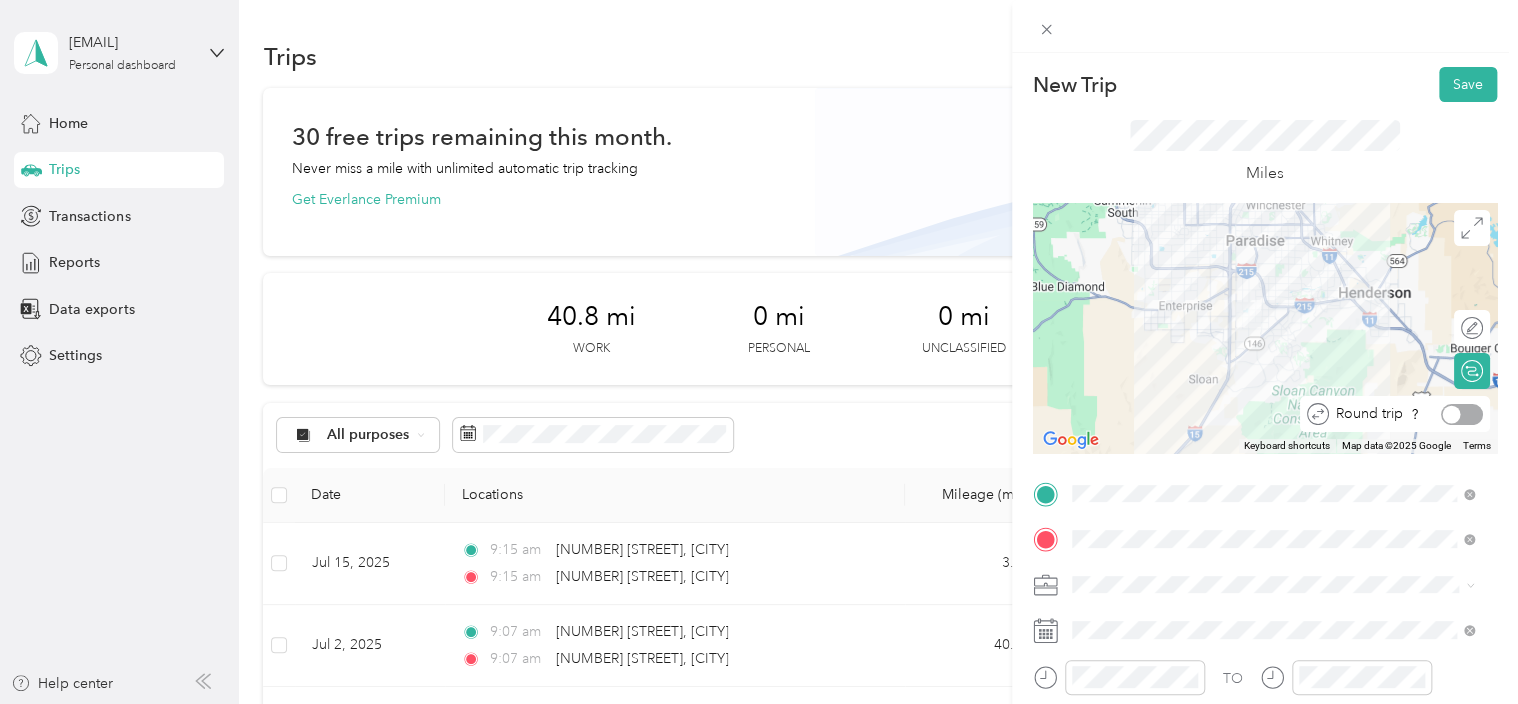 click at bounding box center [1462, 414] 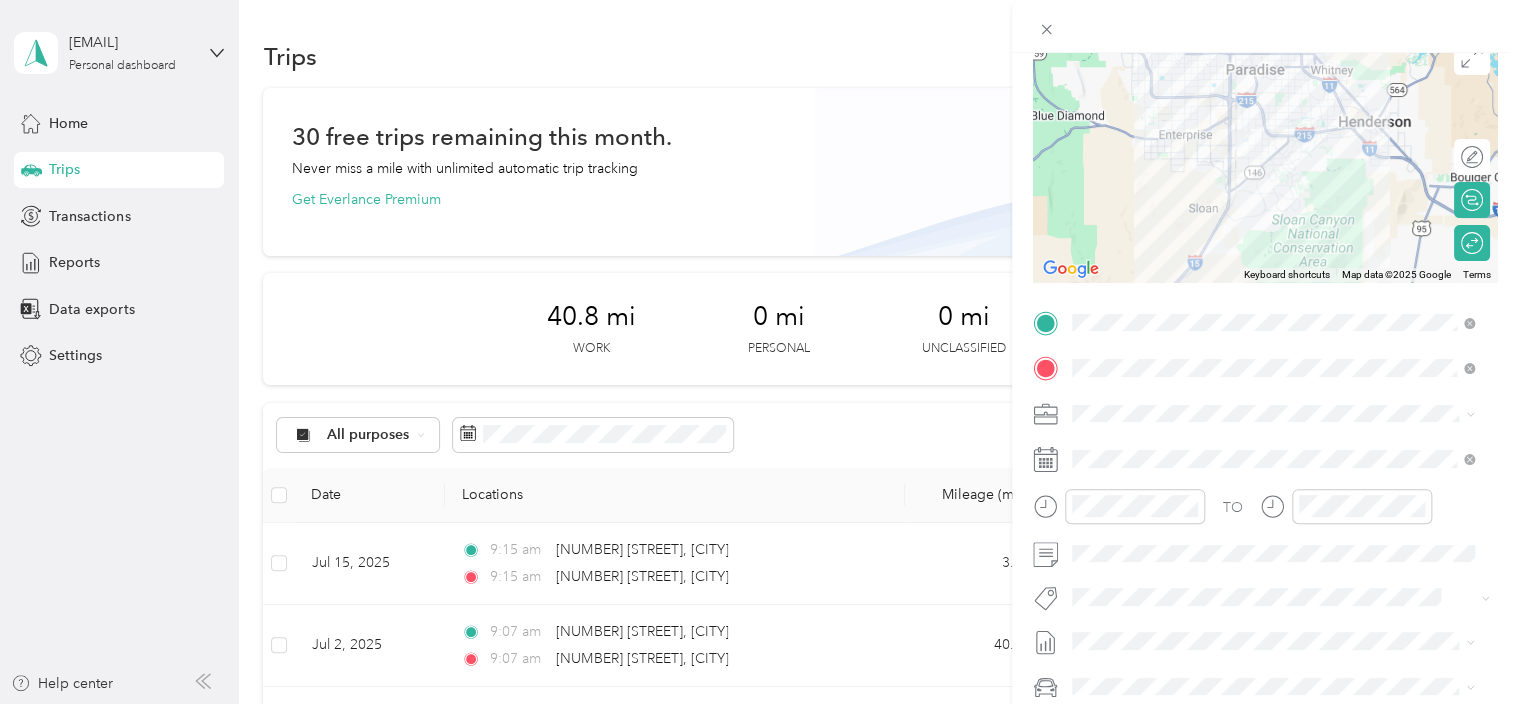 scroll, scrollTop: 335, scrollLeft: 0, axis: vertical 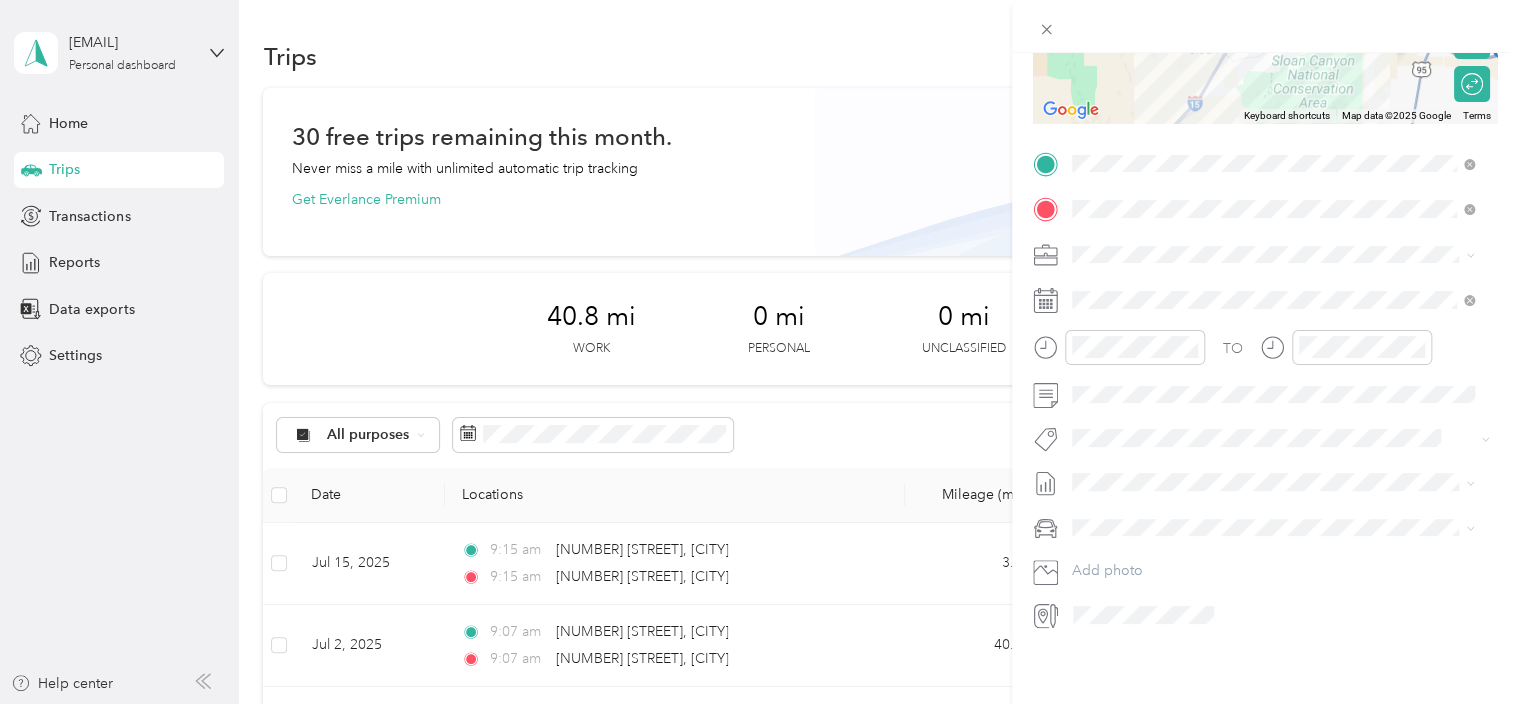 click 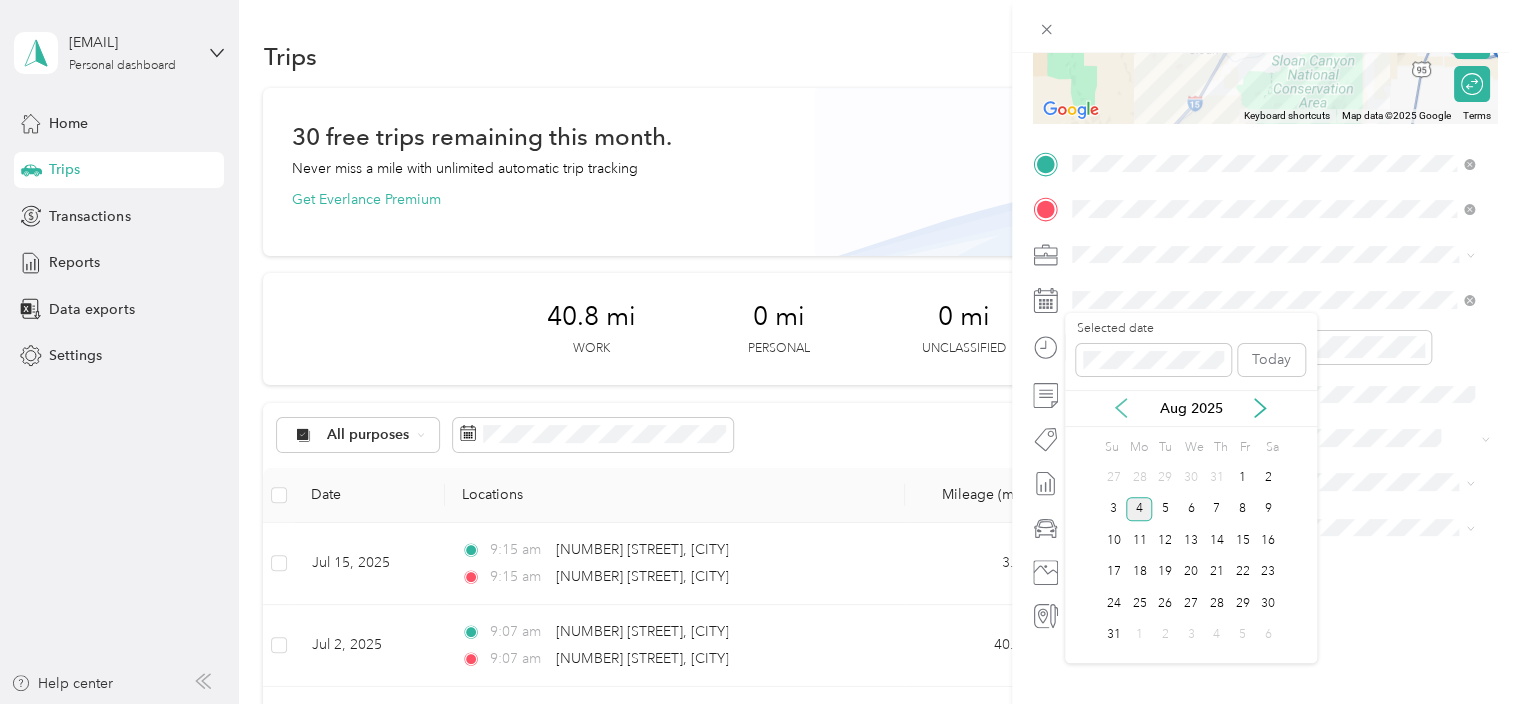 click 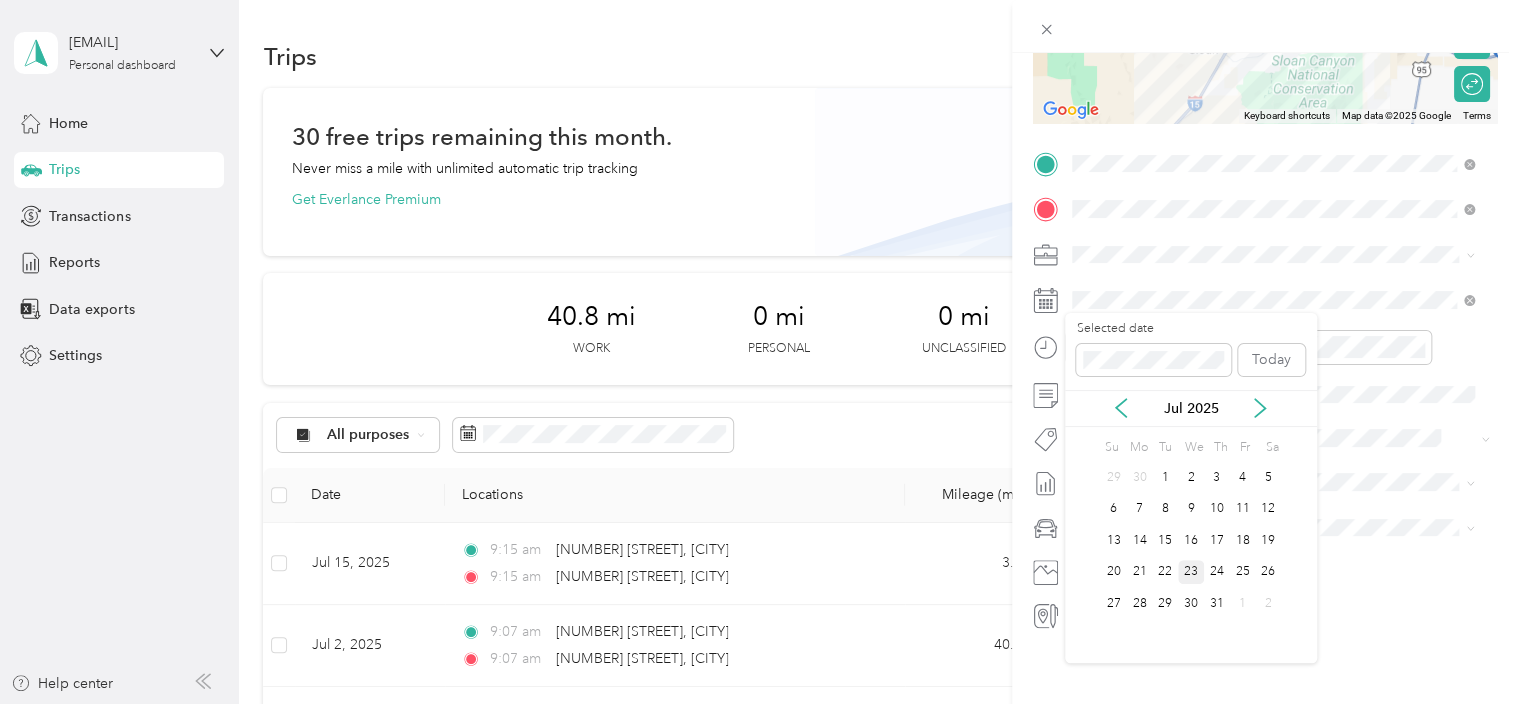 click on "23" at bounding box center [1191, 572] 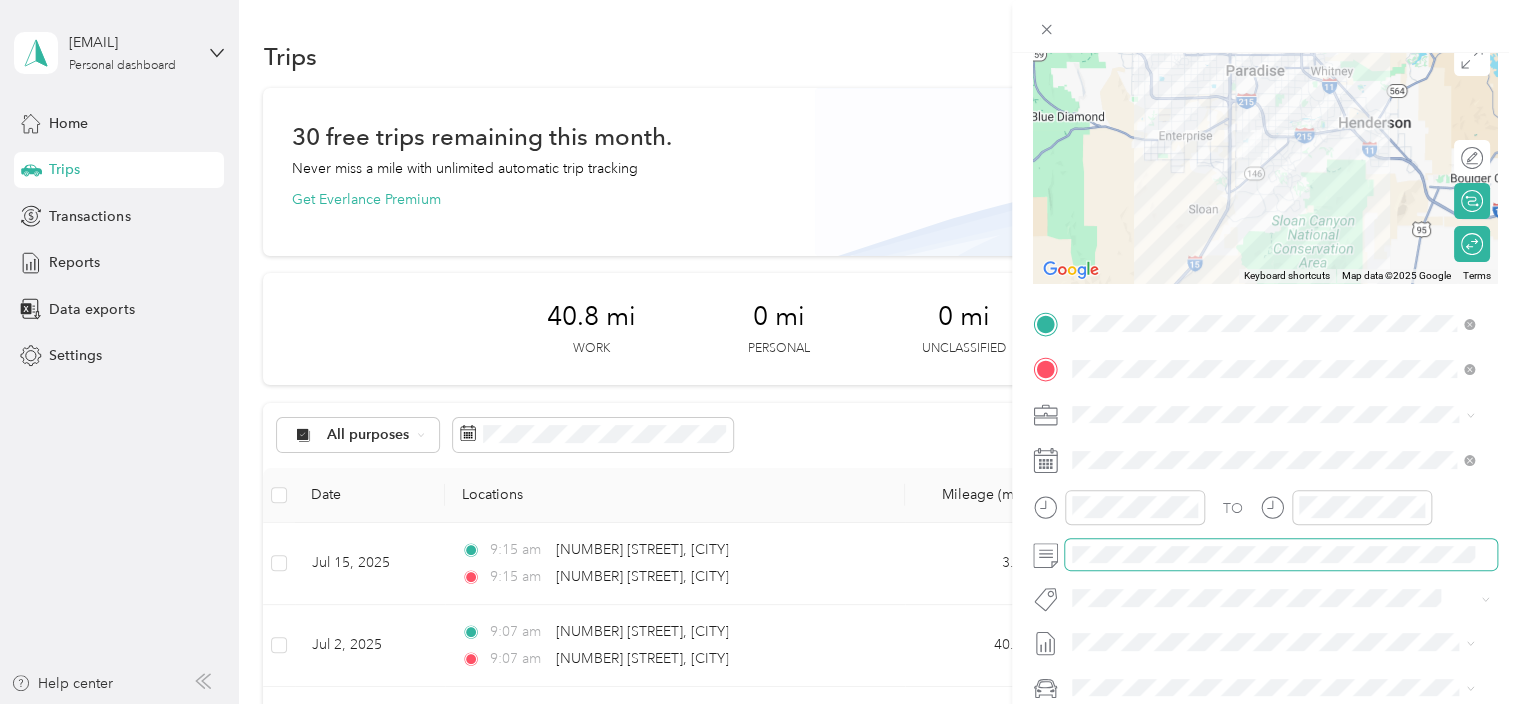 scroll, scrollTop: 0, scrollLeft: 0, axis: both 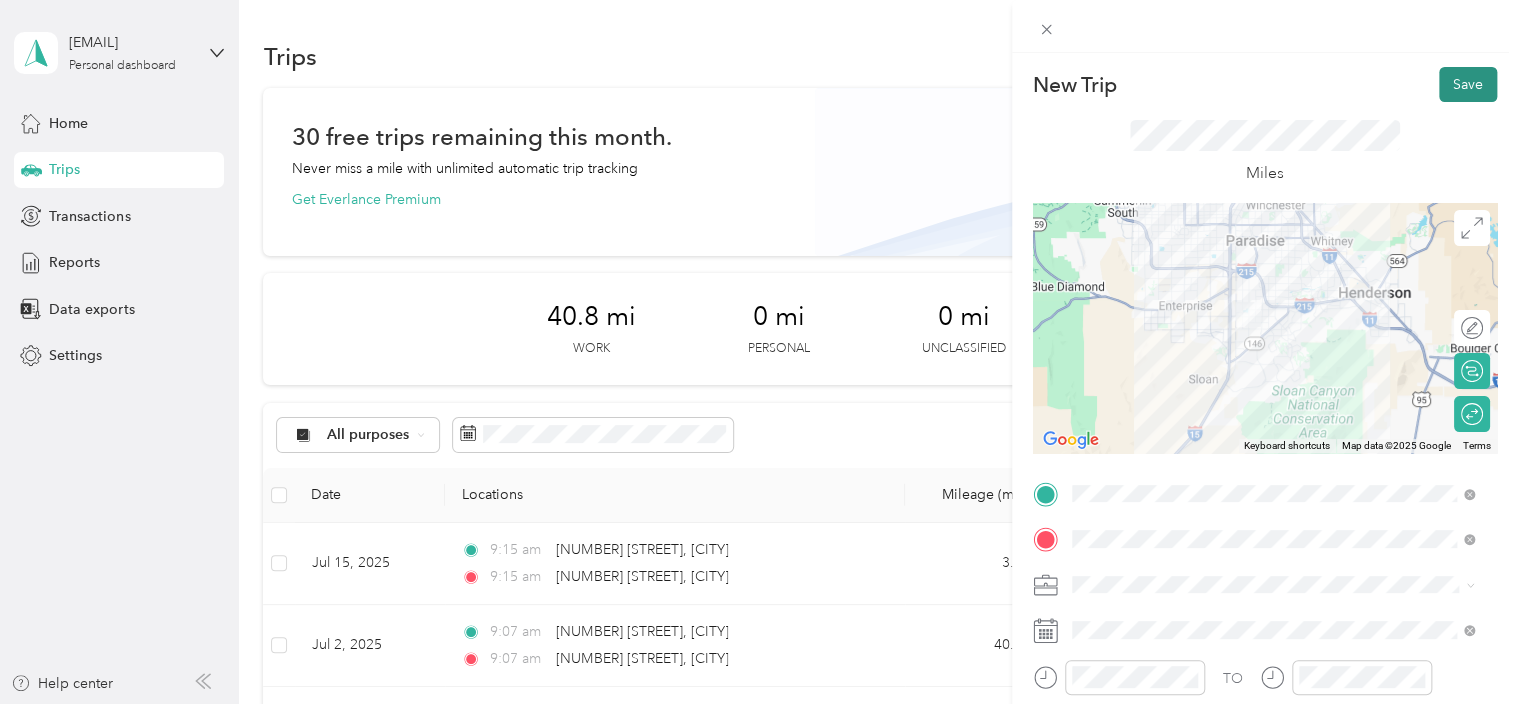 click on "Save" at bounding box center (1468, 84) 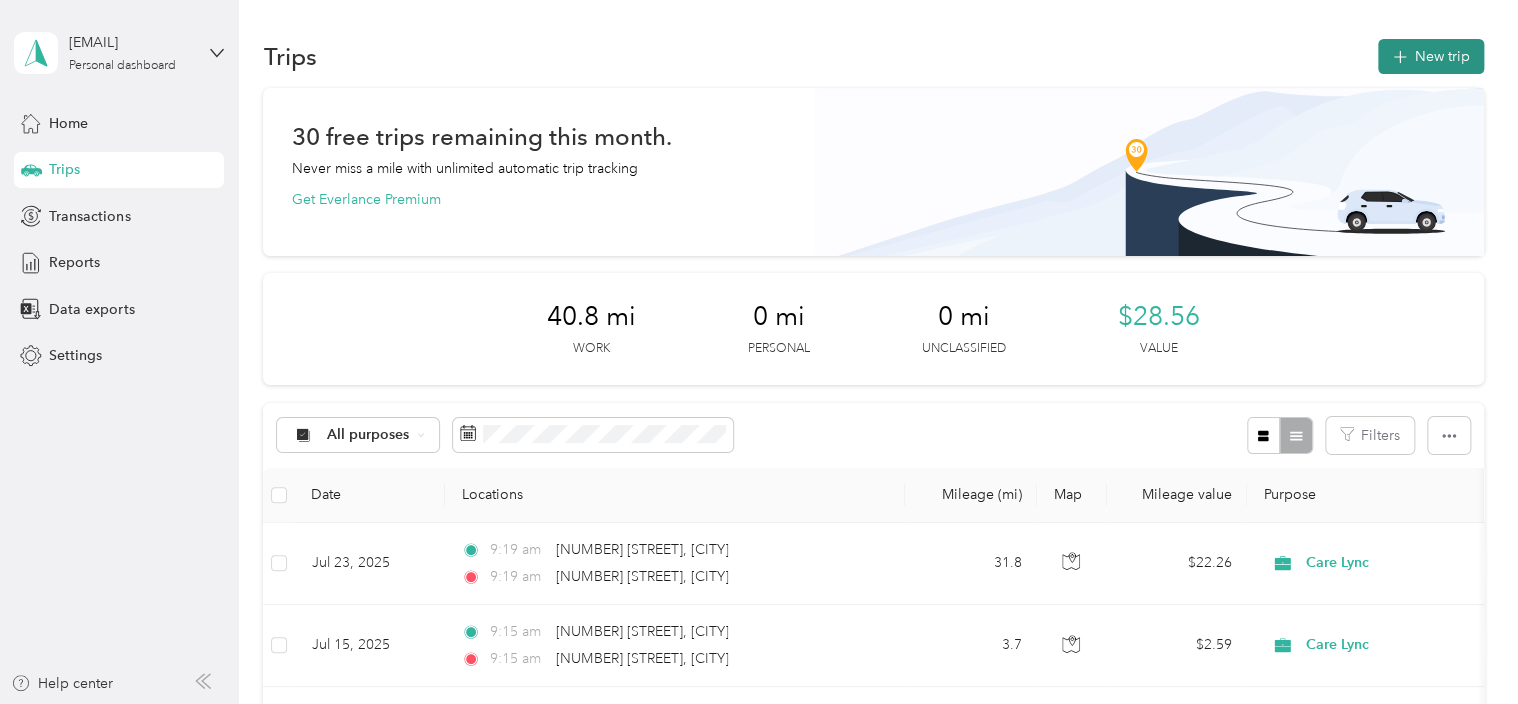 click on "New trip" at bounding box center [1431, 56] 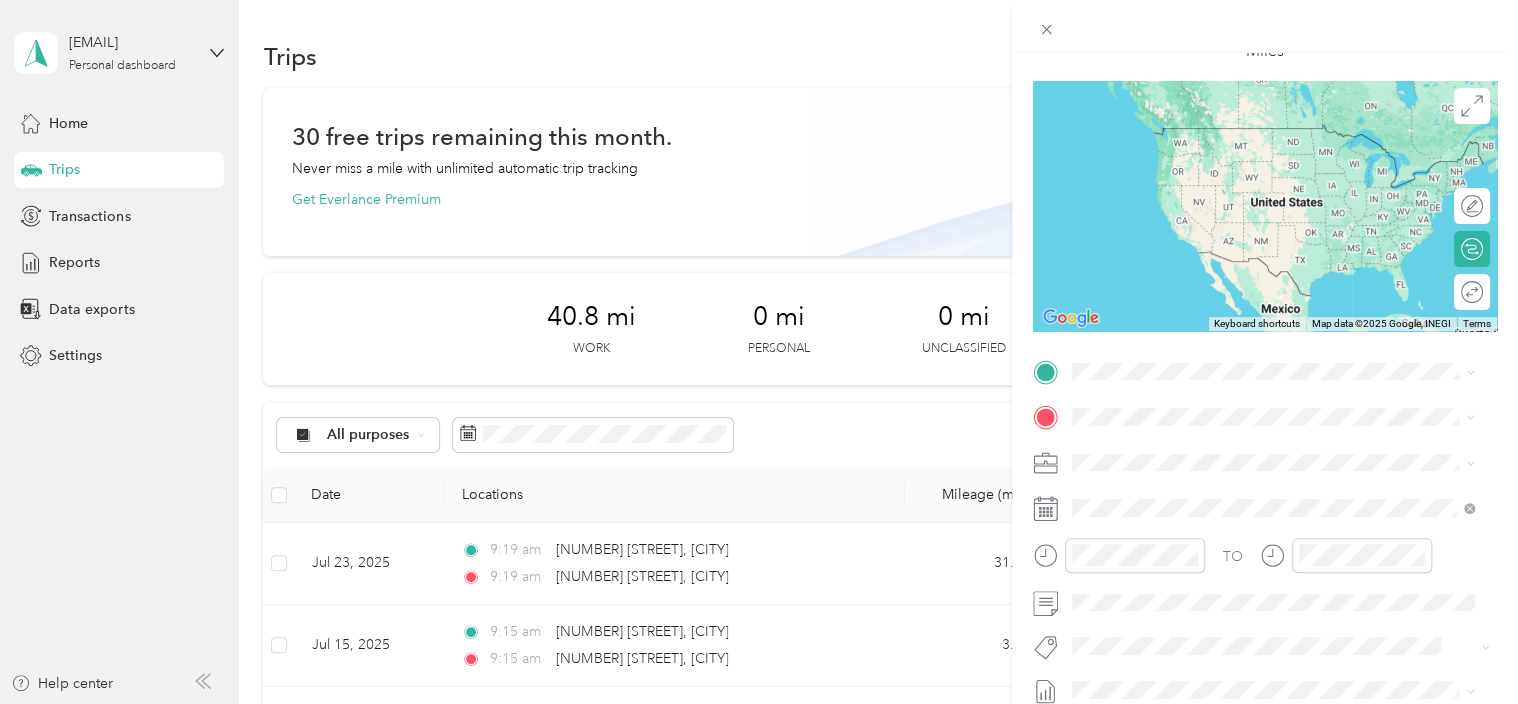 scroll, scrollTop: 148, scrollLeft: 0, axis: vertical 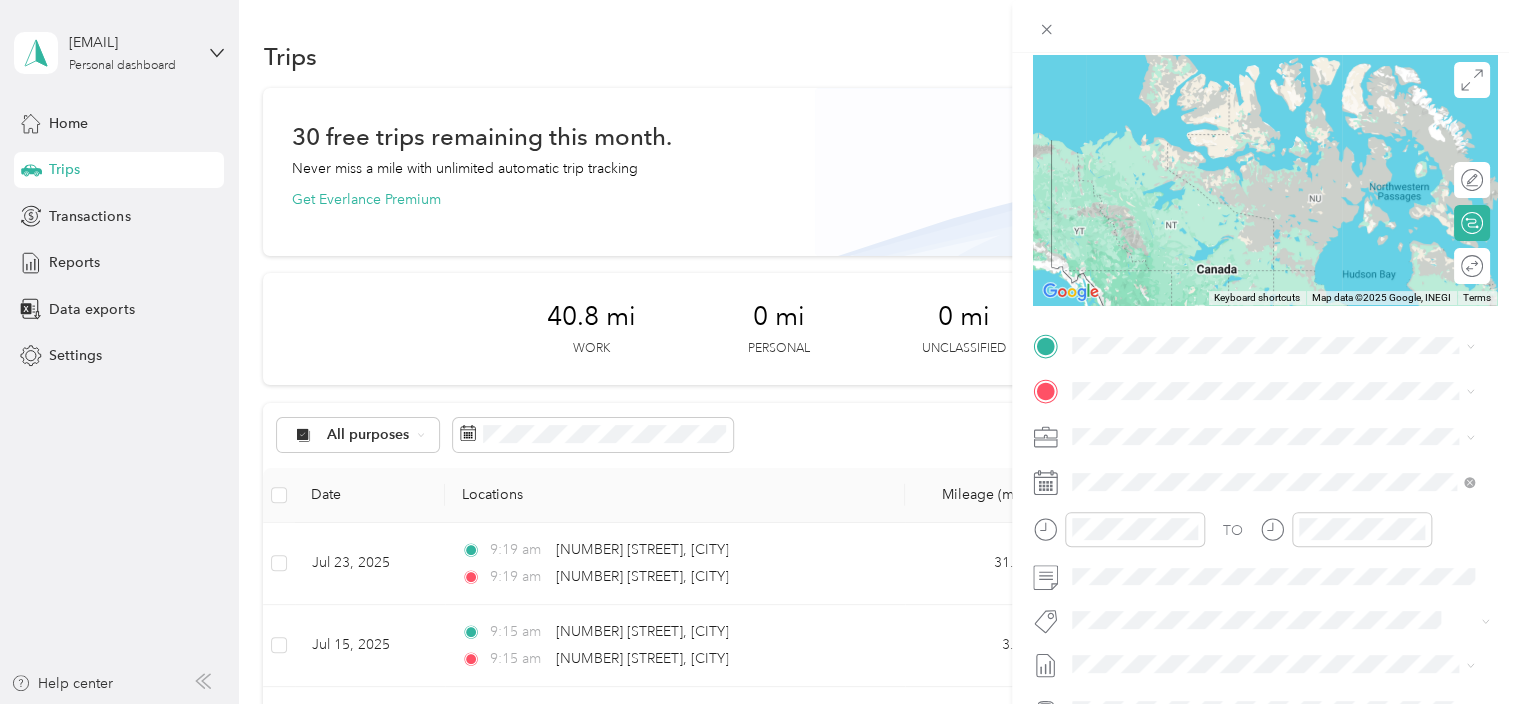 click on "New Trip Save This trip cannot be edited because it is either under review, approved, or paid. Contact your Team Manager to edit it. Miles To navigate the map with touch gestures double-tap and hold your finger on the map, then drag the map. ← Move left → Move right ↑ Move up ↓ Move down + Zoom in - Zoom out Home Jump left by 75% End Jump right by 75% Page Up Jump up by 75% Page Down Jump down by 75% Keyboard shortcuts Map Data Map data ©2025 Google, INEGI Map data ©2025 Google, INEGI 500 km  Click to toggle between metric and imperial units Terms Report a map error Edit route Calculate route Round trip TO Add photo" at bounding box center [759, 352] 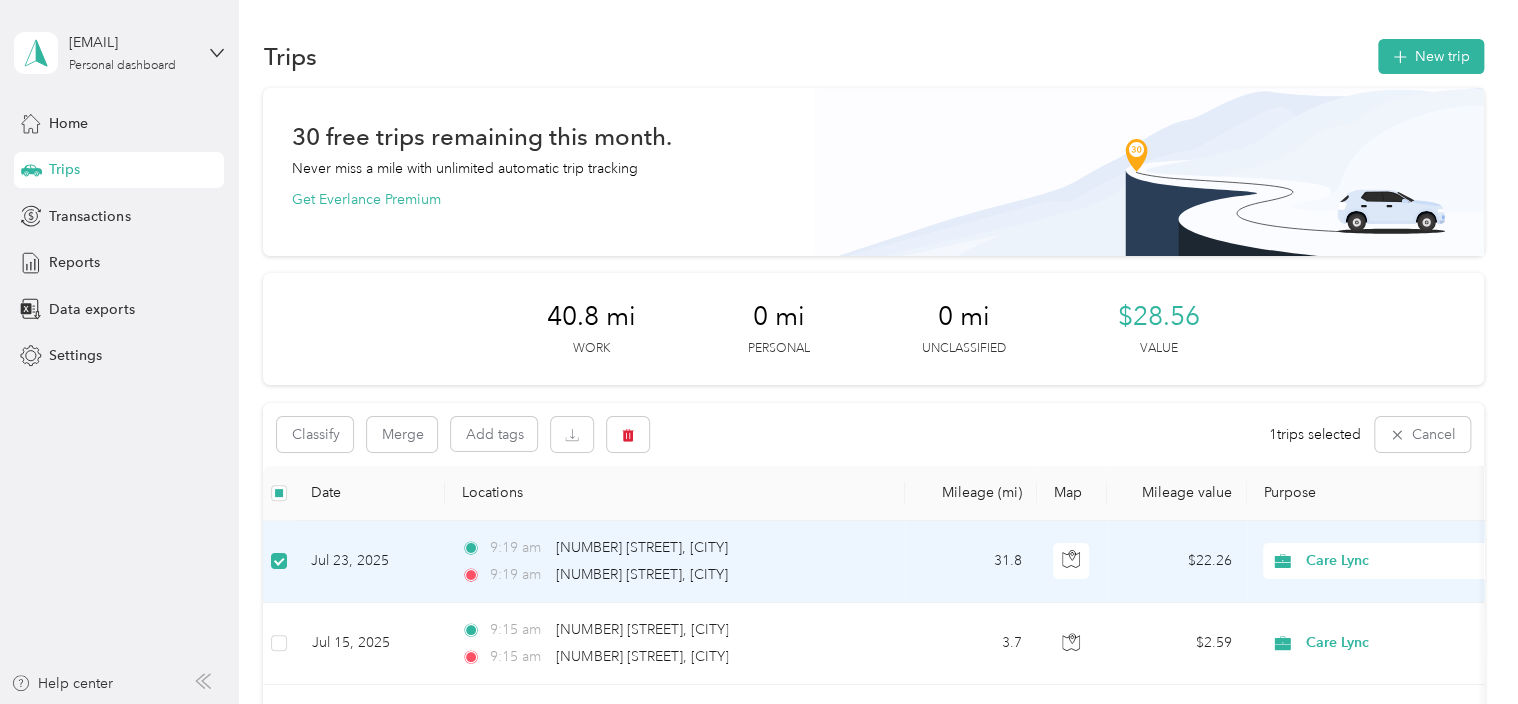 click on "Jul 23, 2025" at bounding box center (370, 562) 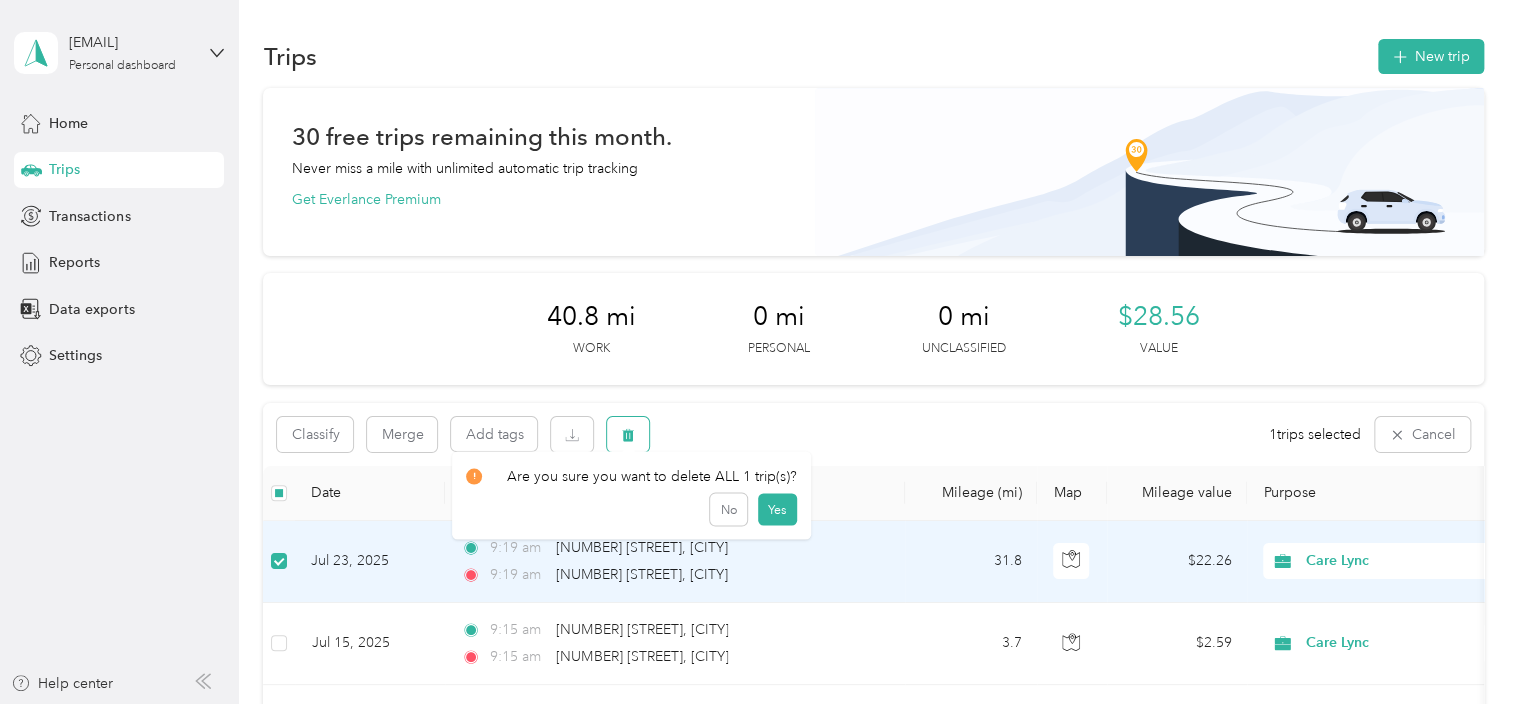 click at bounding box center (628, 434) 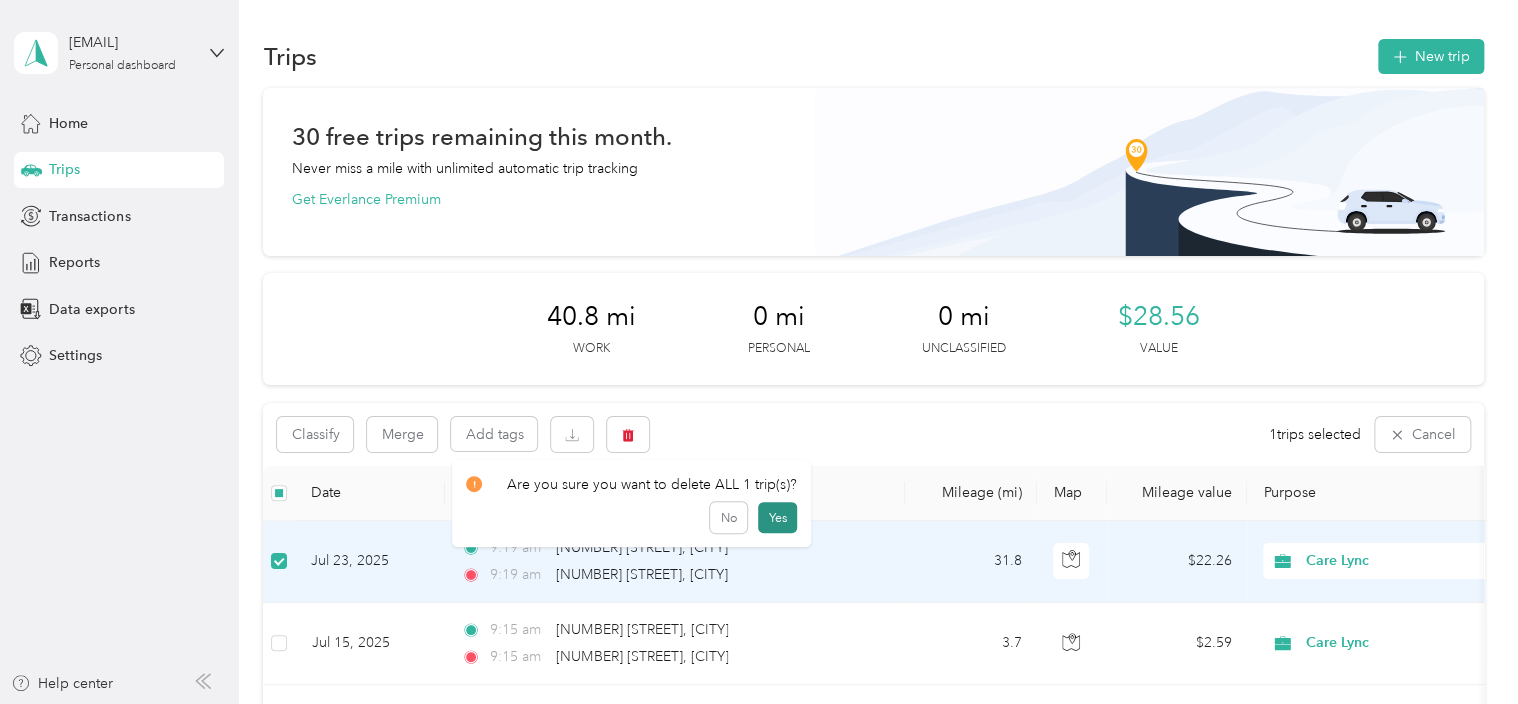 click on "Yes" at bounding box center (777, 518) 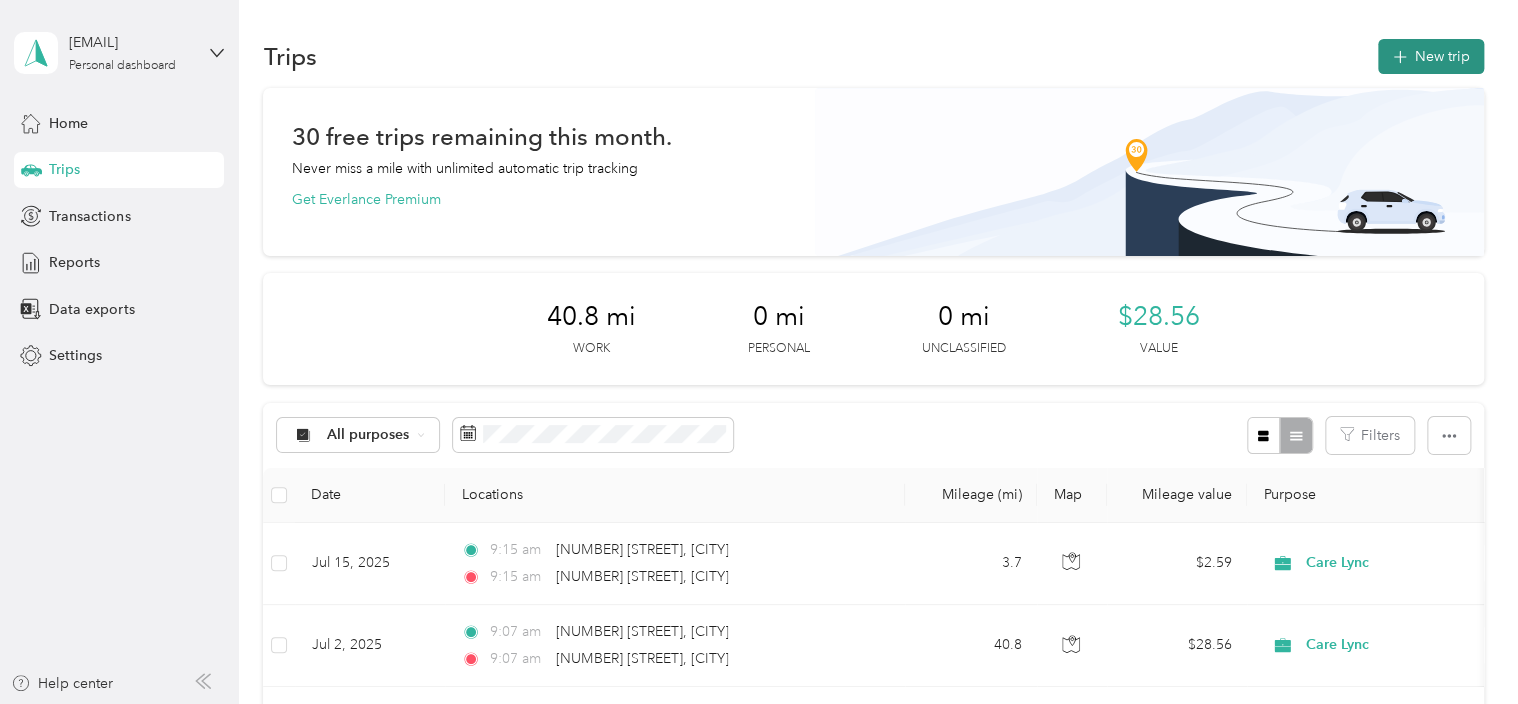 click on "New trip" at bounding box center [1431, 56] 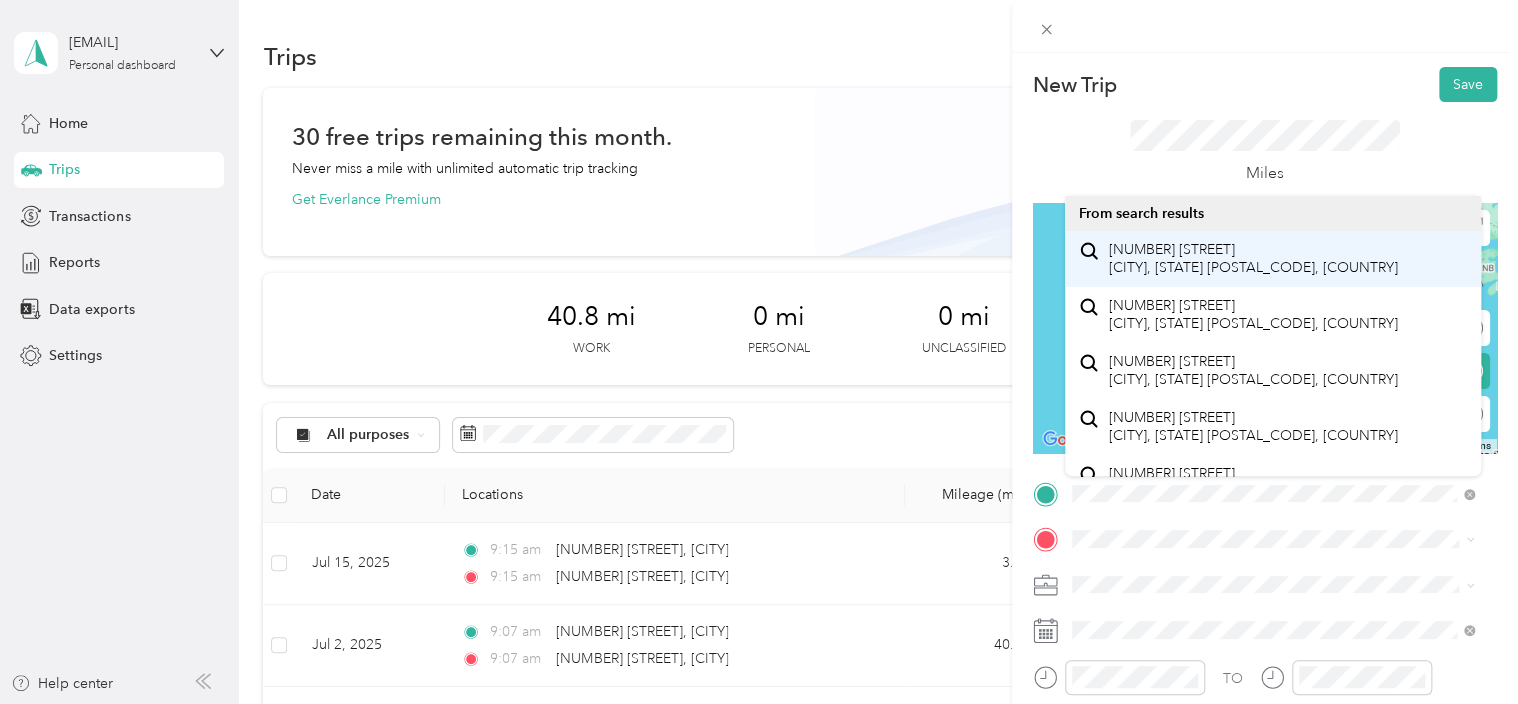 click on "[NUMBER] [STREET]
[CITY], [STATE] [POSTAL_CODE], [COUNTRY]" at bounding box center (1253, 258) 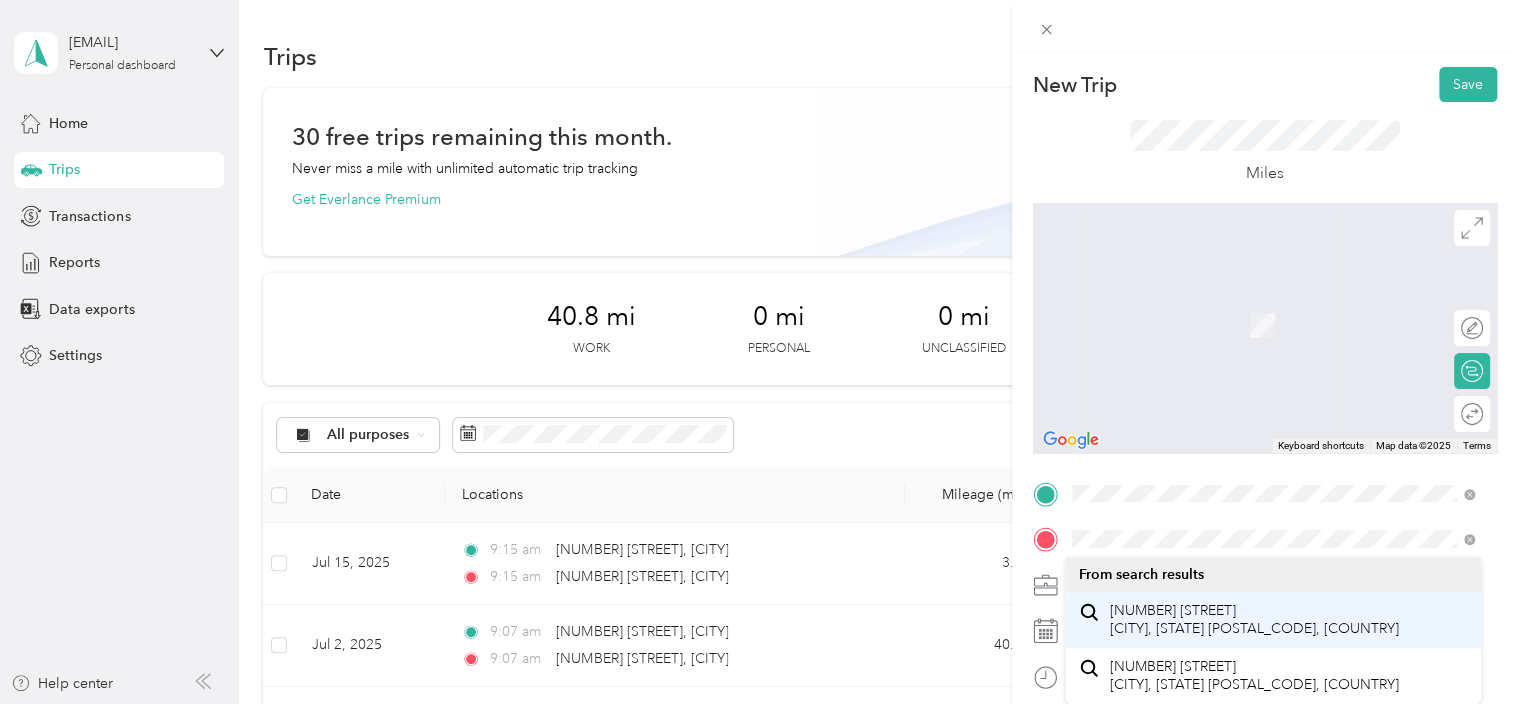 click on "[NUMBER] [STREET]
[CITY], [STATE] [POSTAL_CODE], [COUNTRY]" at bounding box center [1253, 619] 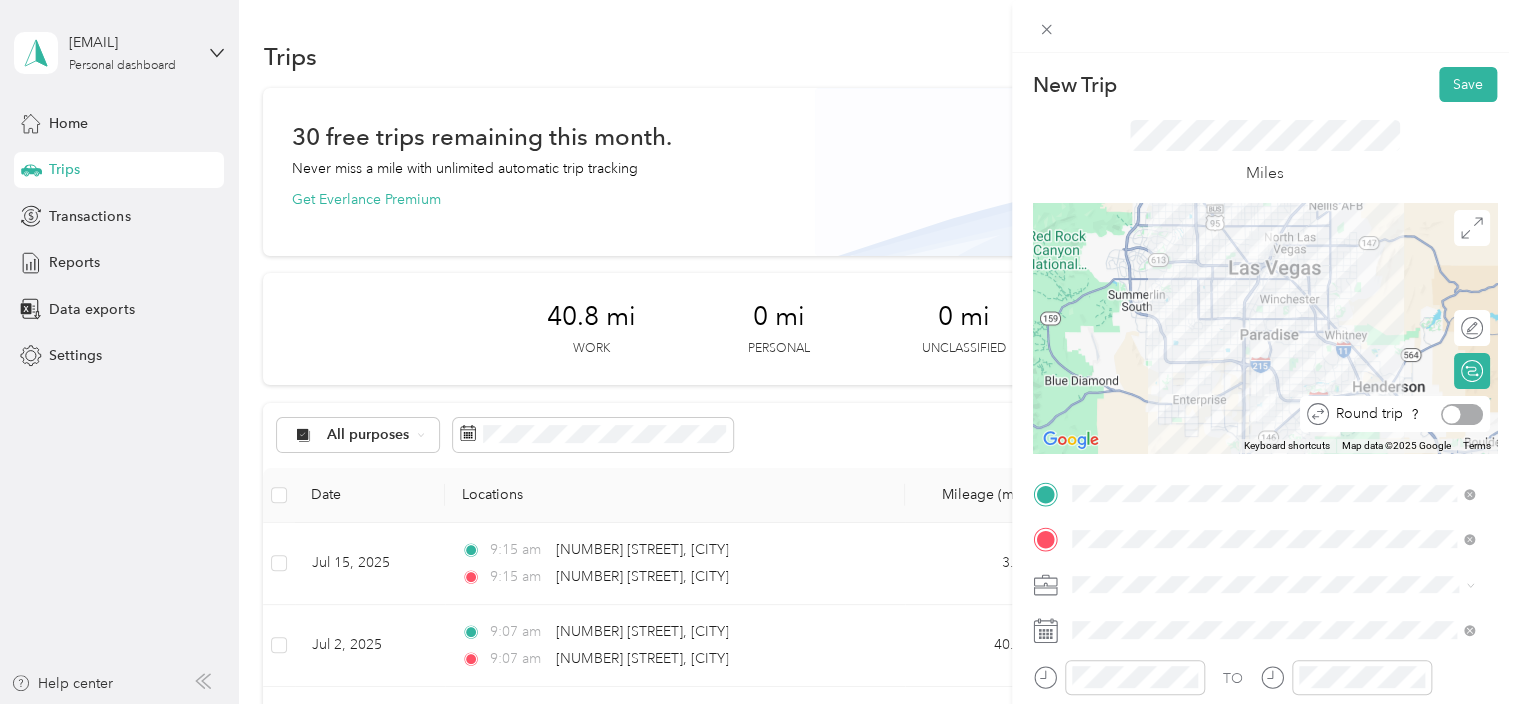 click at bounding box center (1462, 414) 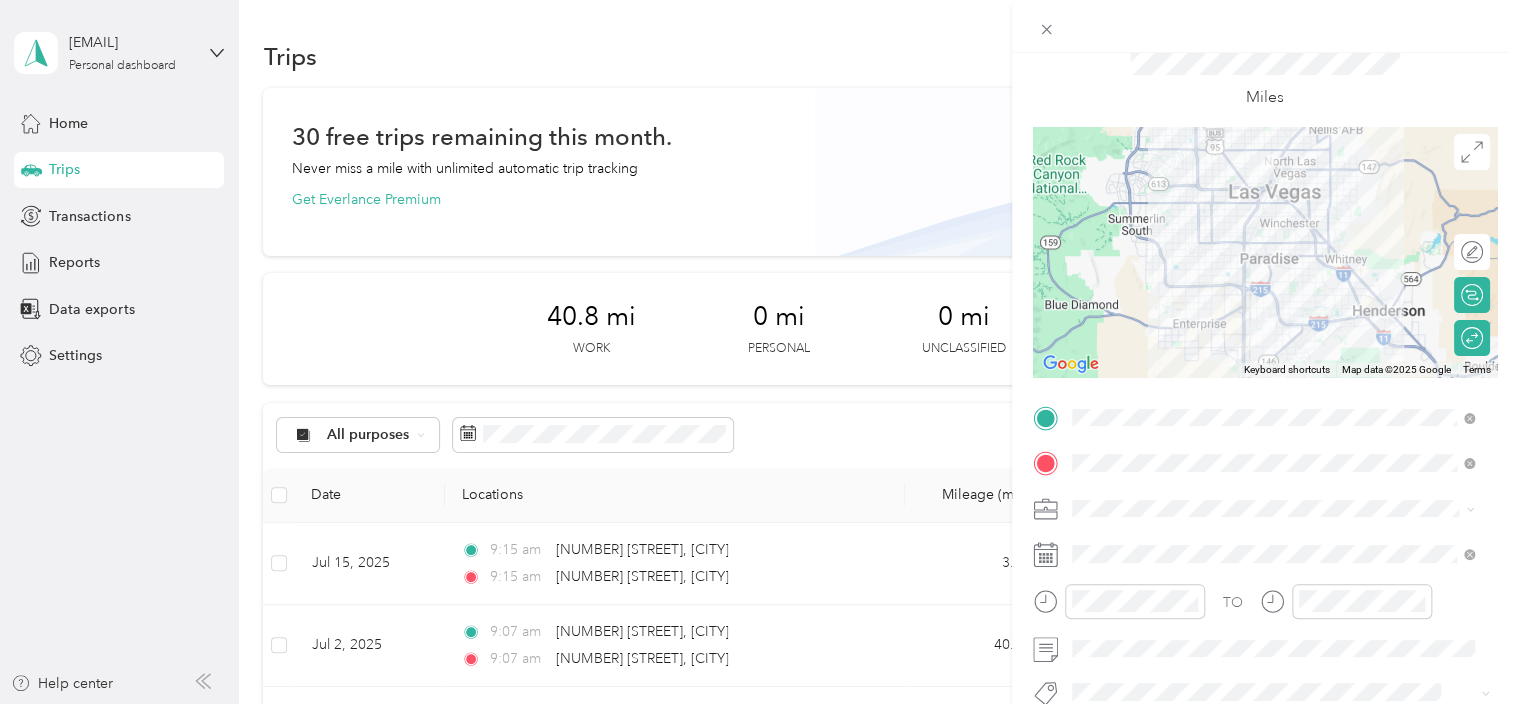 scroll, scrollTop: 130, scrollLeft: 0, axis: vertical 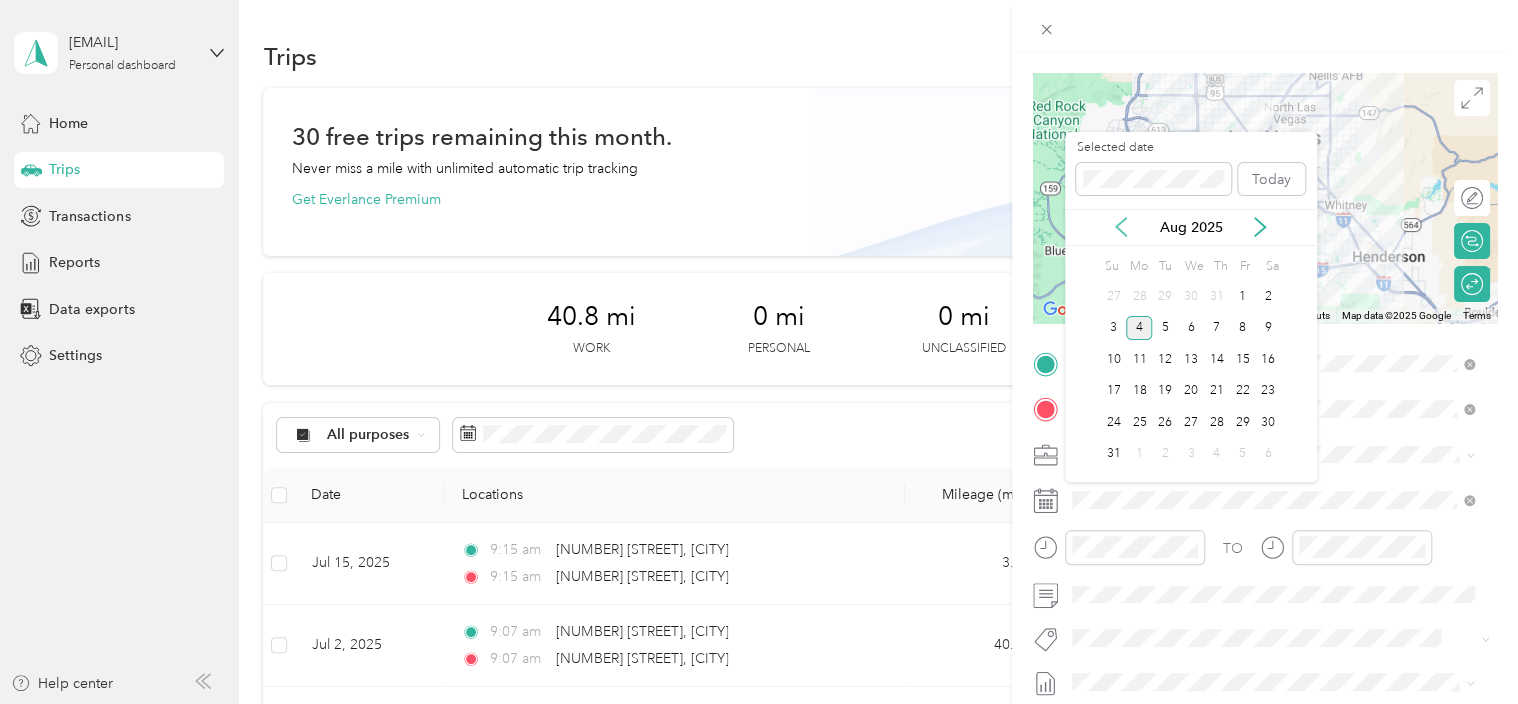 click 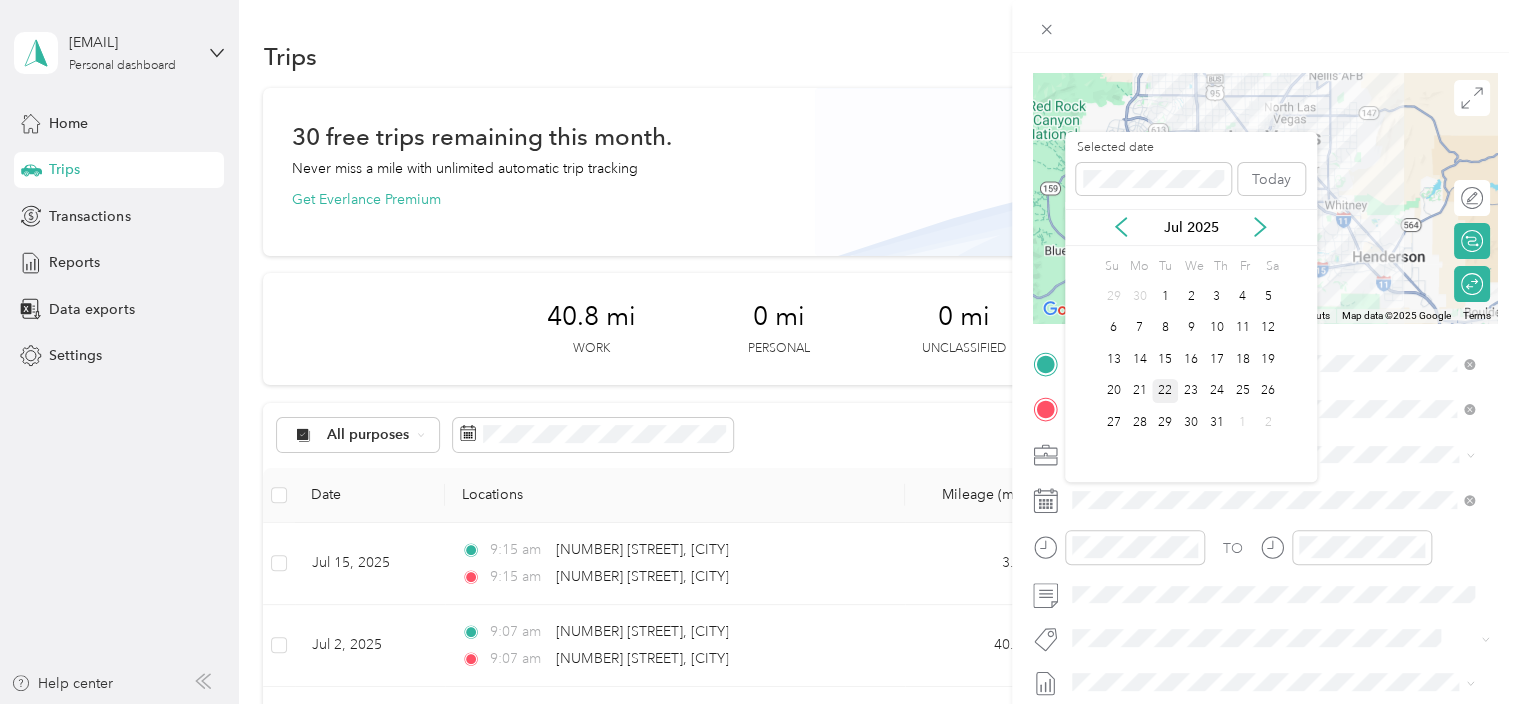 click on "22" at bounding box center [1165, 391] 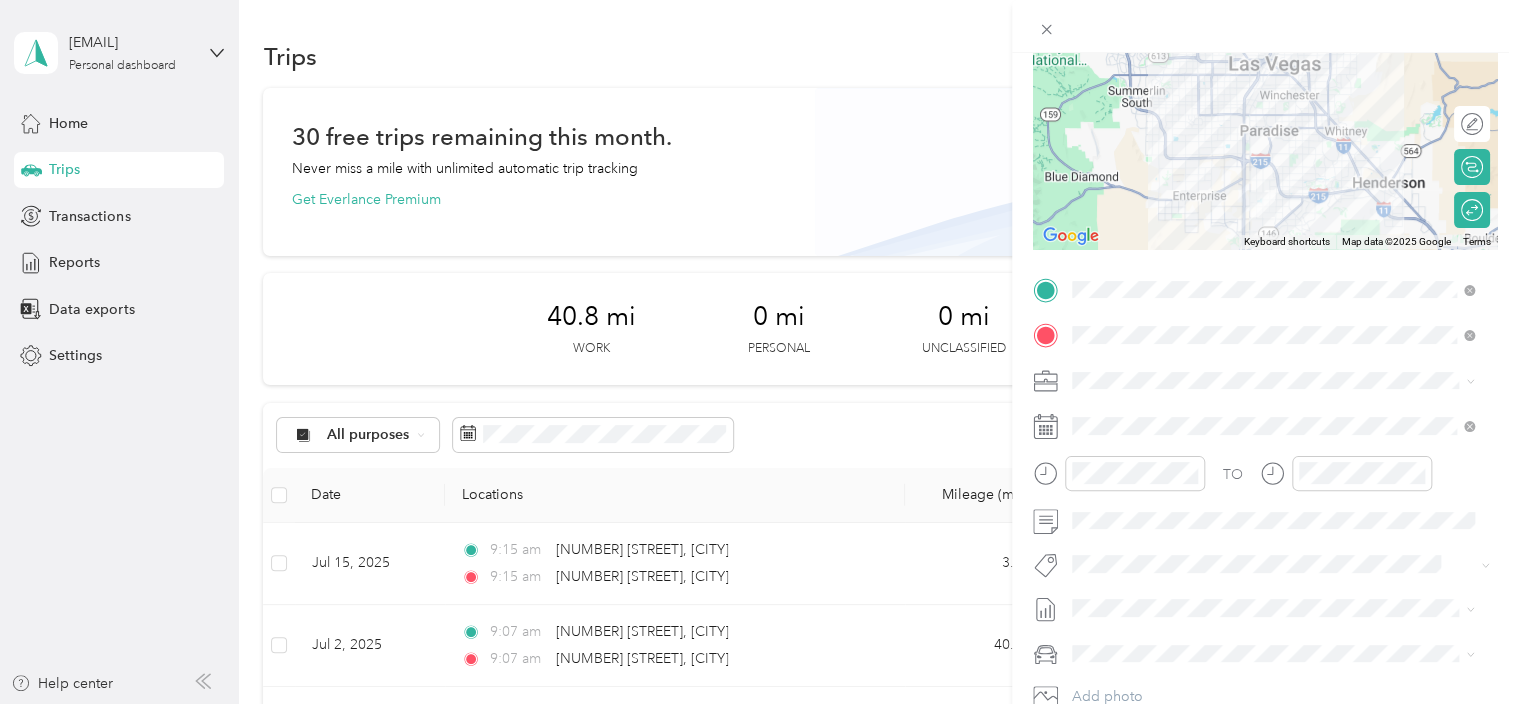 scroll, scrollTop: 271, scrollLeft: 0, axis: vertical 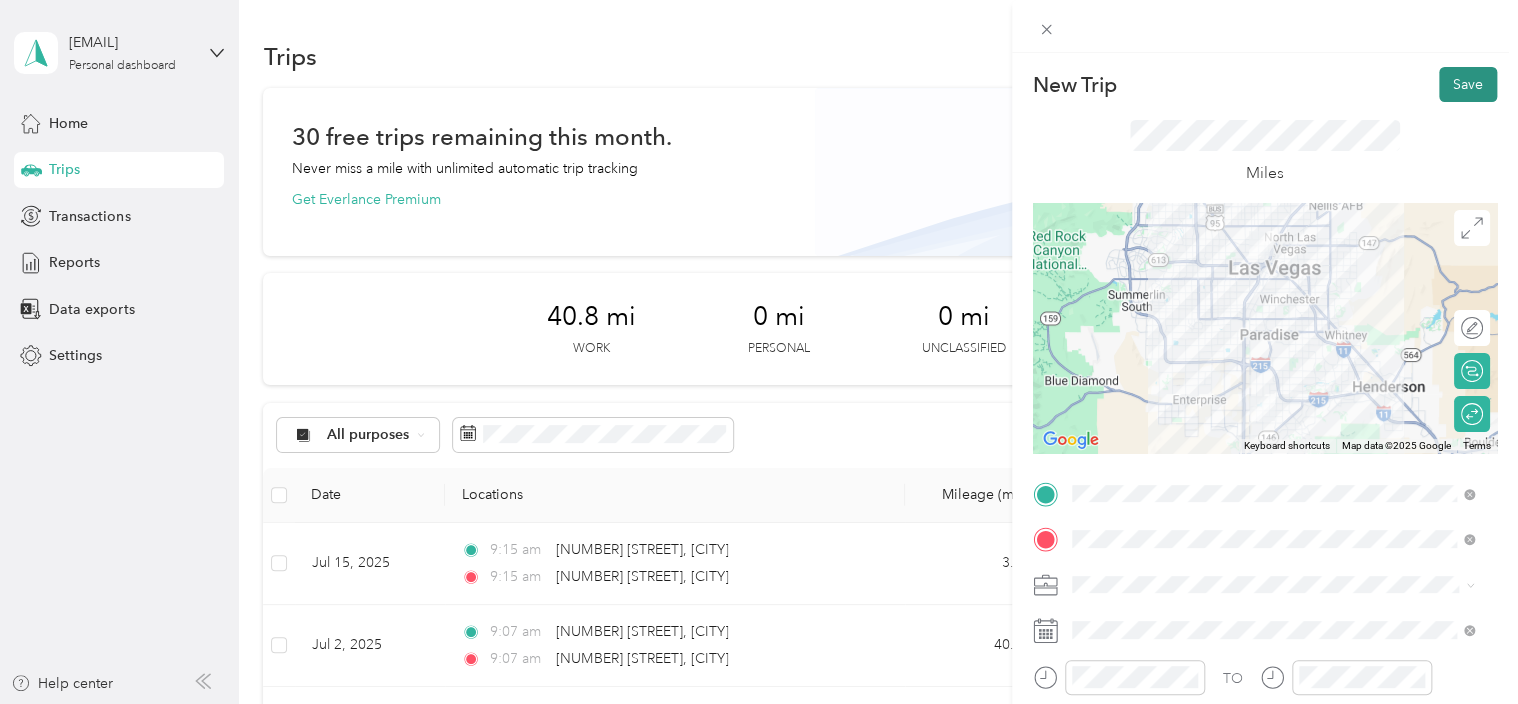 click on "Save" at bounding box center (1468, 84) 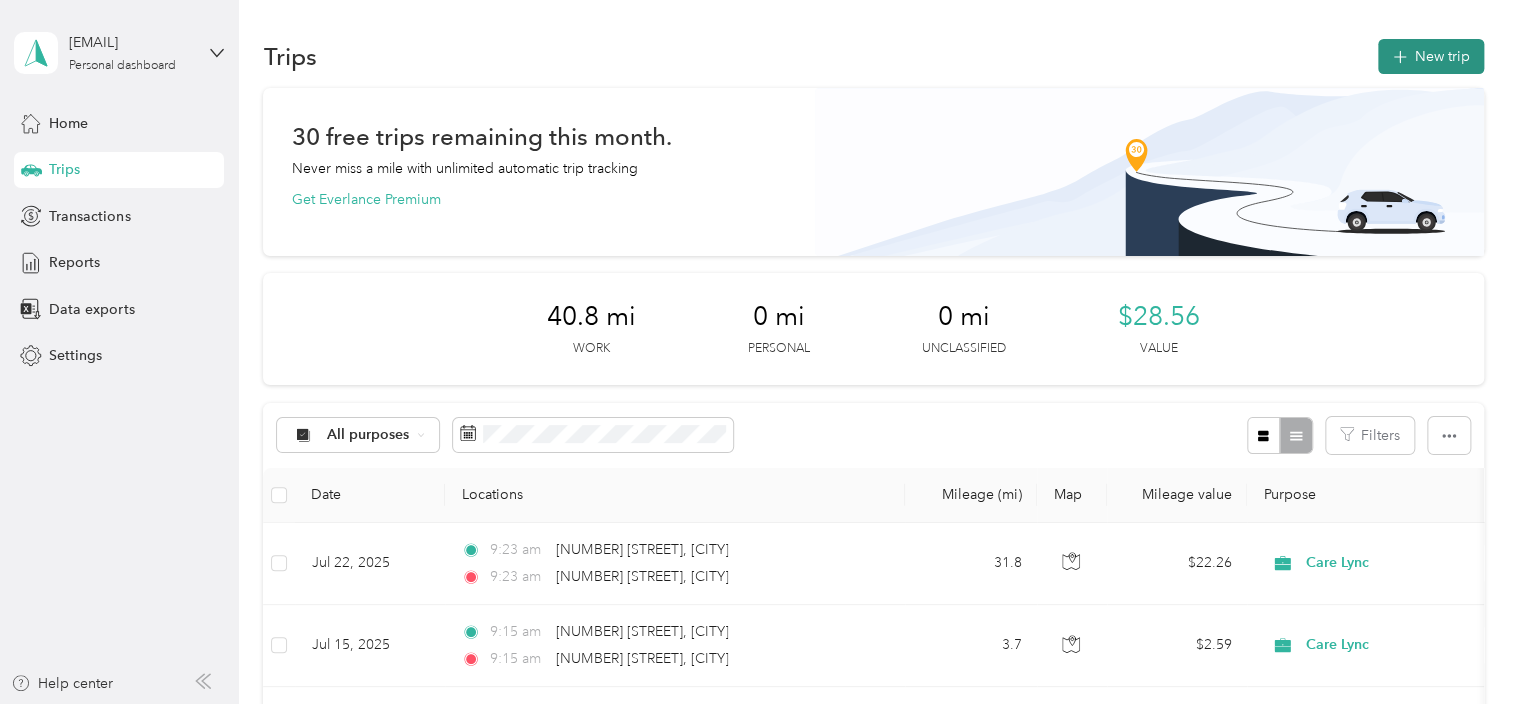 click on "New trip" at bounding box center (1431, 56) 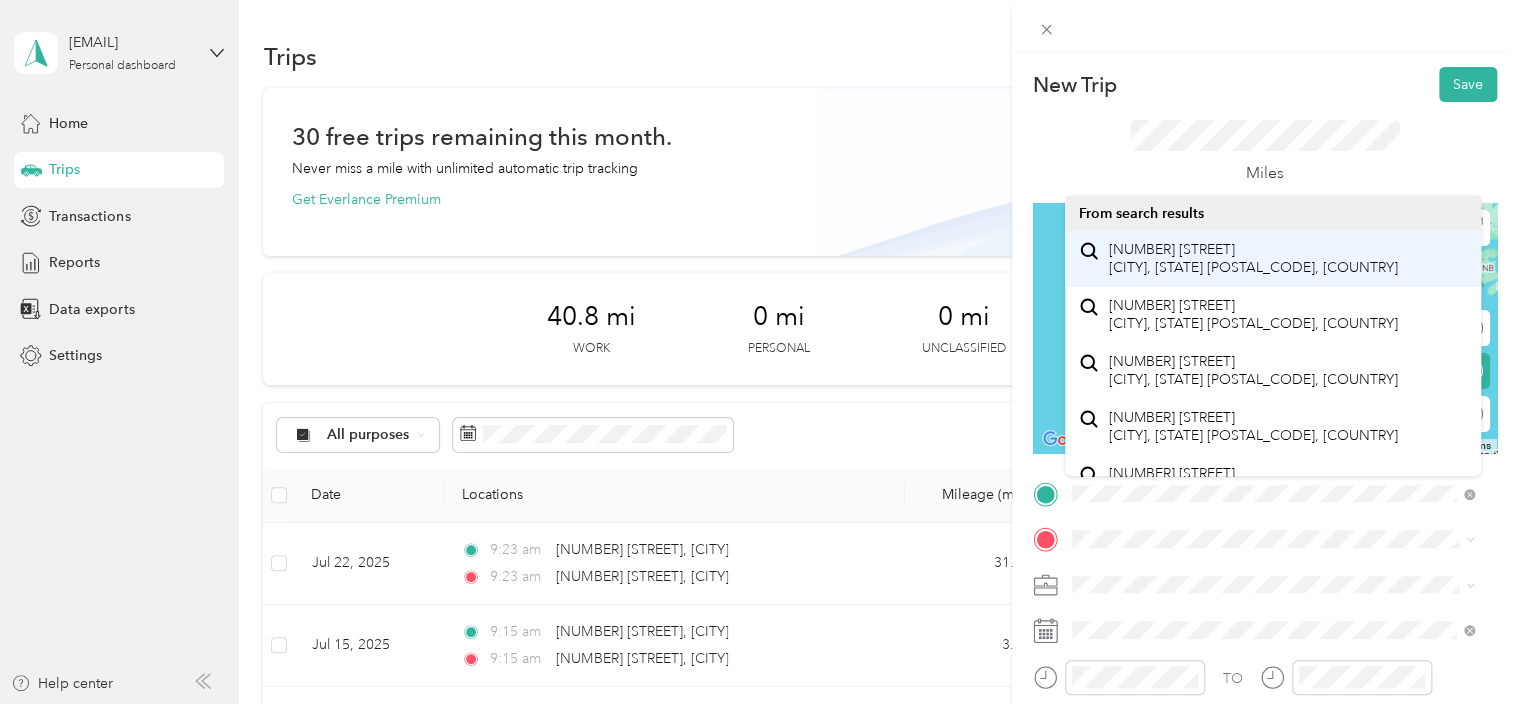 click on "[NUMBER] [STREET]
[CITY], [STATE] [POSTAL_CODE], [COUNTRY]" at bounding box center [1253, 258] 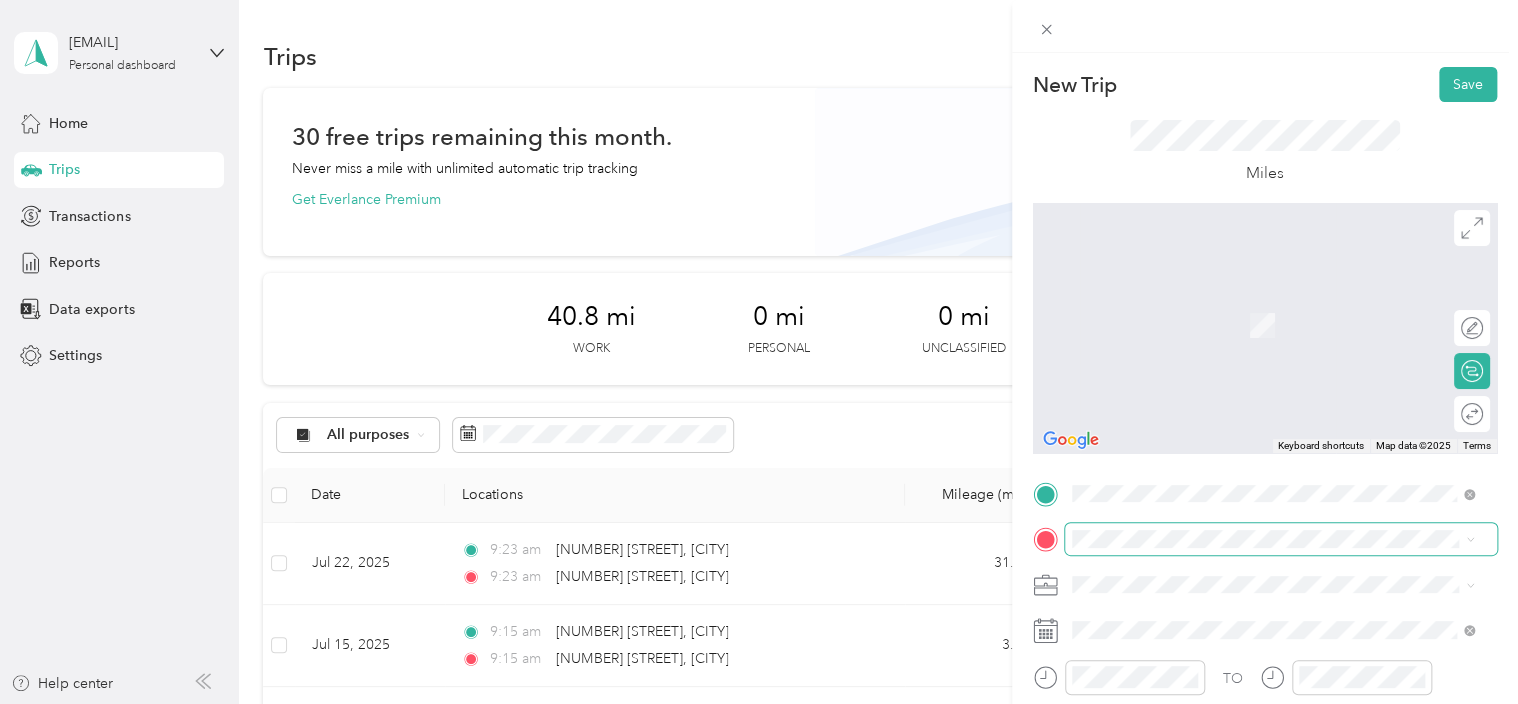 click on "New Trip Save This trip cannot be edited because it is either under review, approved, or paid. Contact your Team Manager to edit it. Miles To navigate the map with touch gestures double-tap and hold your finger on the map, then drag the map. ← Move left → Move right ↑ Move up ↓ Move down + Zoom in - Zoom out Home Jump left by 75% End Jump right by 75% Page Up Jump up by 75% Page Down Jump down by 75% Keyboard shortcuts Map Data Map data ©2025 Map data ©2025 2 m  Click to toggle between metric and imperial units Terms Report a map error Edit route Calculate route Round trip TO Add photo" at bounding box center (754, 704) 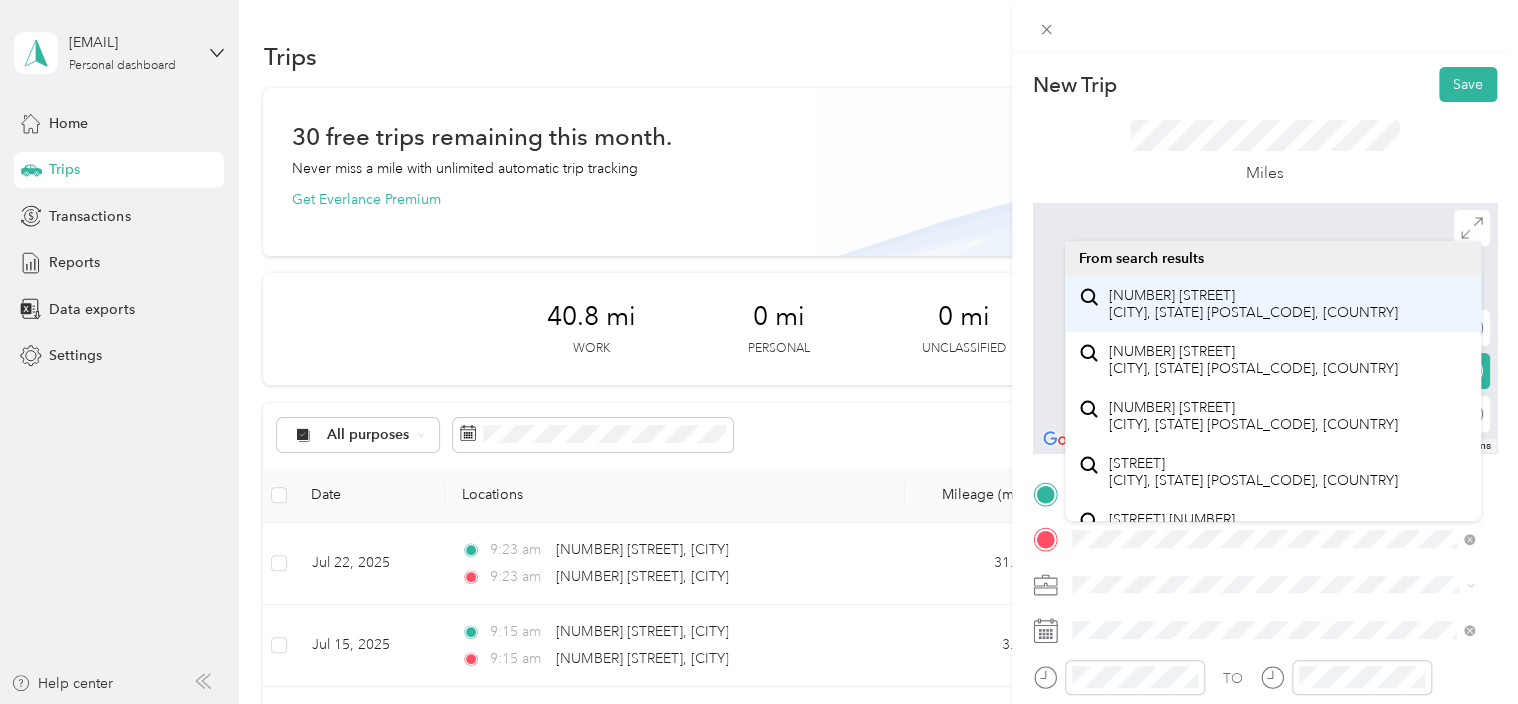 click on "[NUMBER] [STREET]
[CITY], [STATE] [POSTAL_CODE], [COUNTRY]" at bounding box center [1253, 304] 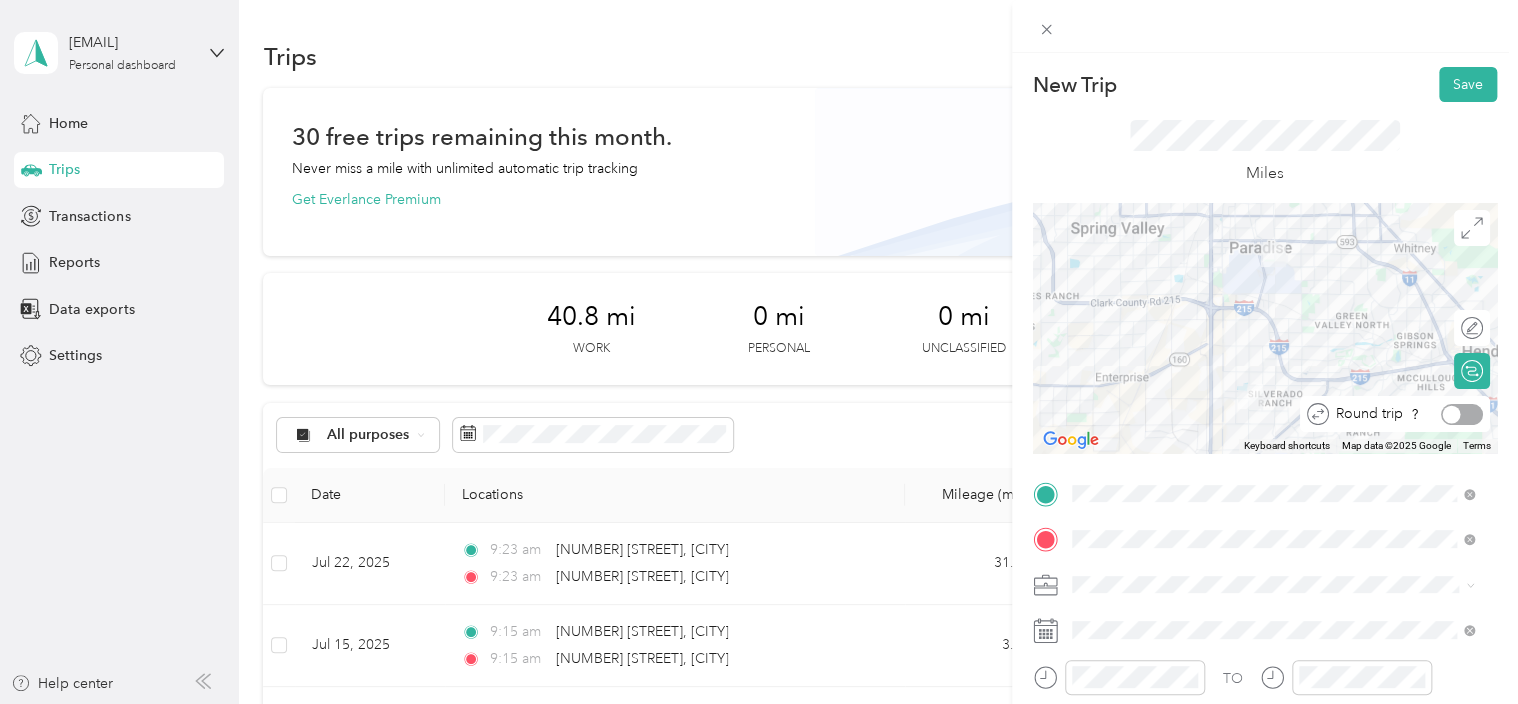 click at bounding box center [1462, 414] 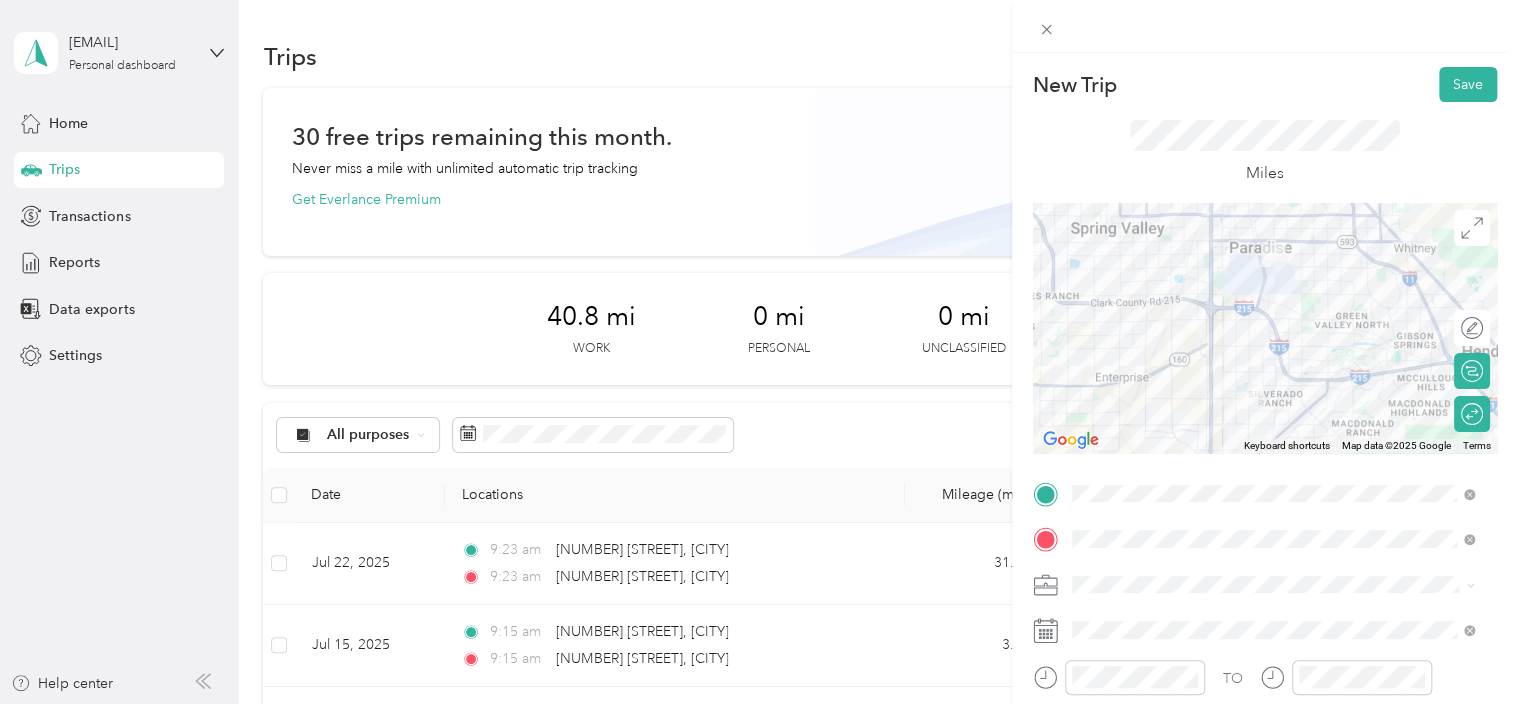 scroll, scrollTop: 197, scrollLeft: 0, axis: vertical 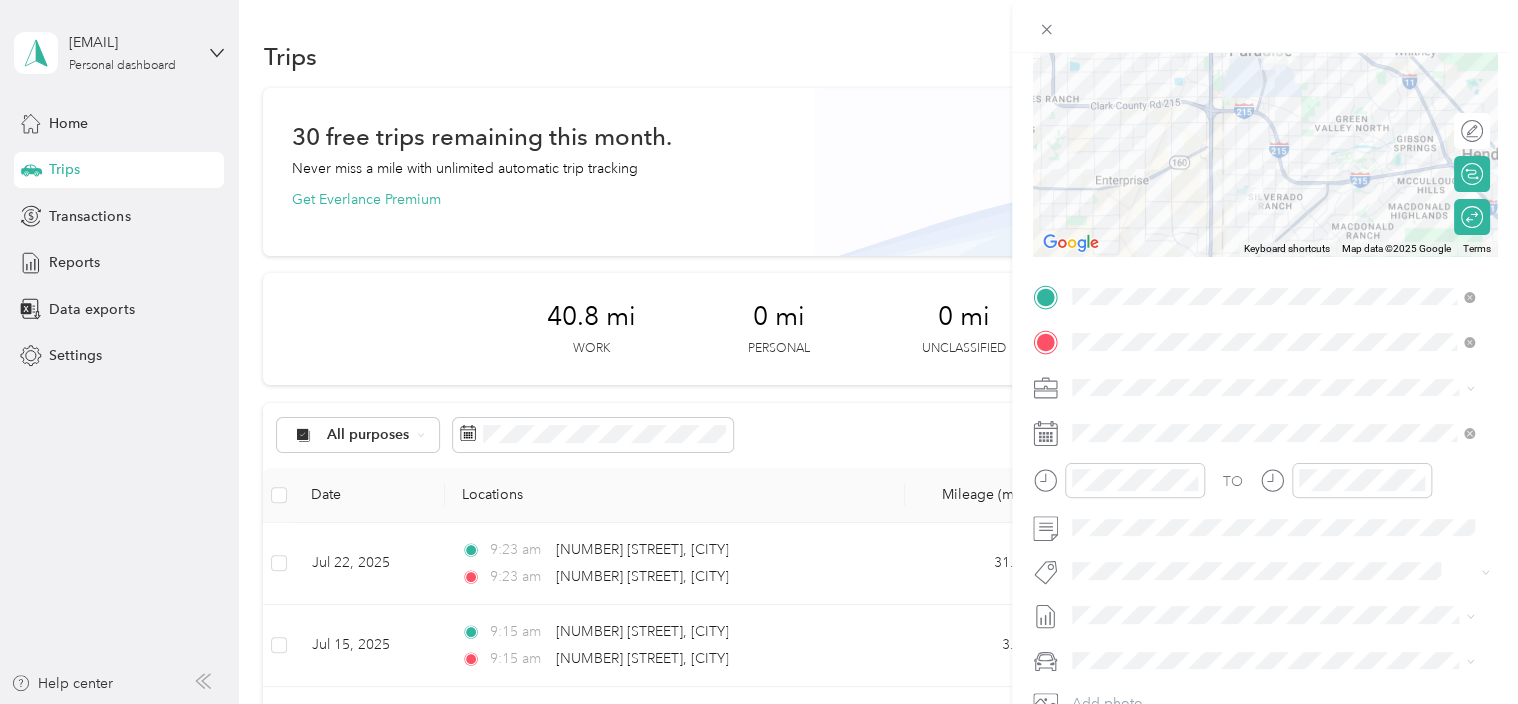 click 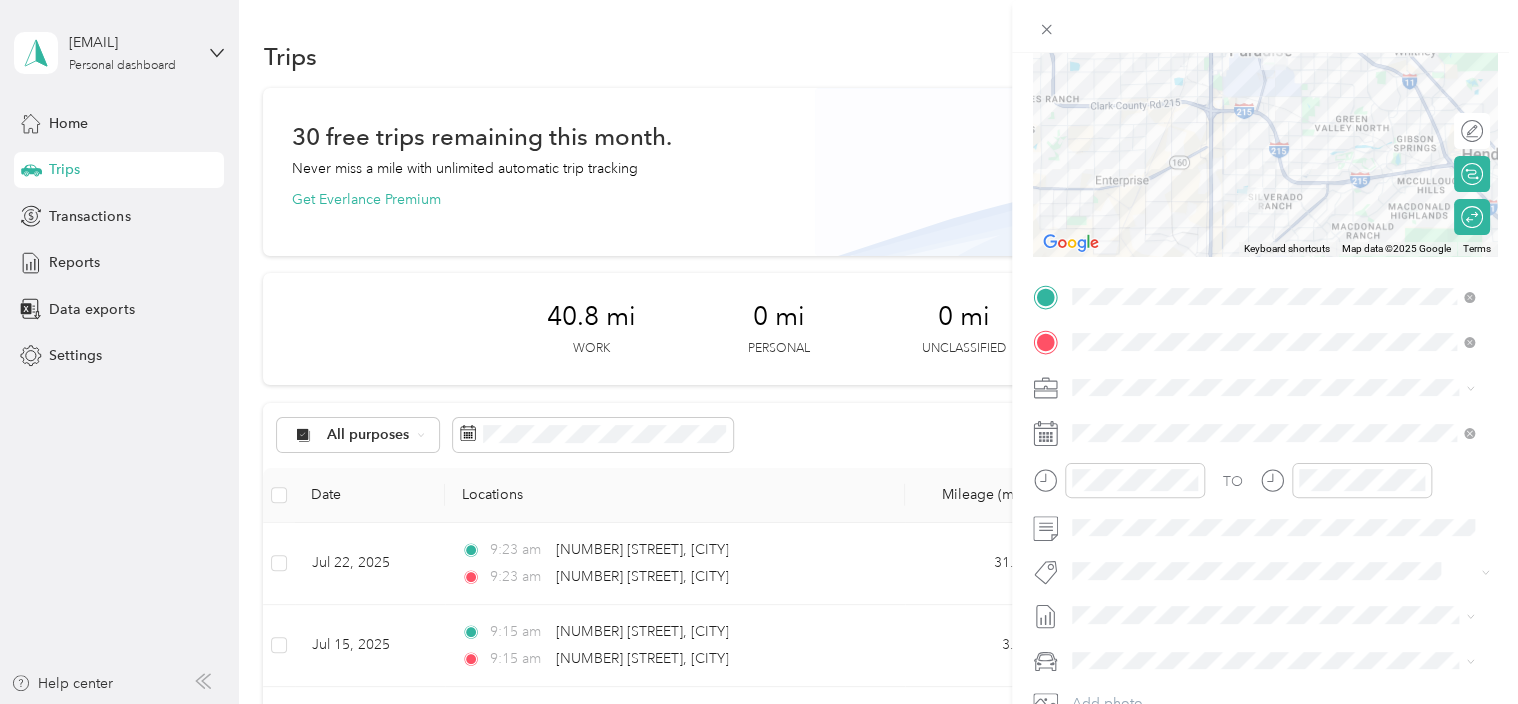 click at bounding box center [1265, 433] 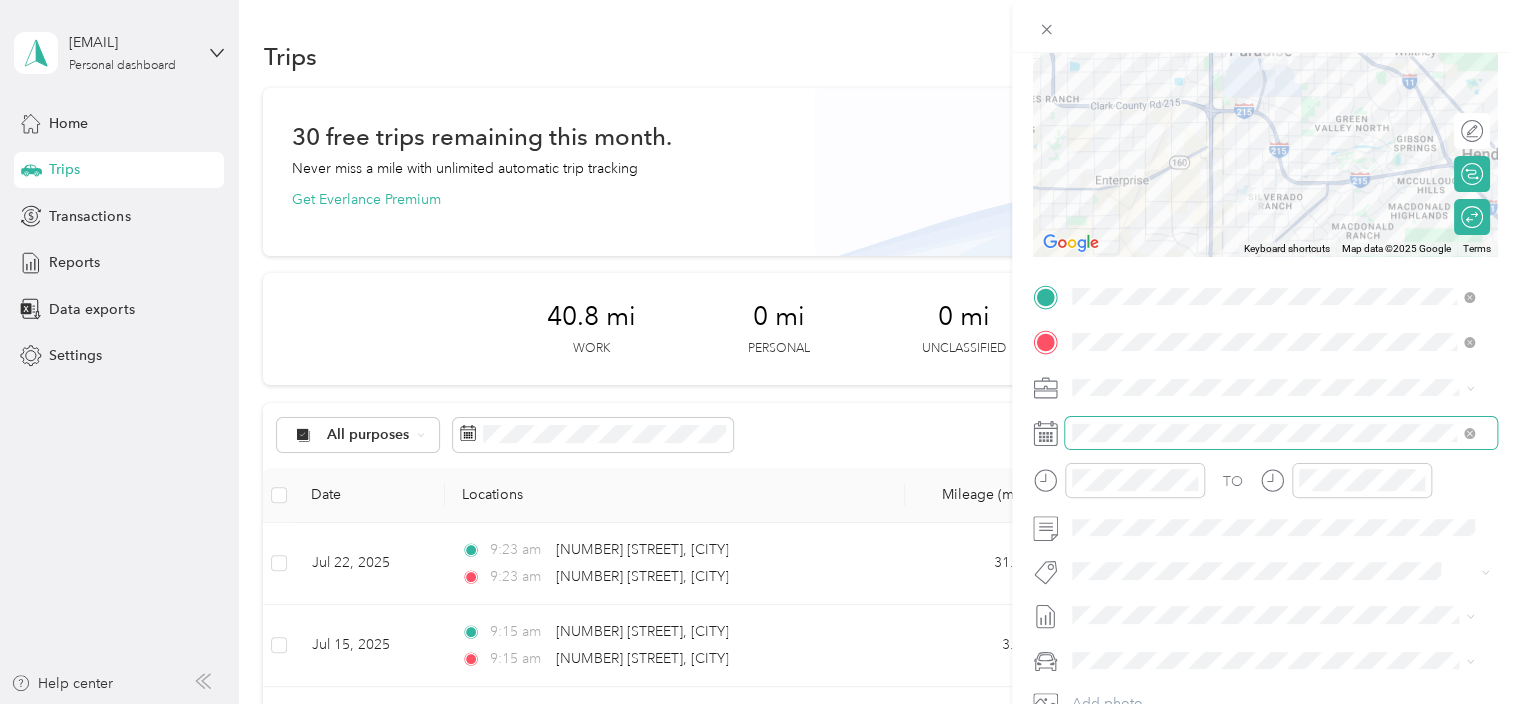 click at bounding box center [1281, 433] 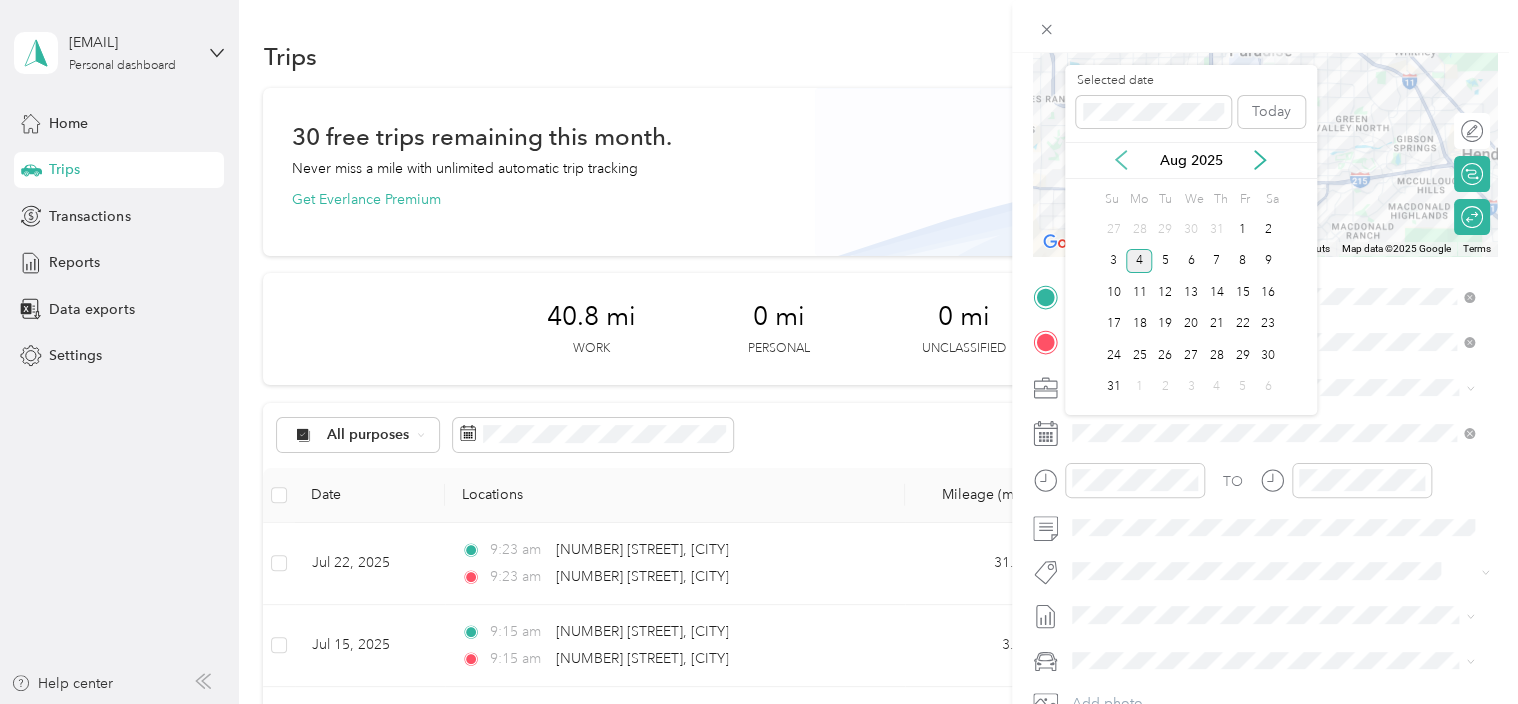 click 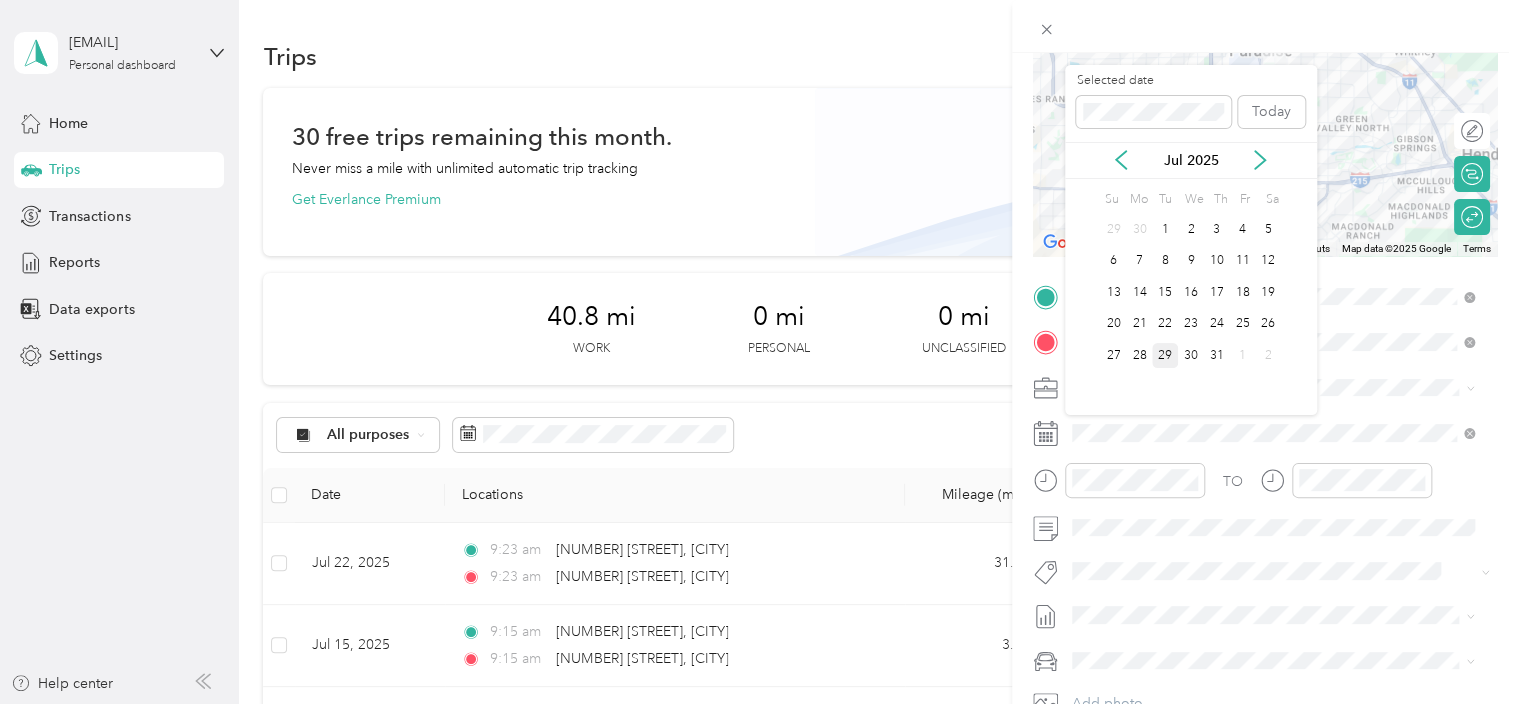 click on "29" at bounding box center [1165, 355] 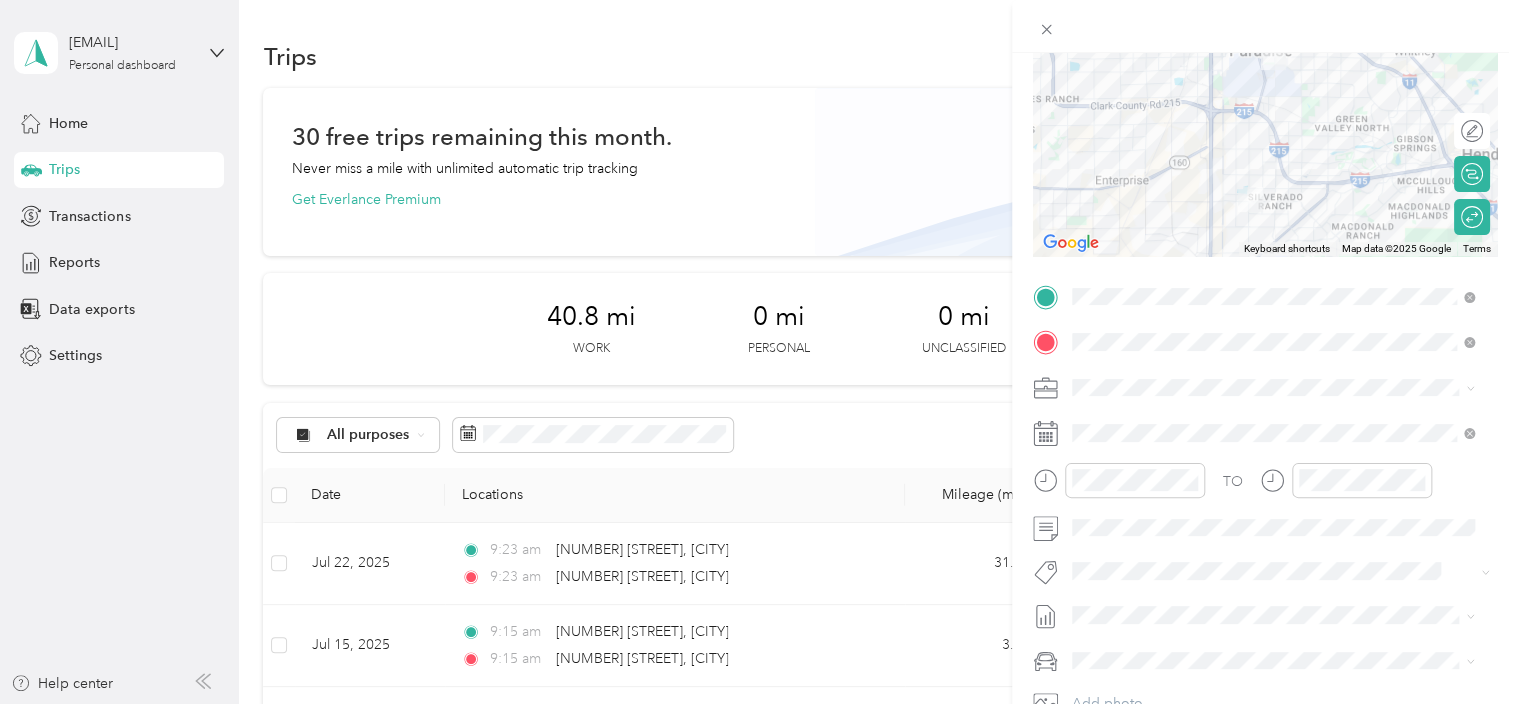 scroll, scrollTop: 225, scrollLeft: 0, axis: vertical 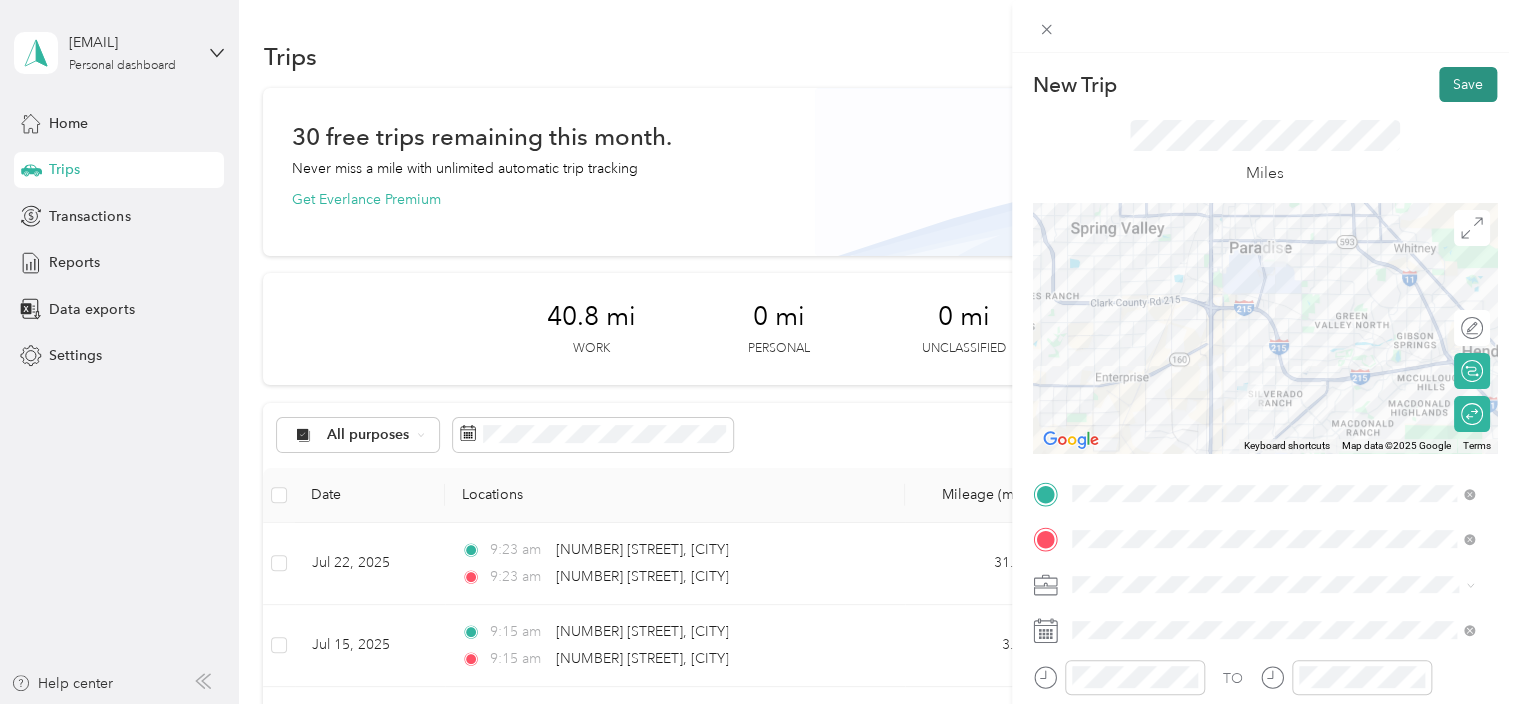 click on "Save" at bounding box center (1468, 84) 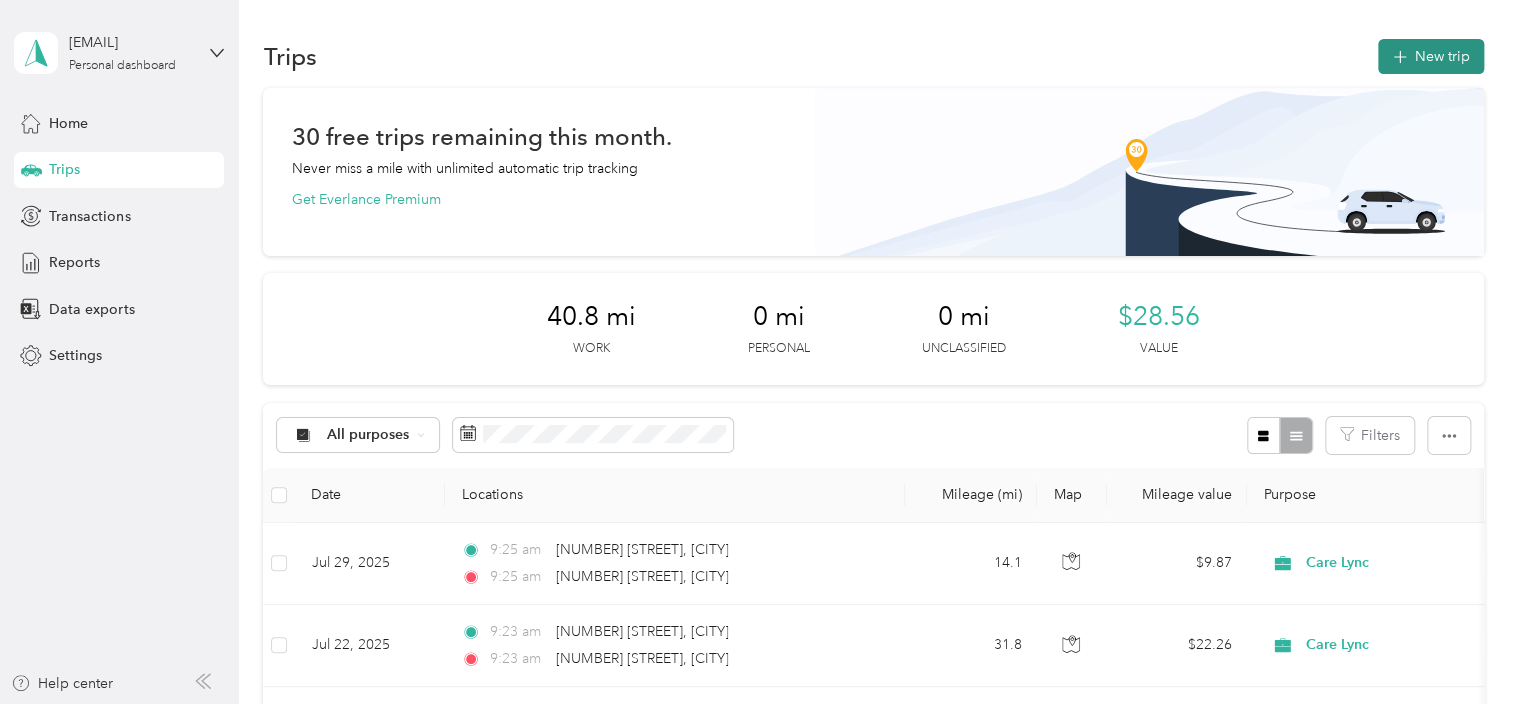 click on "New trip" at bounding box center (1431, 56) 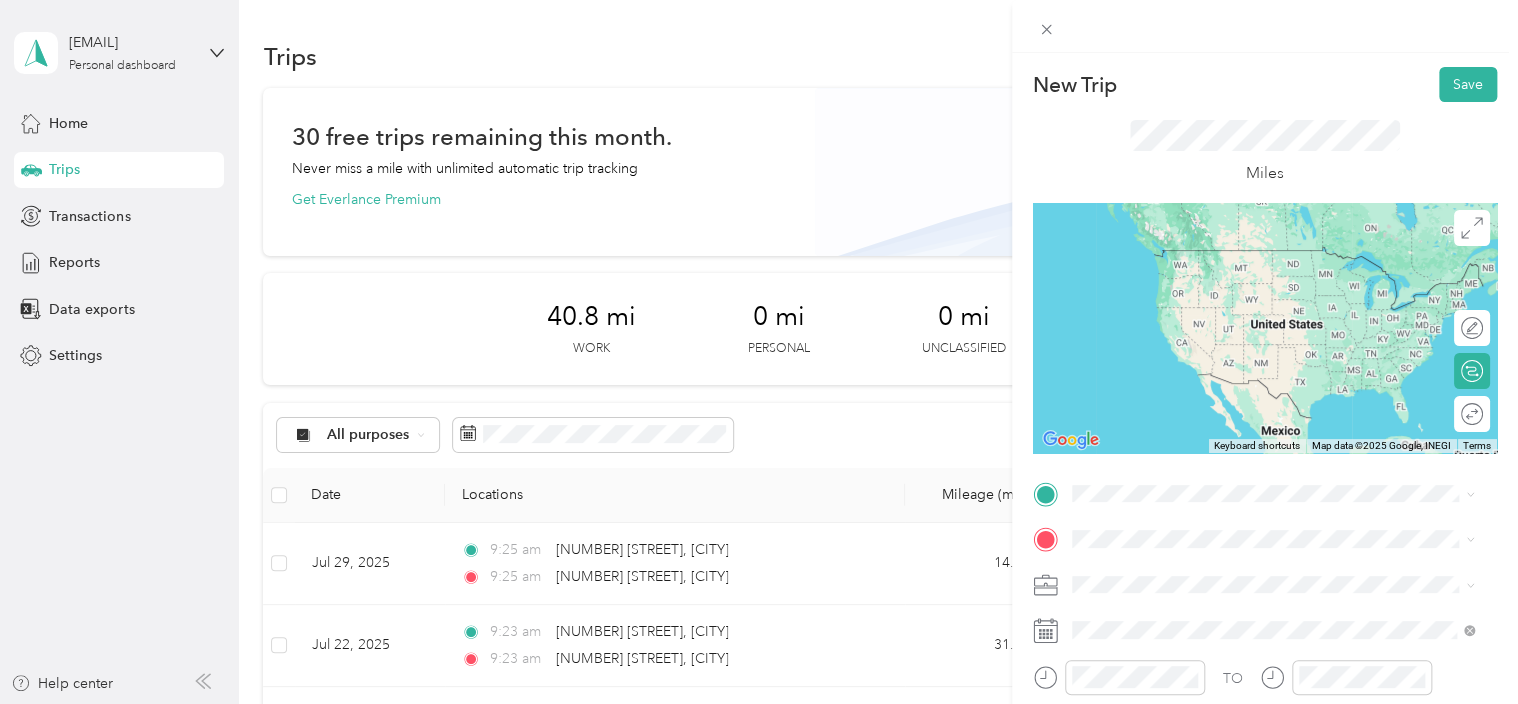 click on "[NUMBER] [STREET]
[CITY], [STATE] [POSTAL_CODE], [COUNTRY]" at bounding box center (1273, 253) 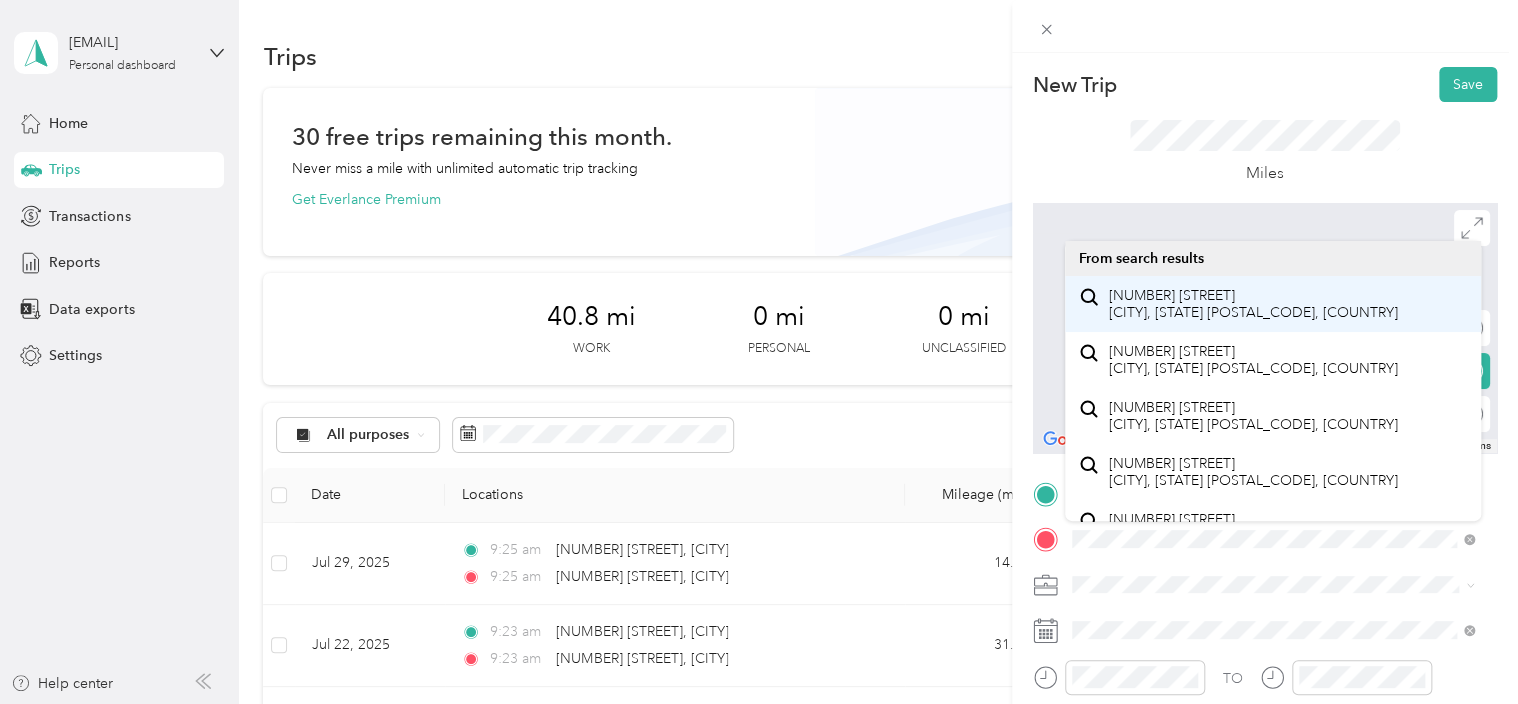 click on "[NUMBER] [STREET]
[CITY], [STATE] [POSTAL_CODE], [COUNTRY]" at bounding box center [1253, 304] 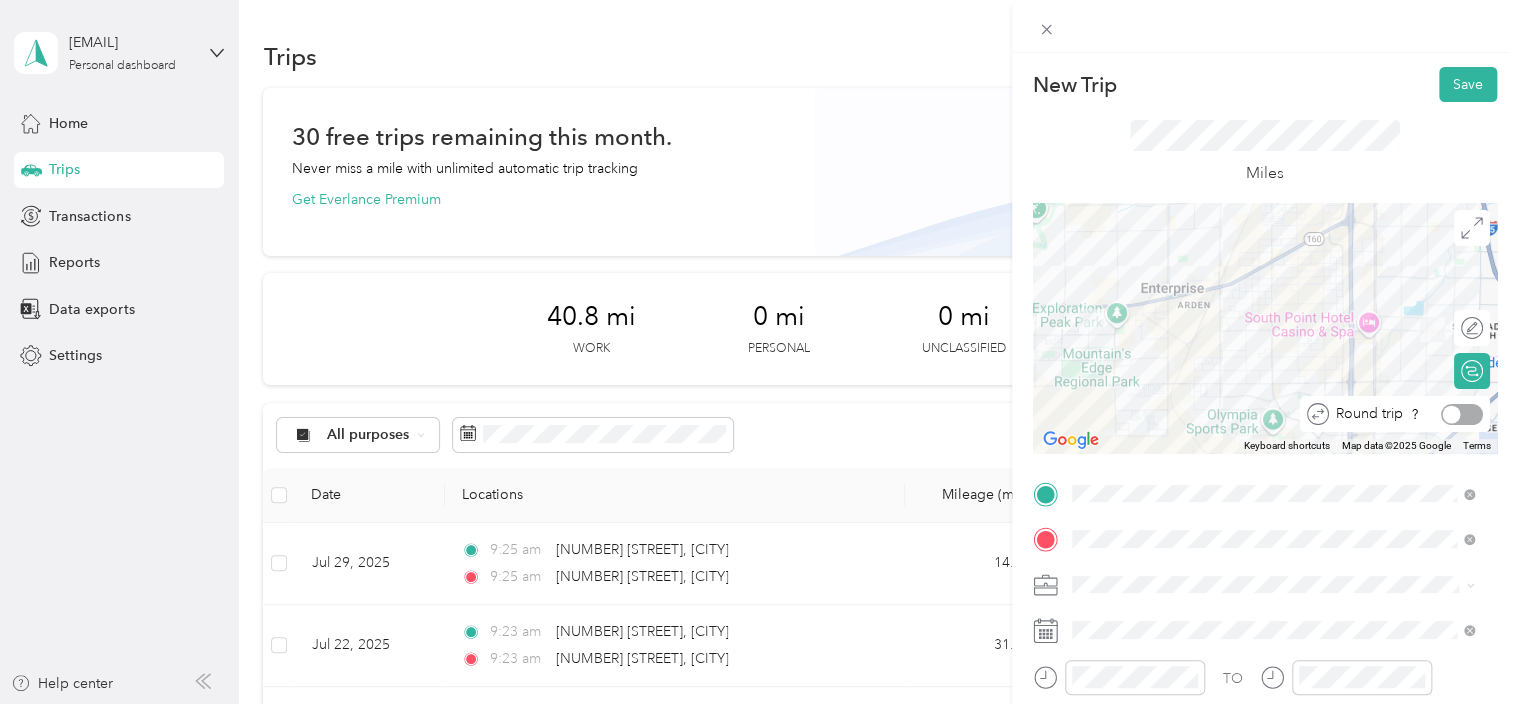 click at bounding box center (1462, 414) 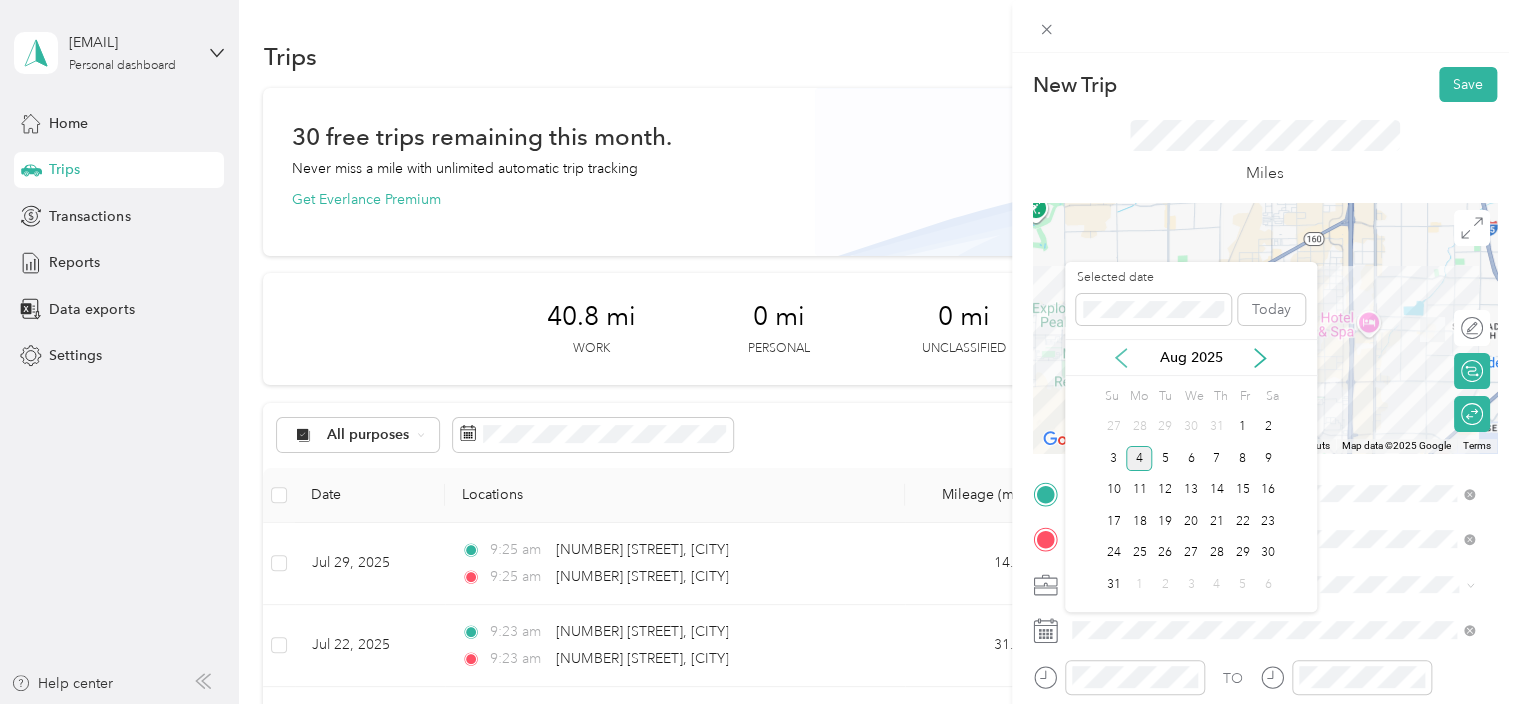 click 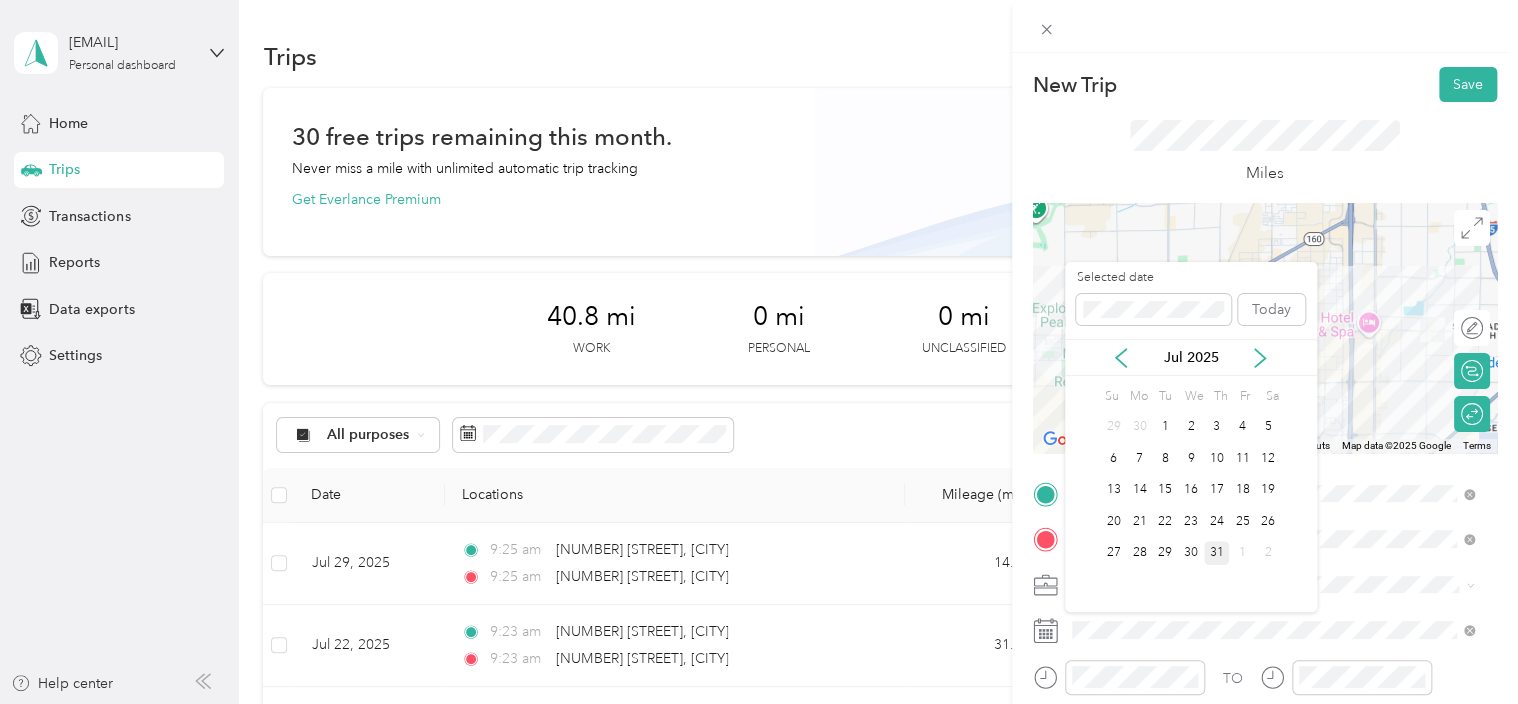 click on "31" at bounding box center [1217, 553] 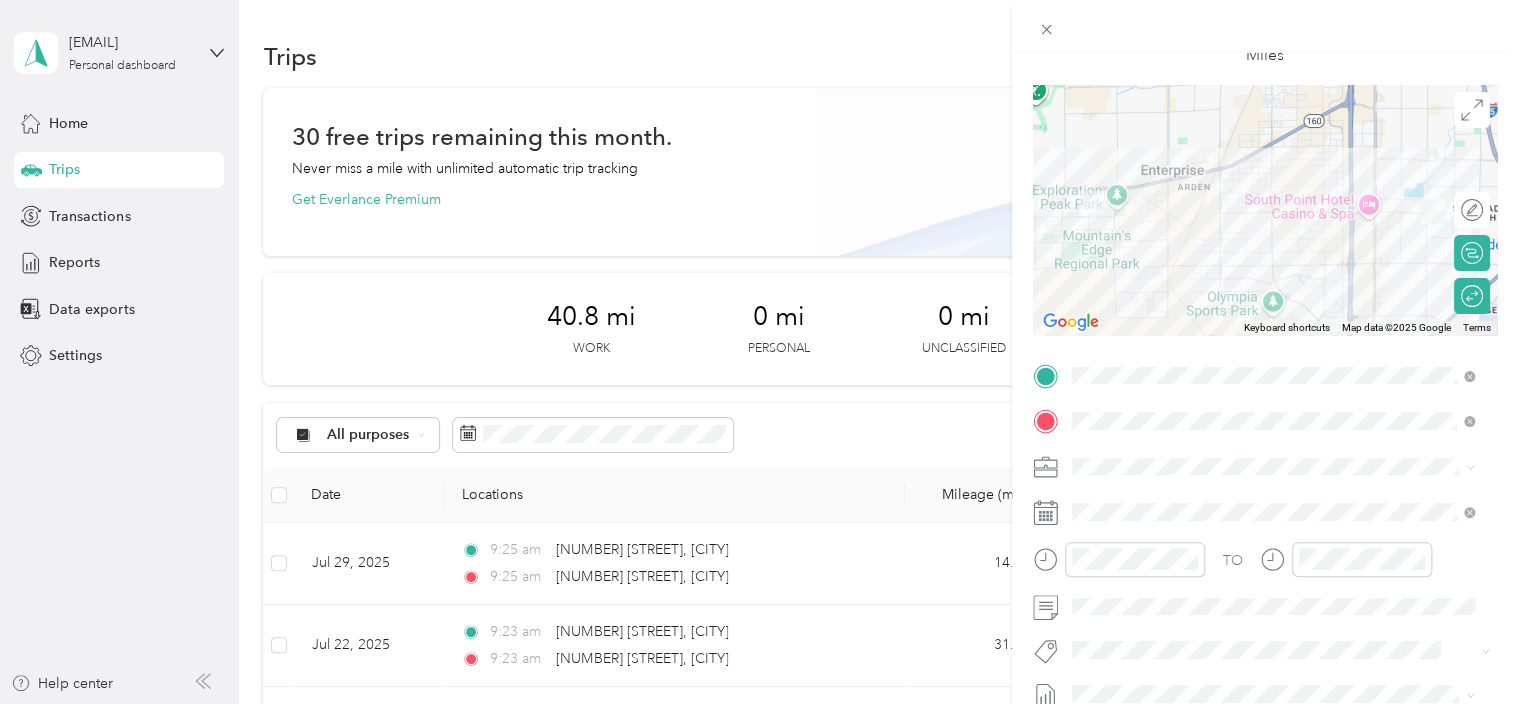 scroll, scrollTop: 132, scrollLeft: 0, axis: vertical 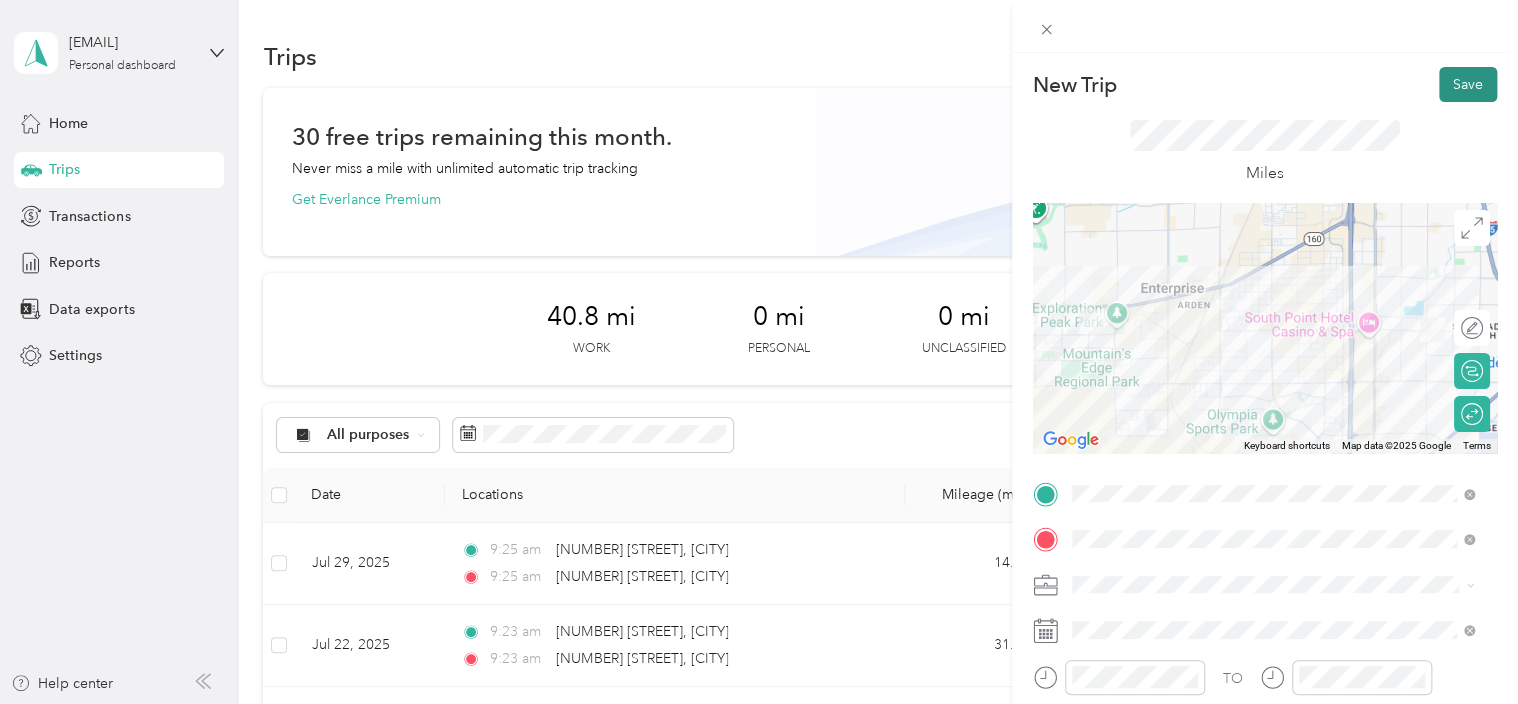 click on "Save" at bounding box center [1468, 84] 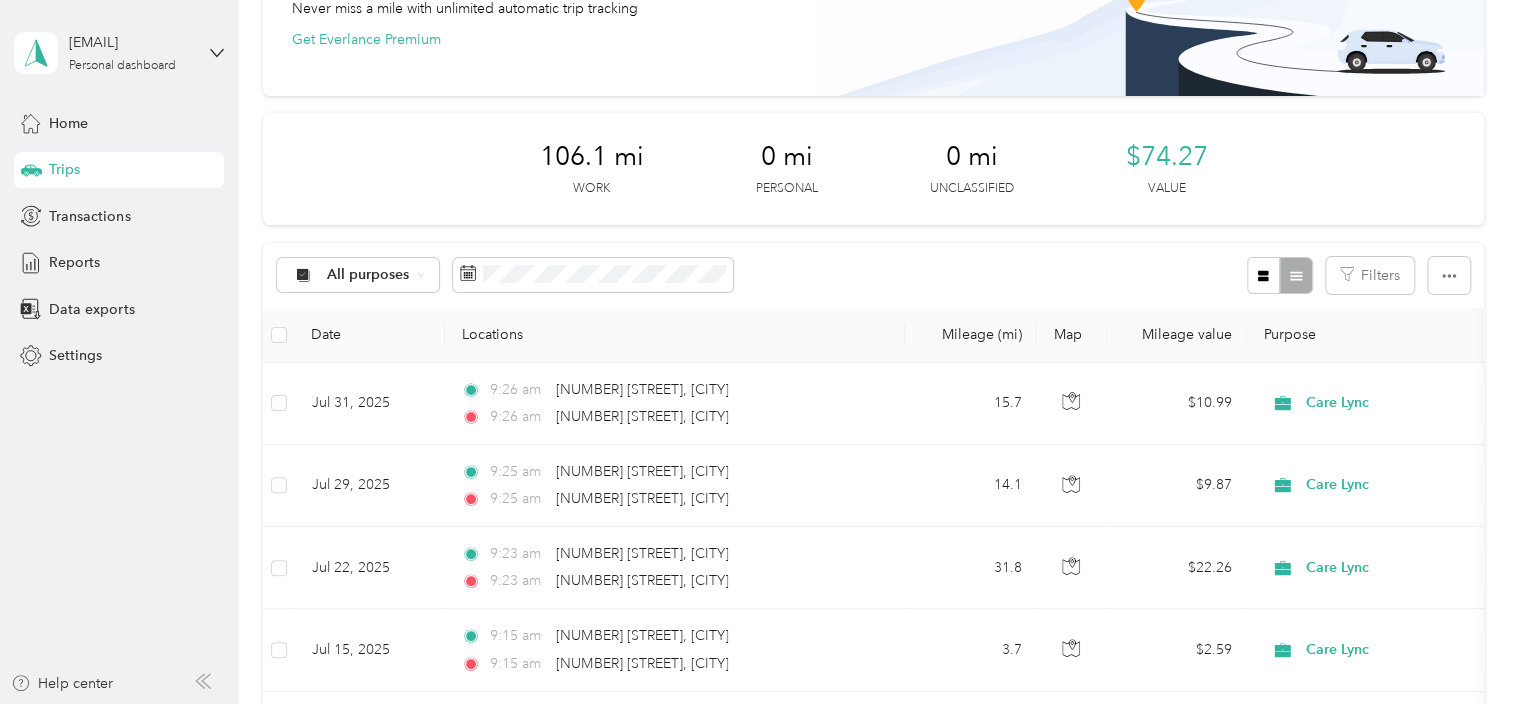 scroll, scrollTop: 164, scrollLeft: 0, axis: vertical 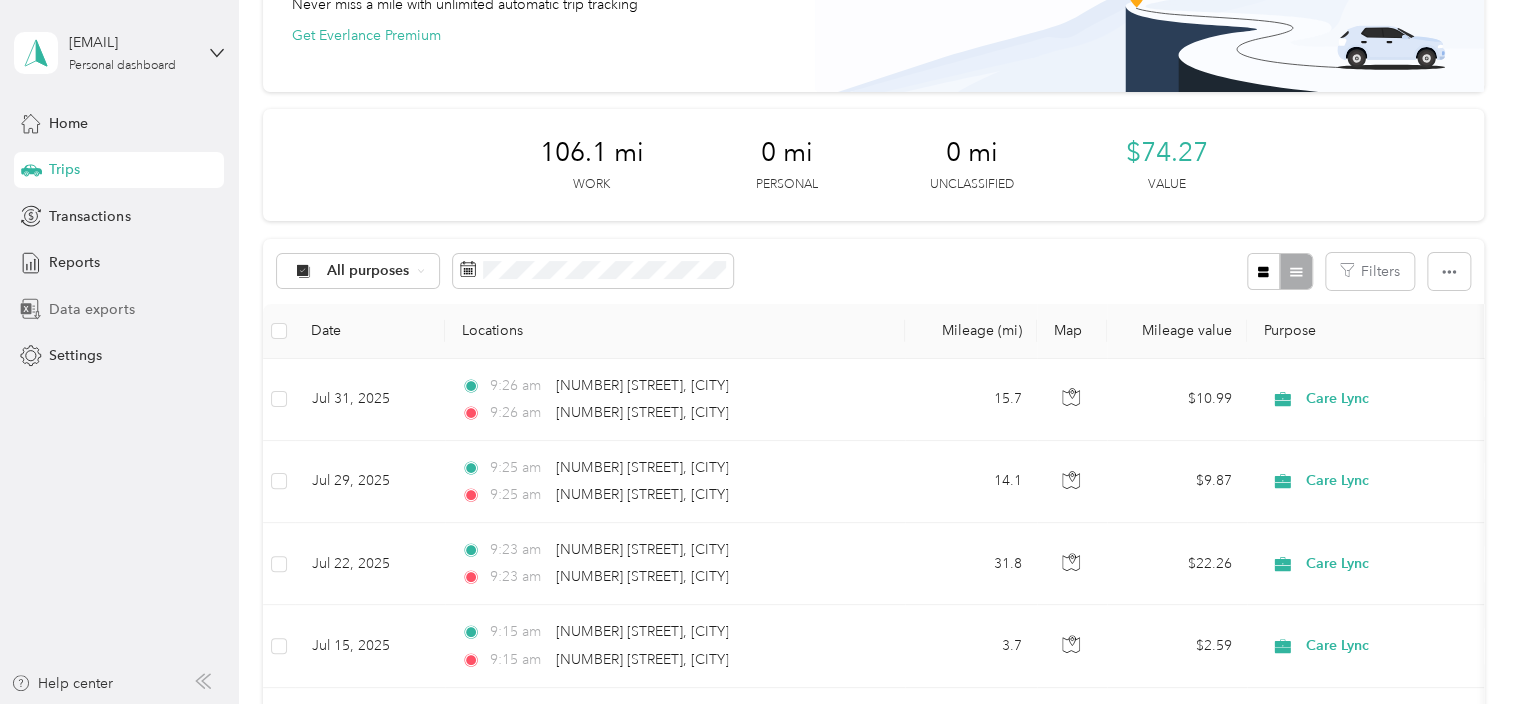 click on "Data exports" at bounding box center [91, 309] 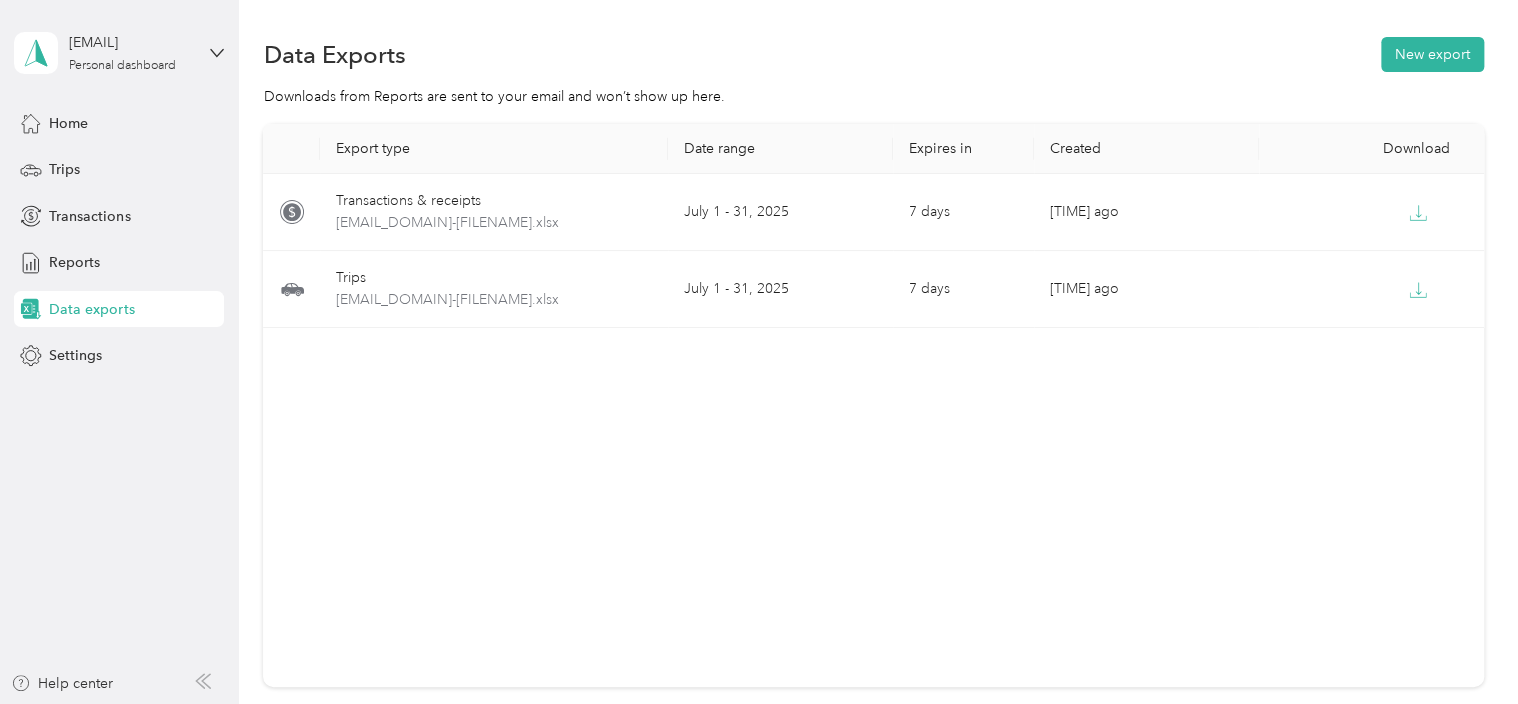 scroll, scrollTop: 0, scrollLeft: 0, axis: both 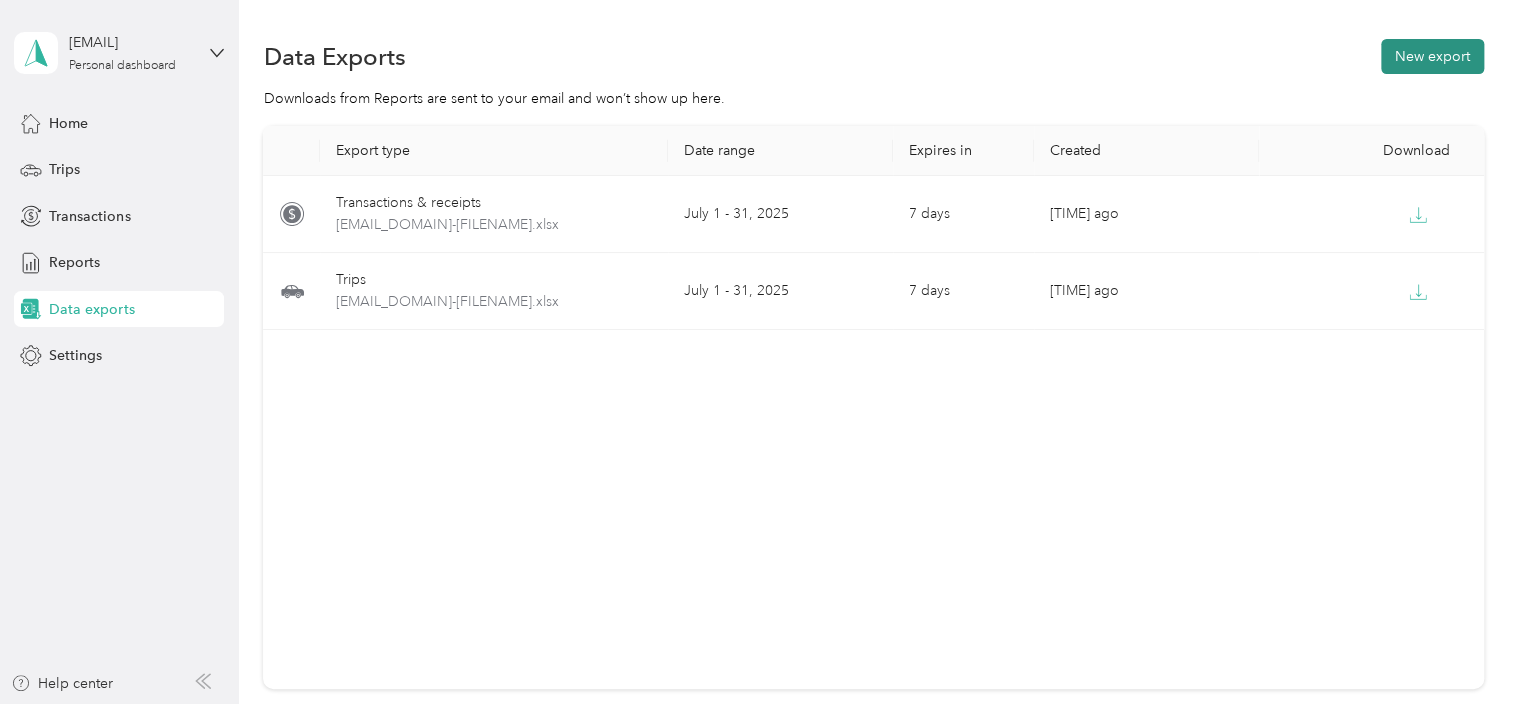 click on "New export" at bounding box center [1432, 56] 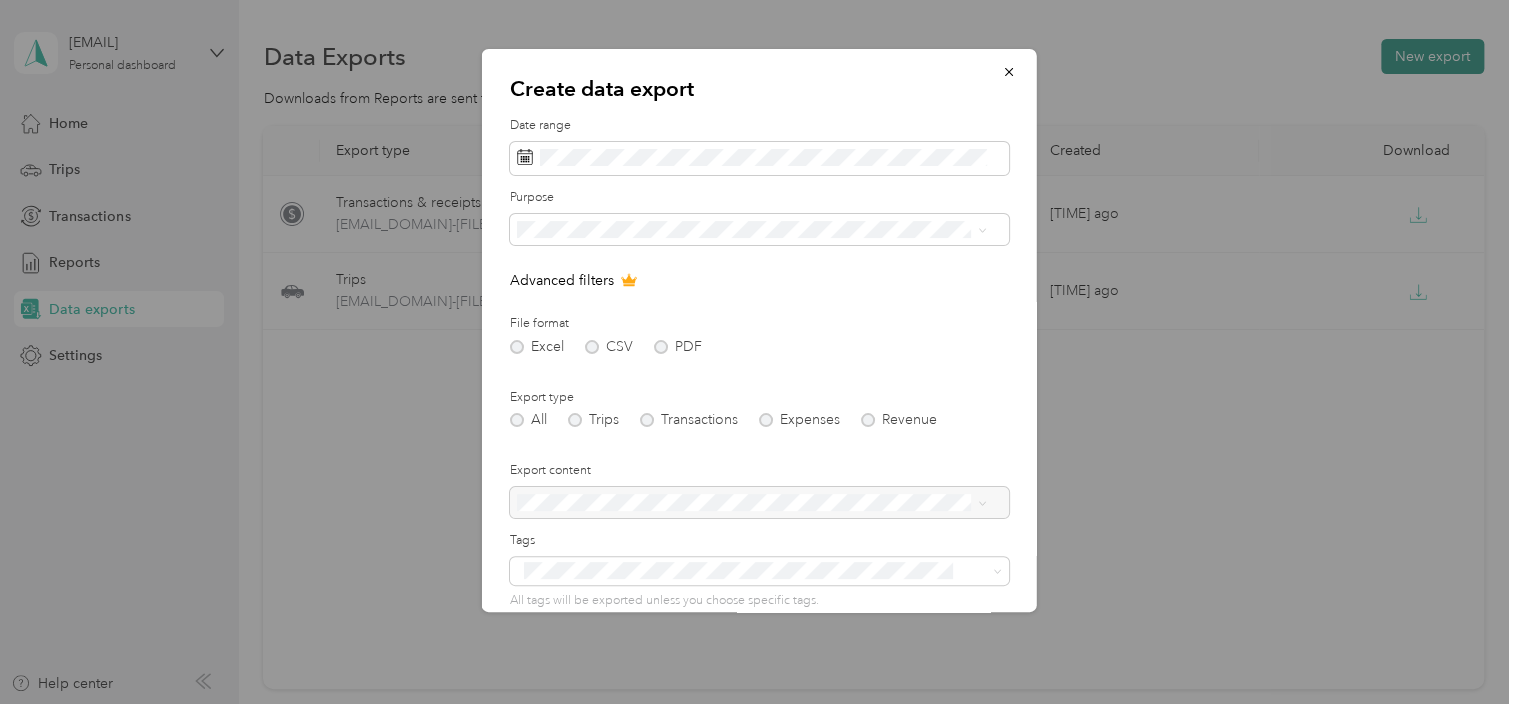 scroll, scrollTop: 0, scrollLeft: 0, axis: both 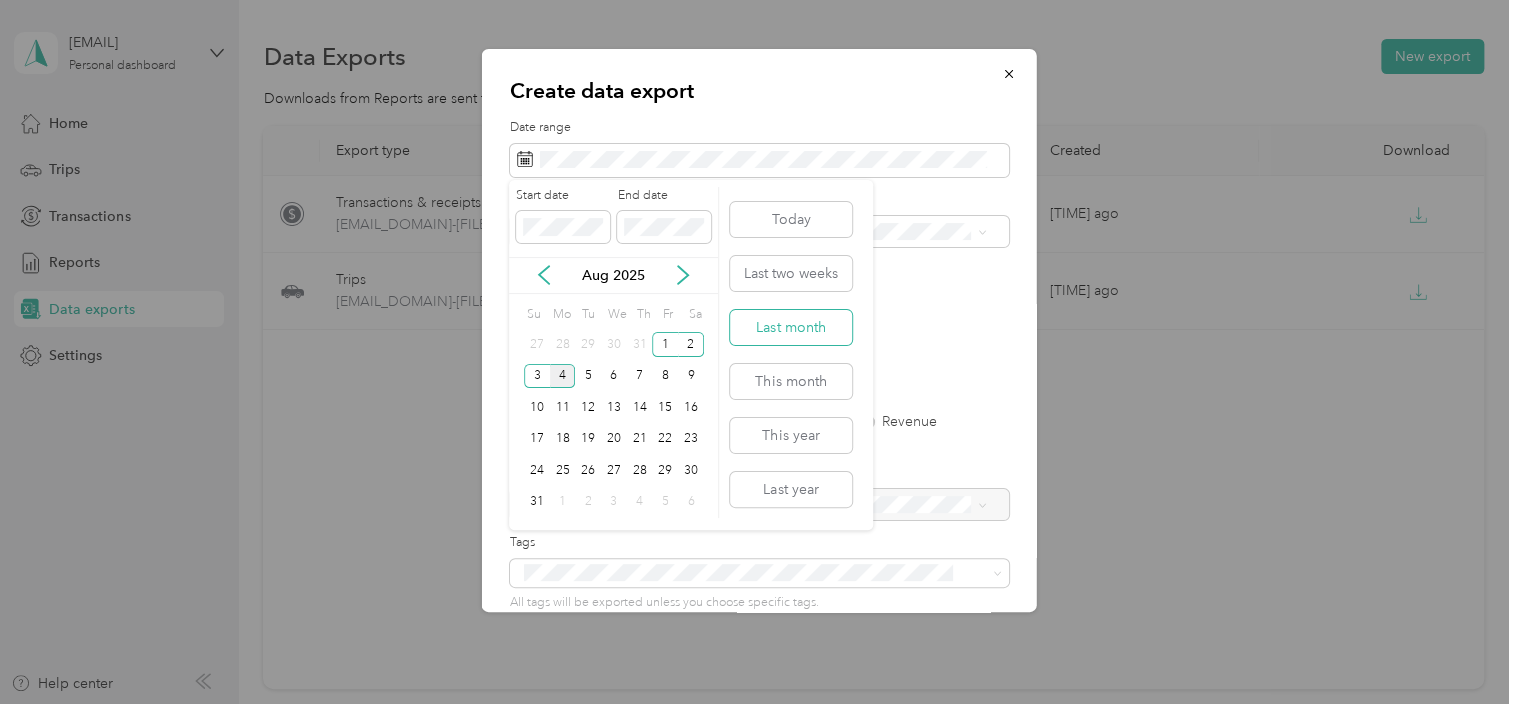 click on "Last month" at bounding box center (791, 327) 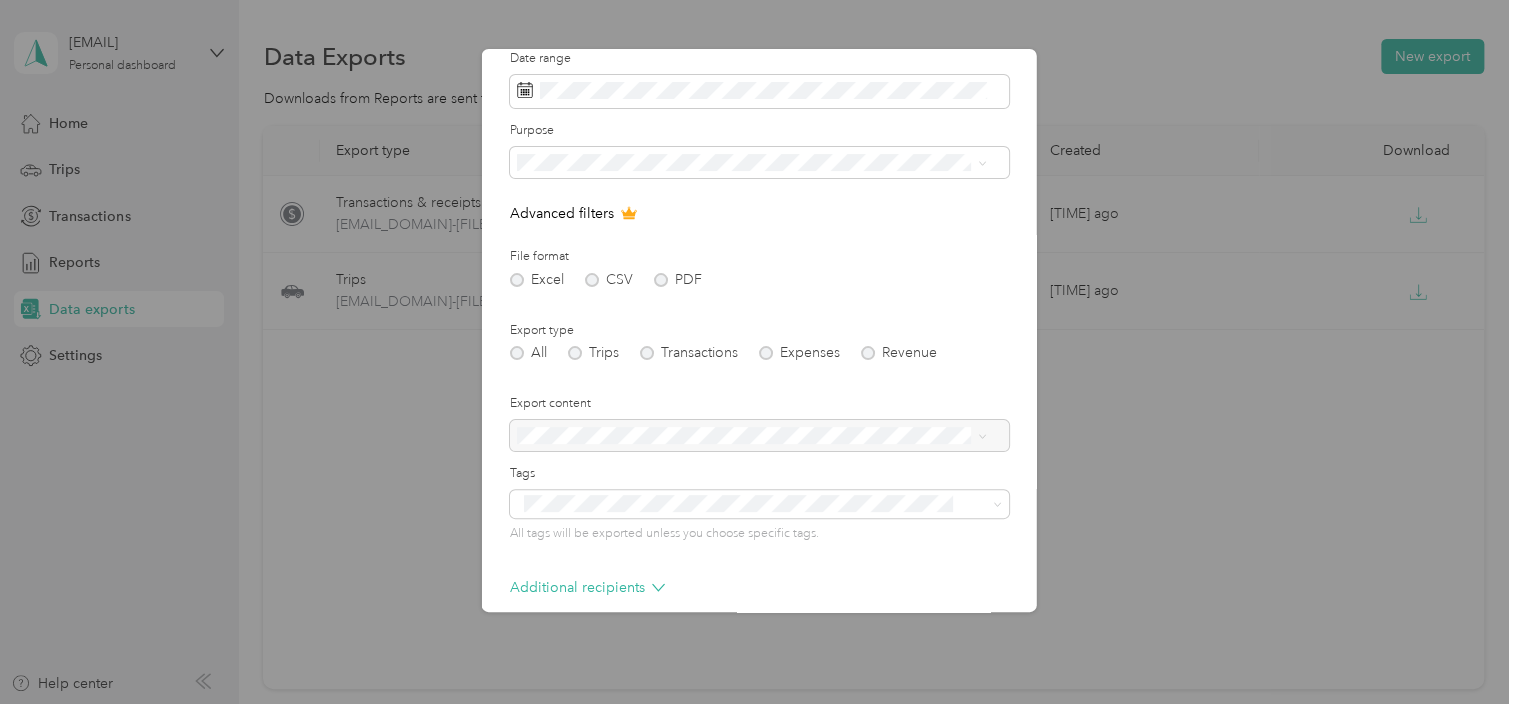 scroll, scrollTop: 0, scrollLeft: 0, axis: both 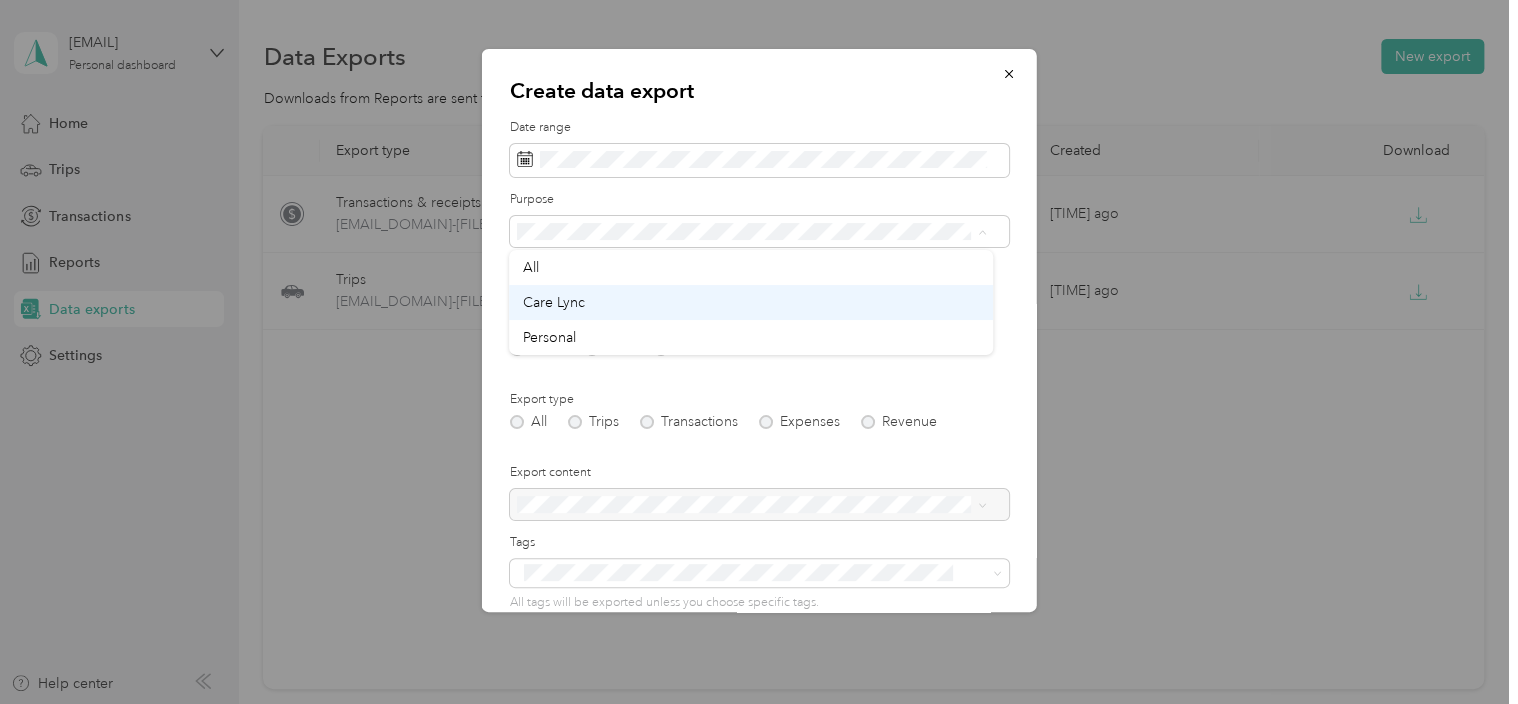 click on "Care Lync" at bounding box center (751, 302) 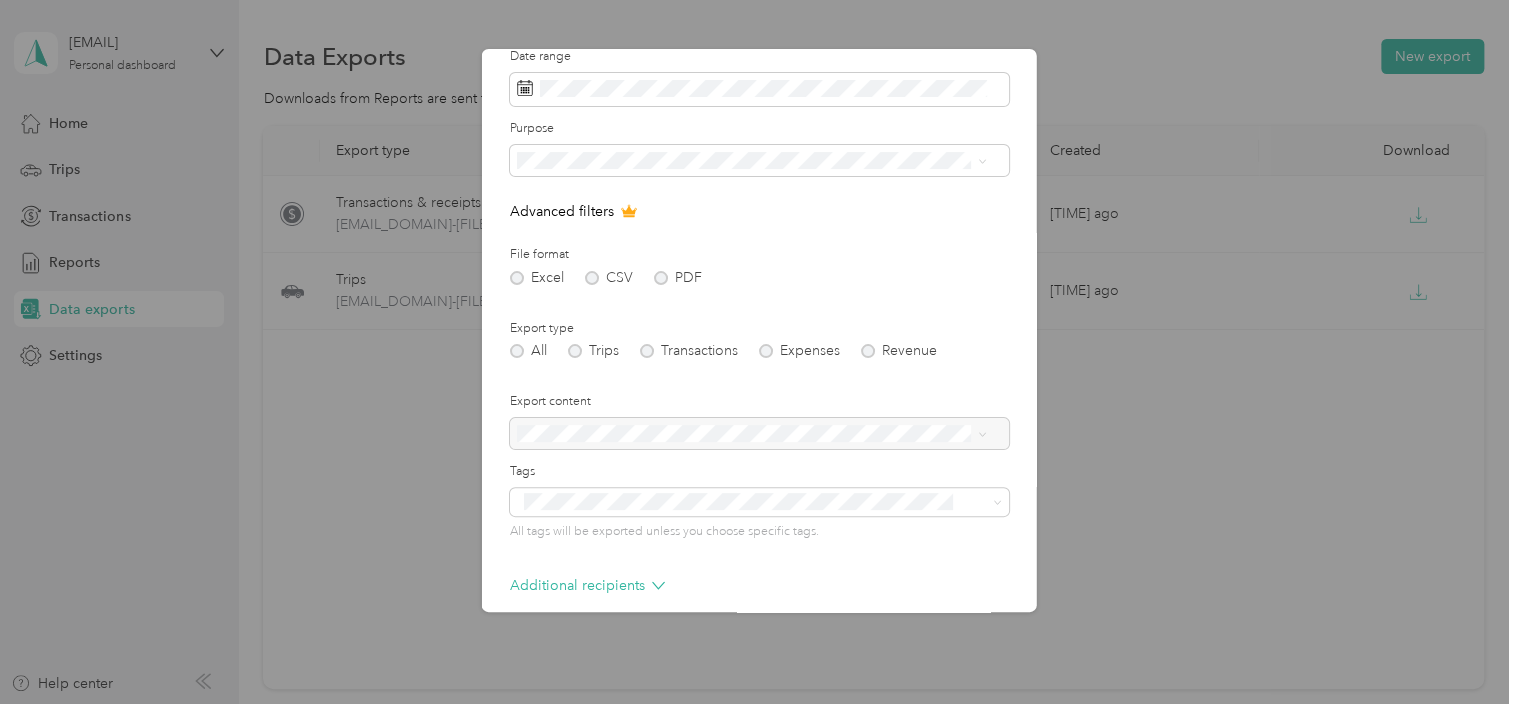 scroll, scrollTop: 164, scrollLeft: 0, axis: vertical 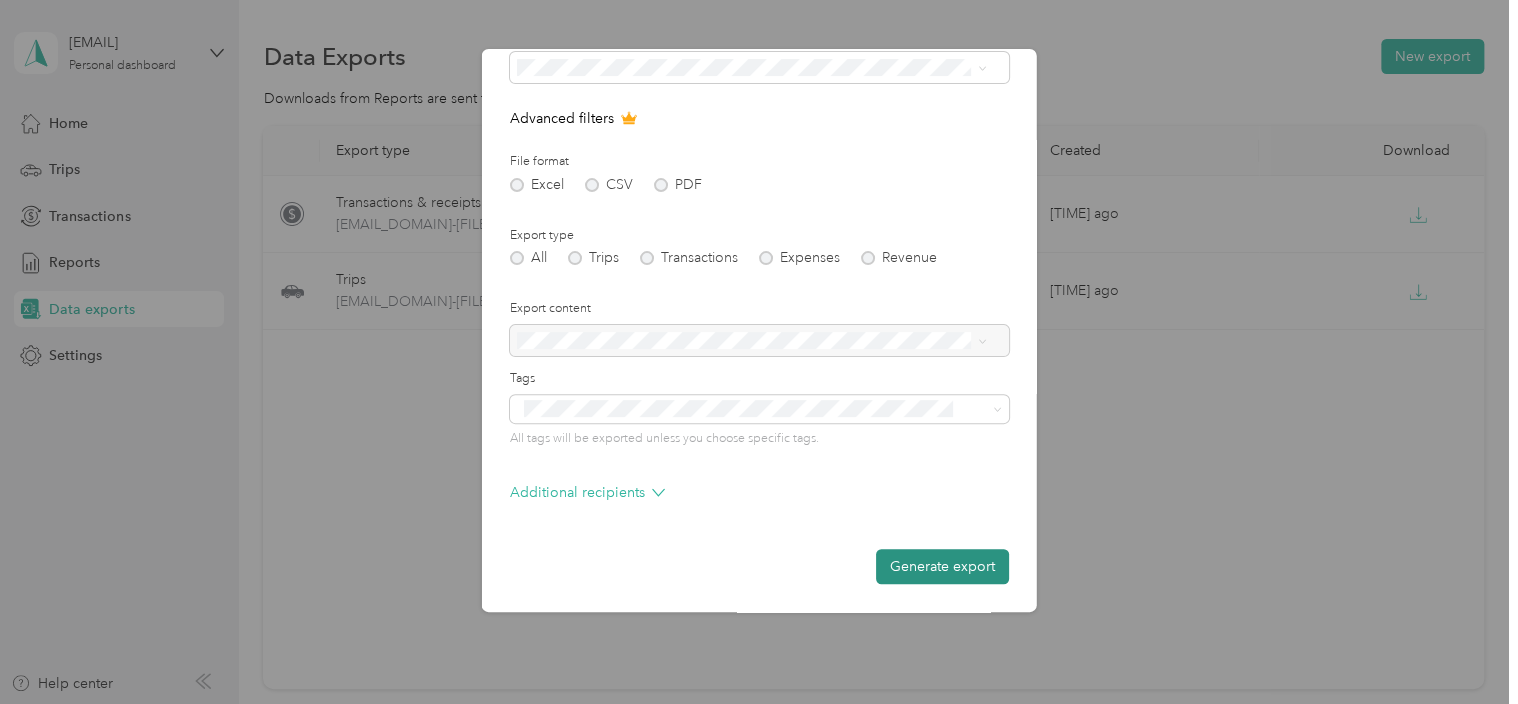 click on "Generate export" at bounding box center [942, 566] 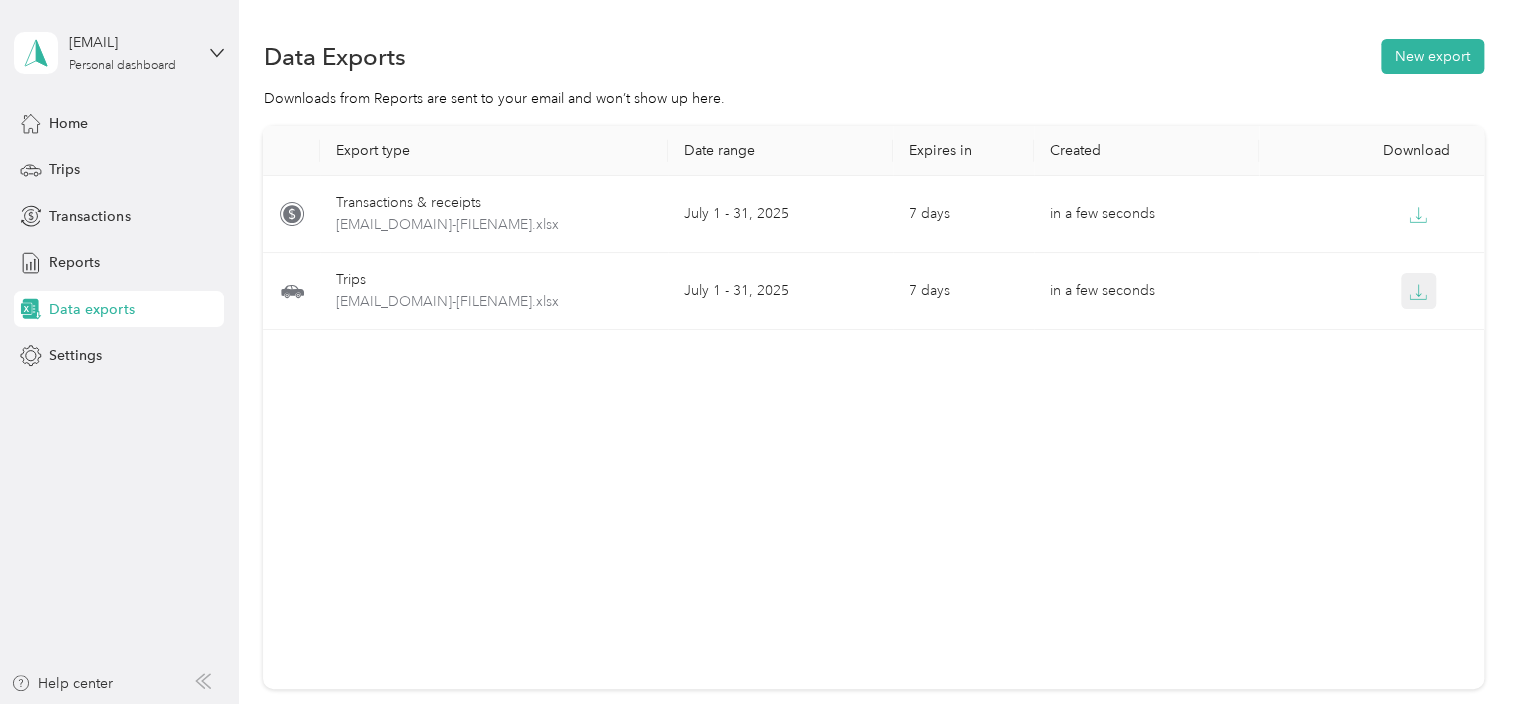 click 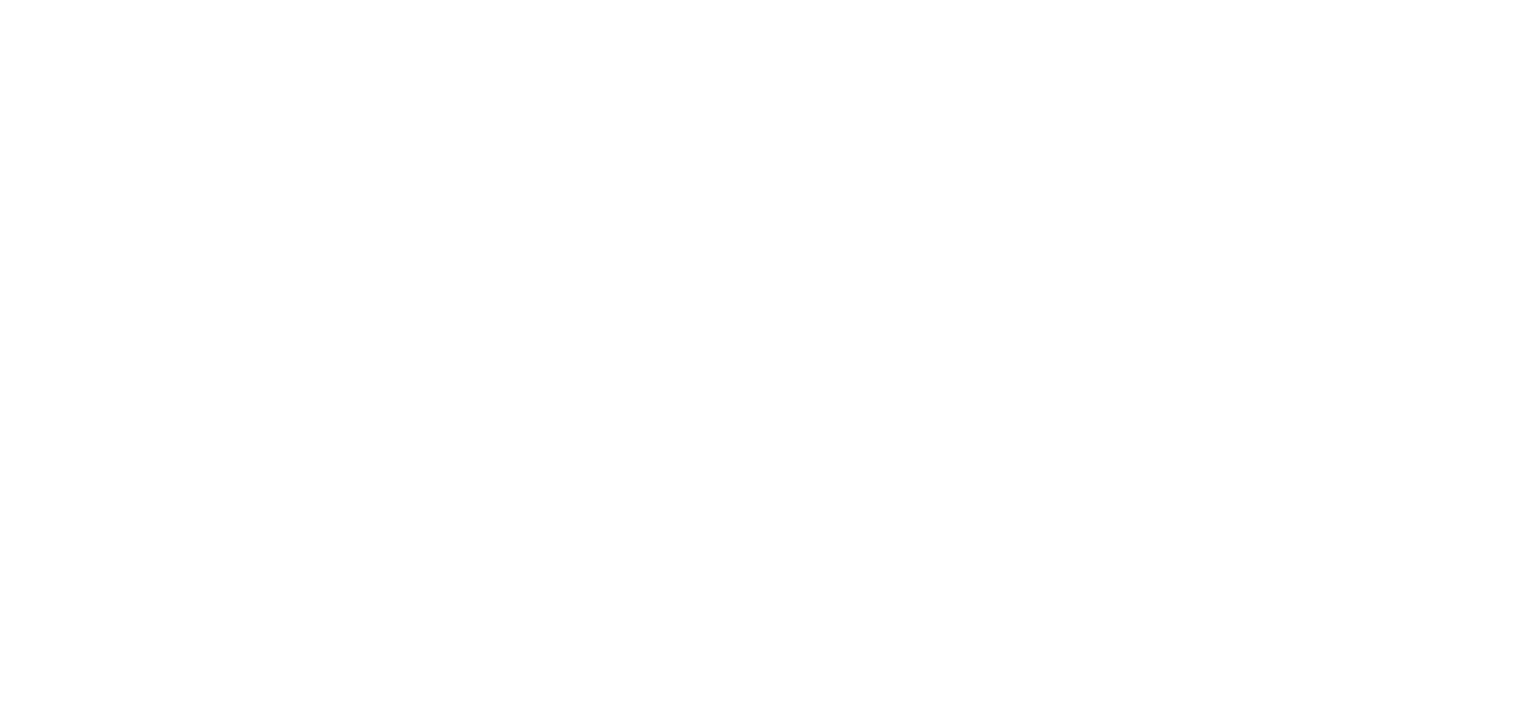 scroll, scrollTop: 0, scrollLeft: 0, axis: both 